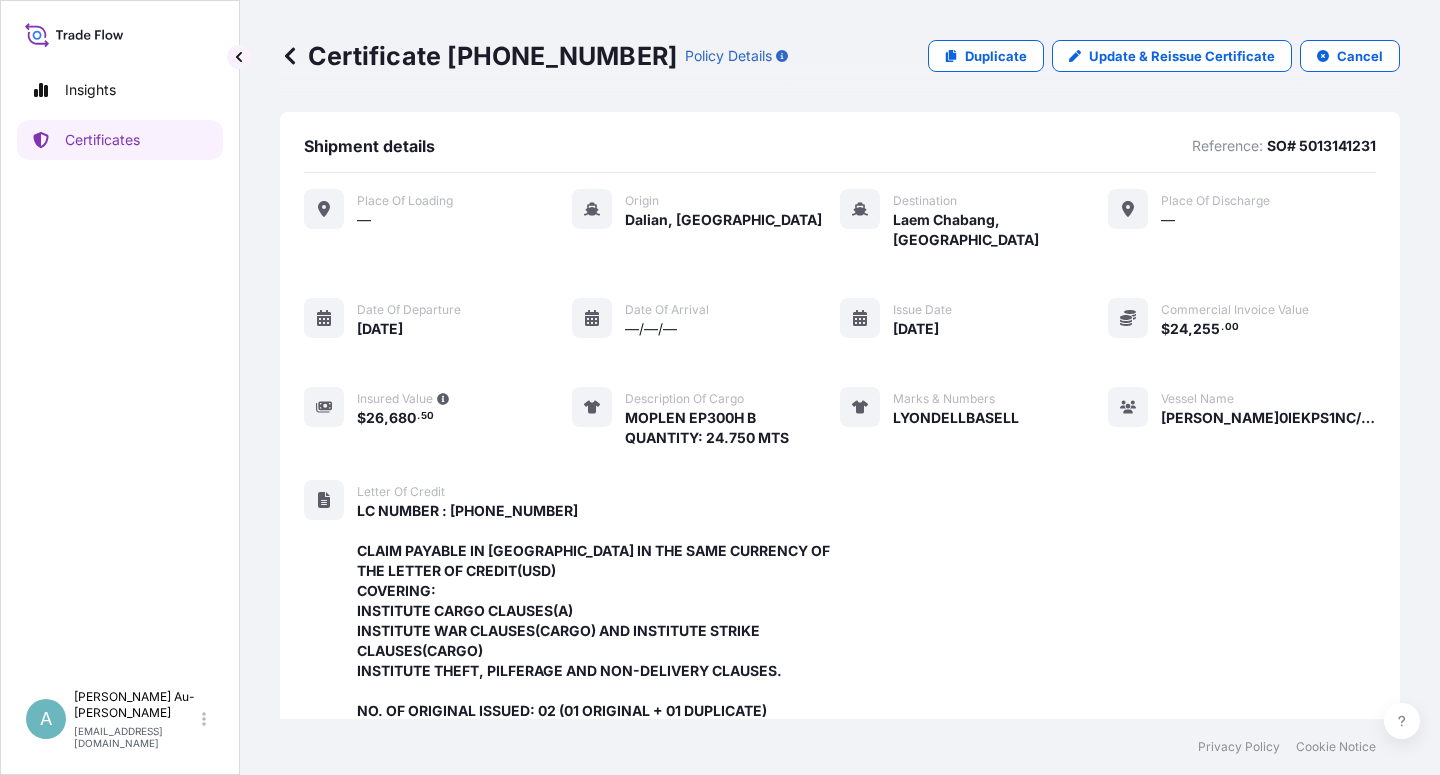 scroll, scrollTop: 0, scrollLeft: 0, axis: both 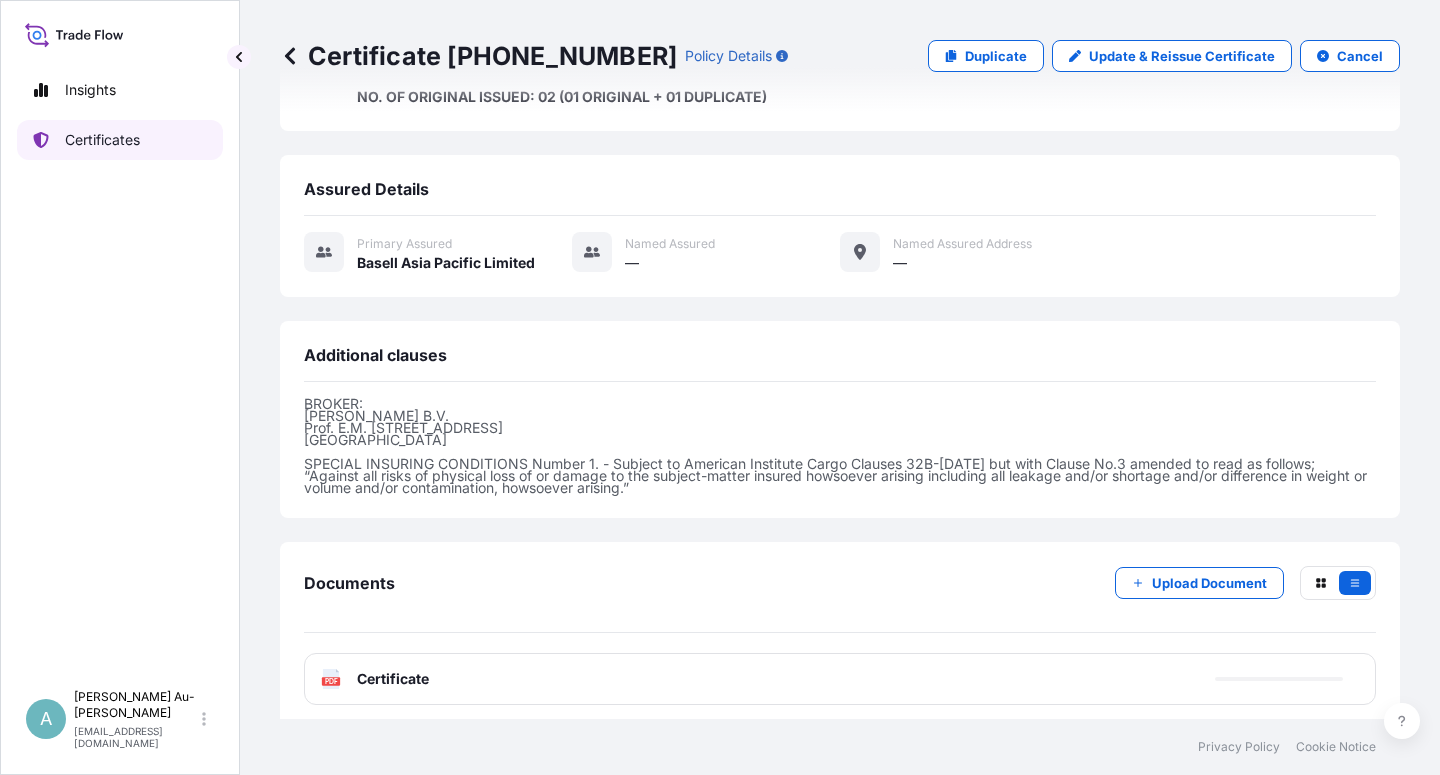 click on "Certificates" at bounding box center (120, 140) 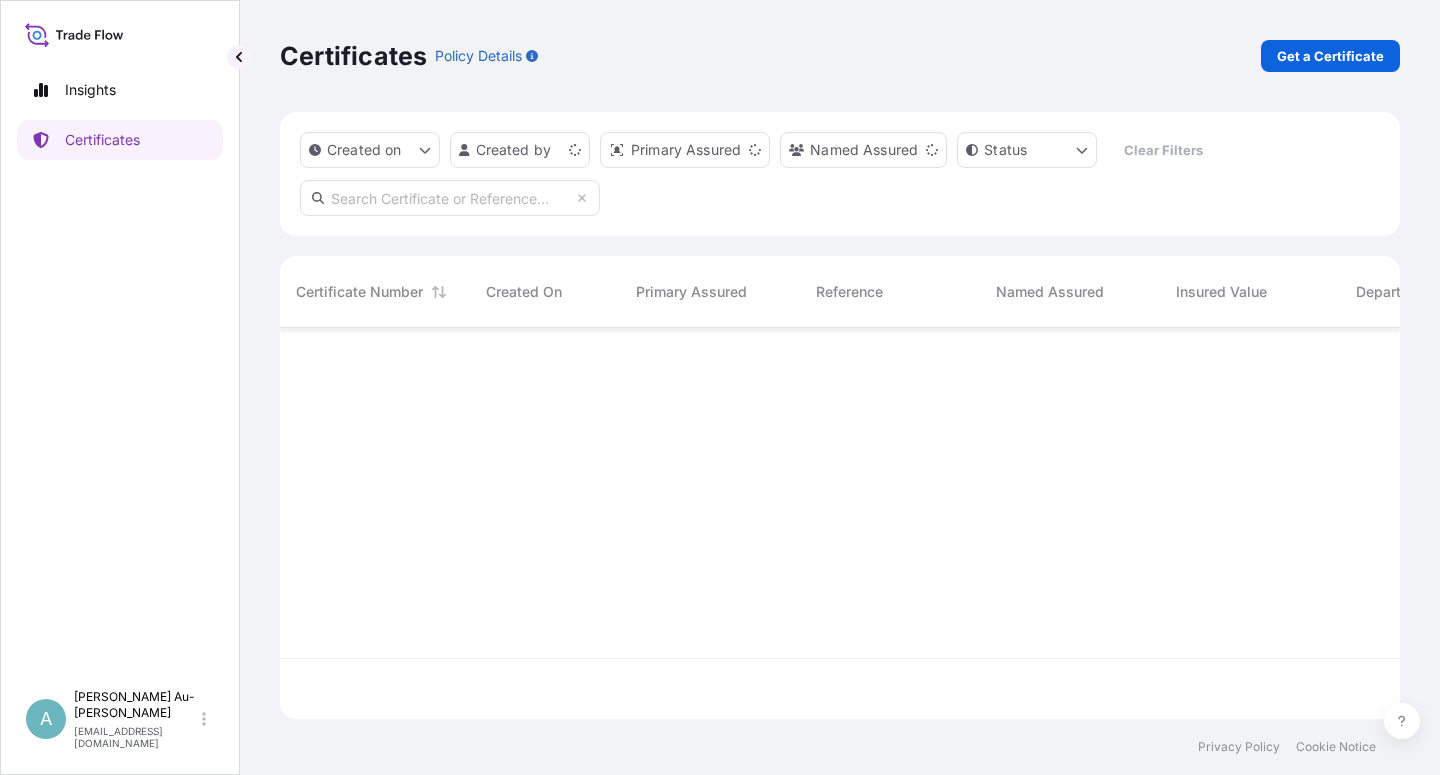 scroll, scrollTop: 0, scrollLeft: 0, axis: both 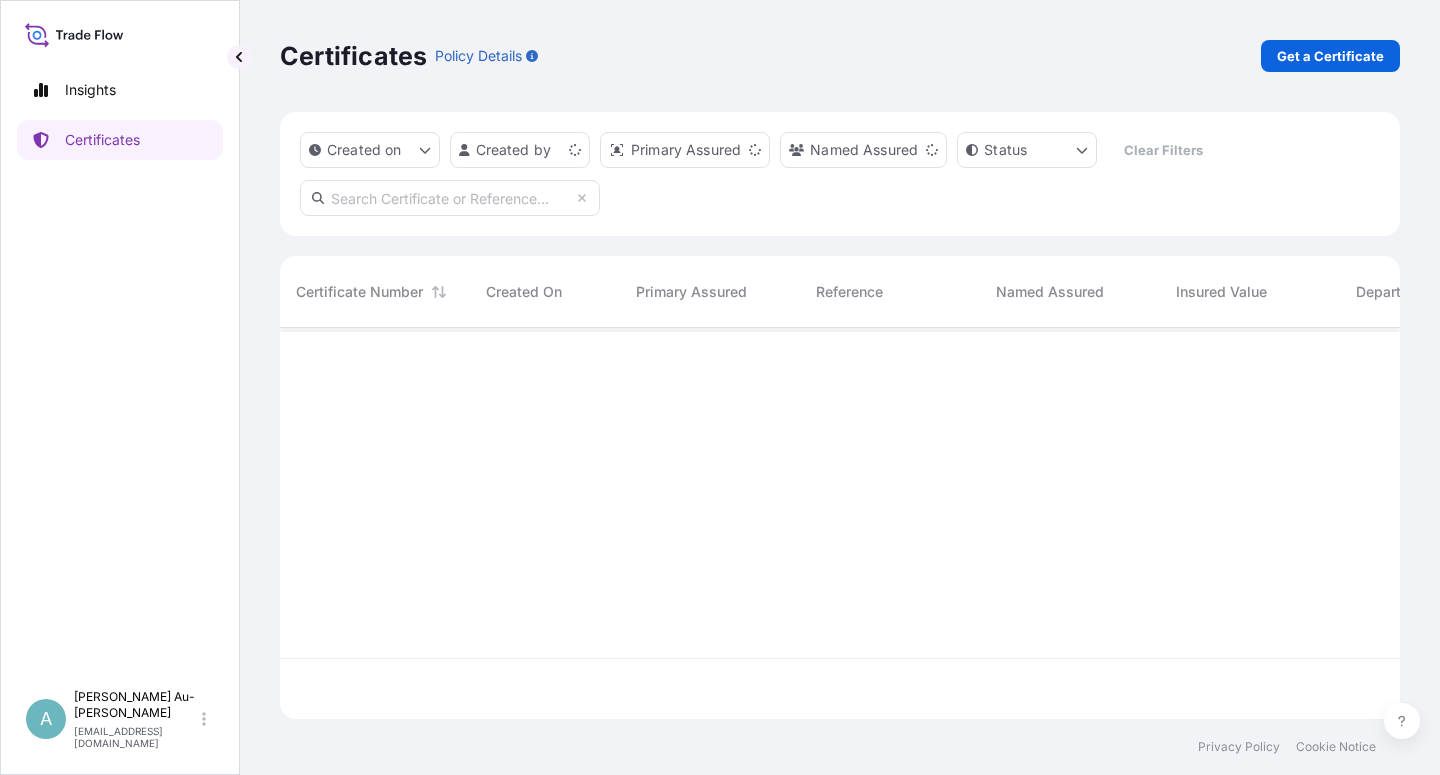 click at bounding box center [450, 198] 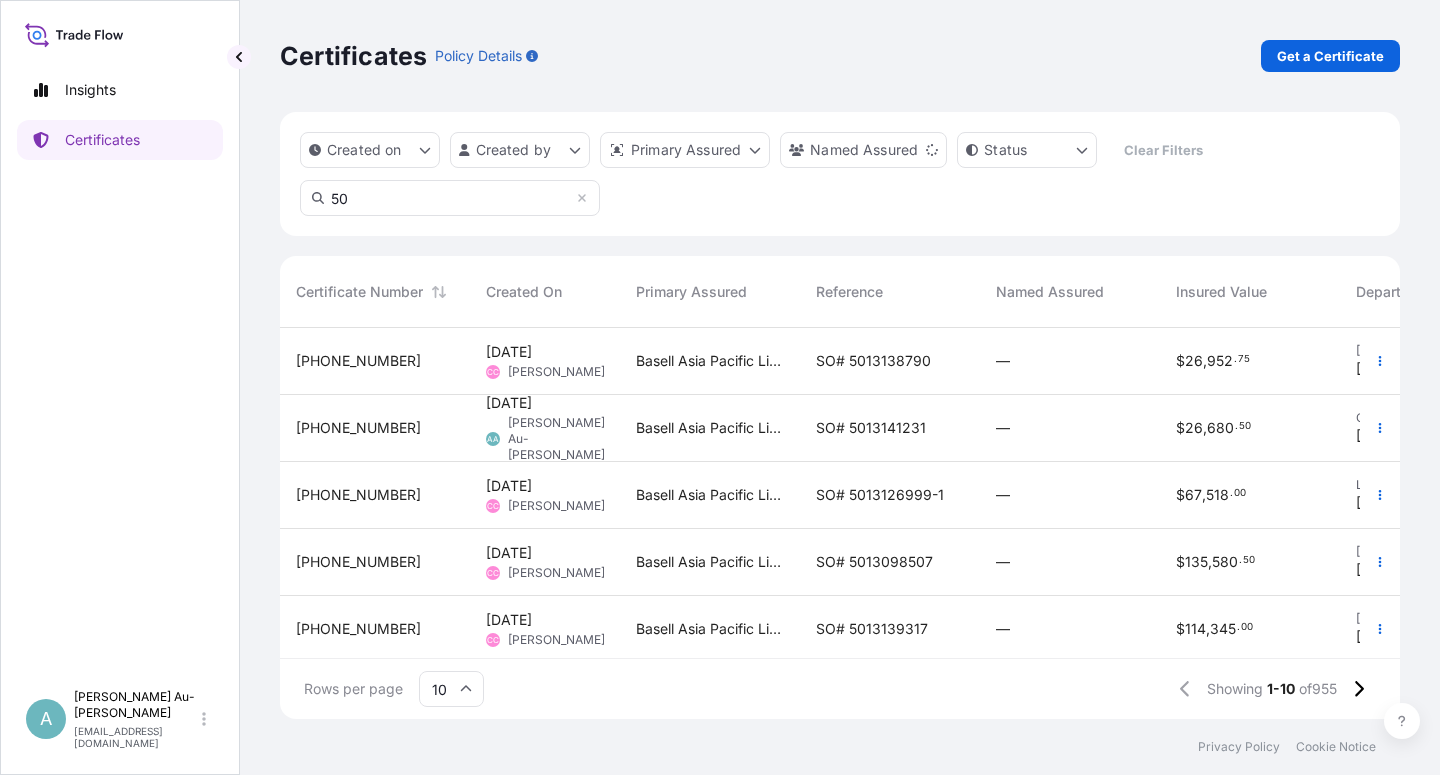 type on "5" 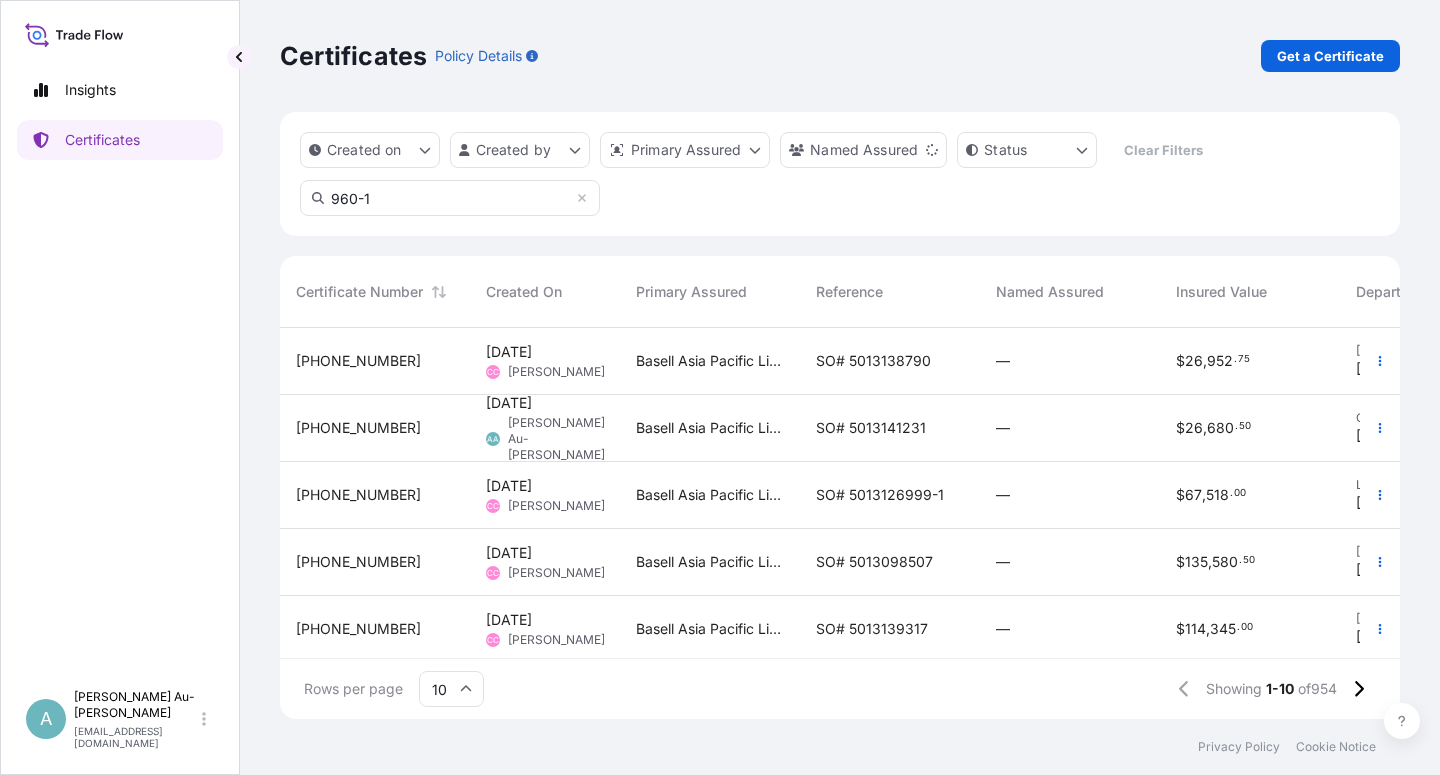 type on "960-1" 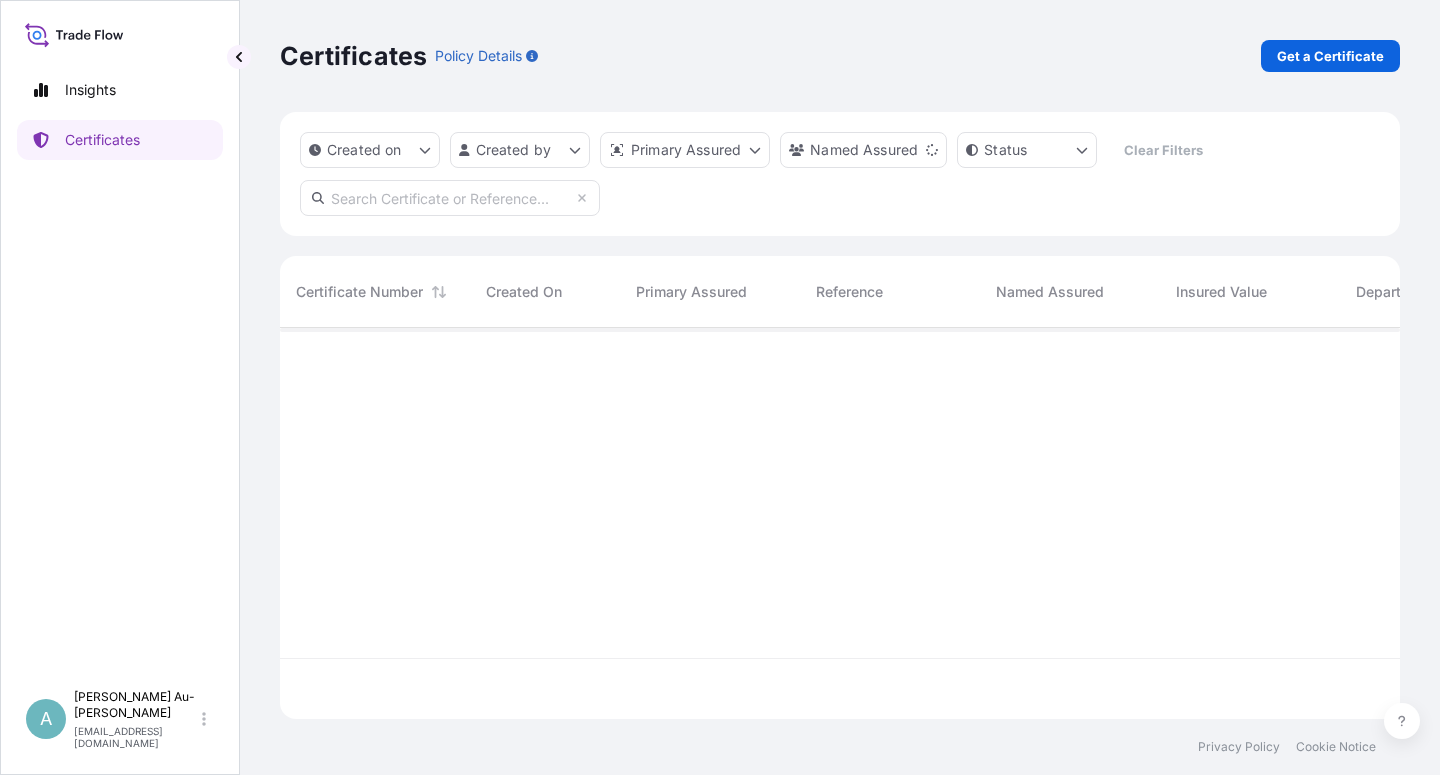 scroll, scrollTop: 18, scrollLeft: 18, axis: both 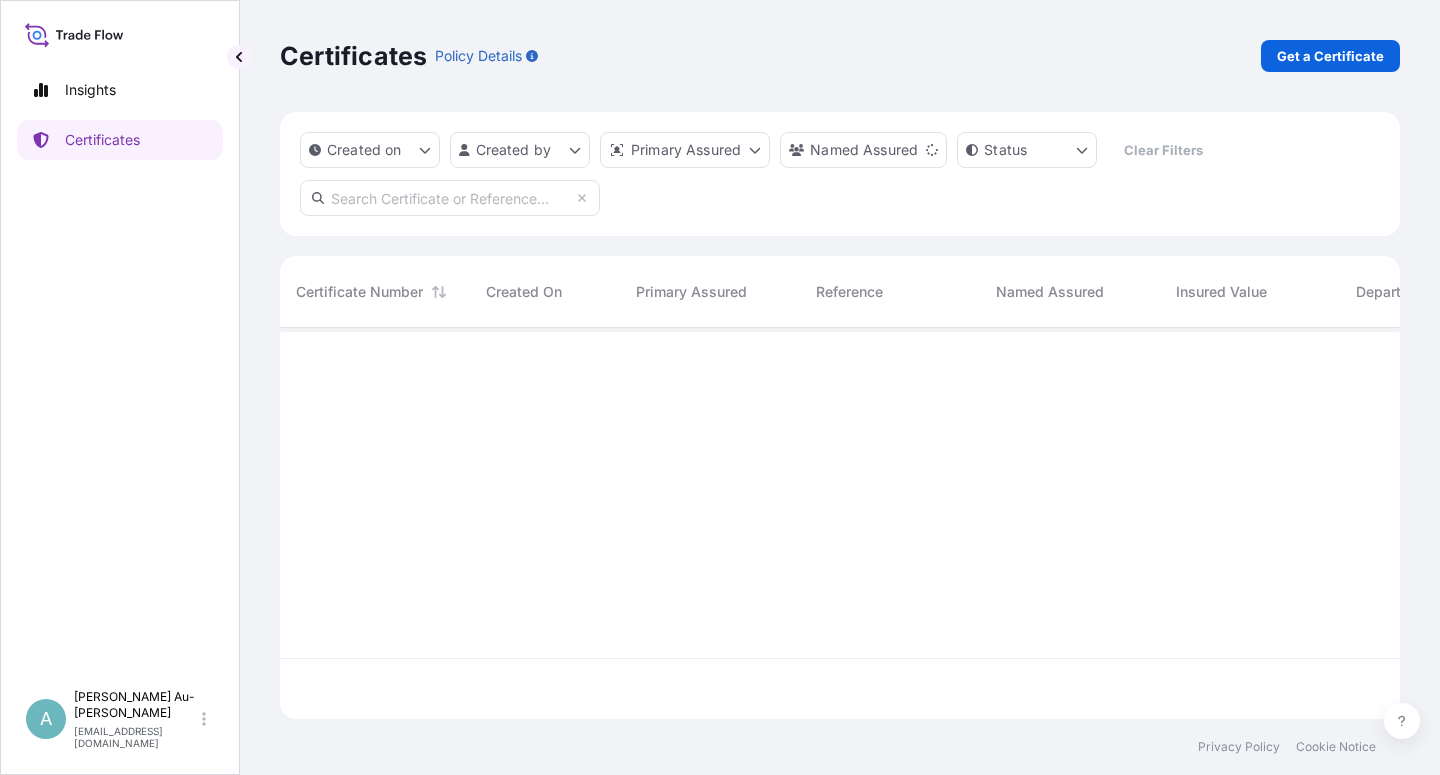 click at bounding box center [450, 198] 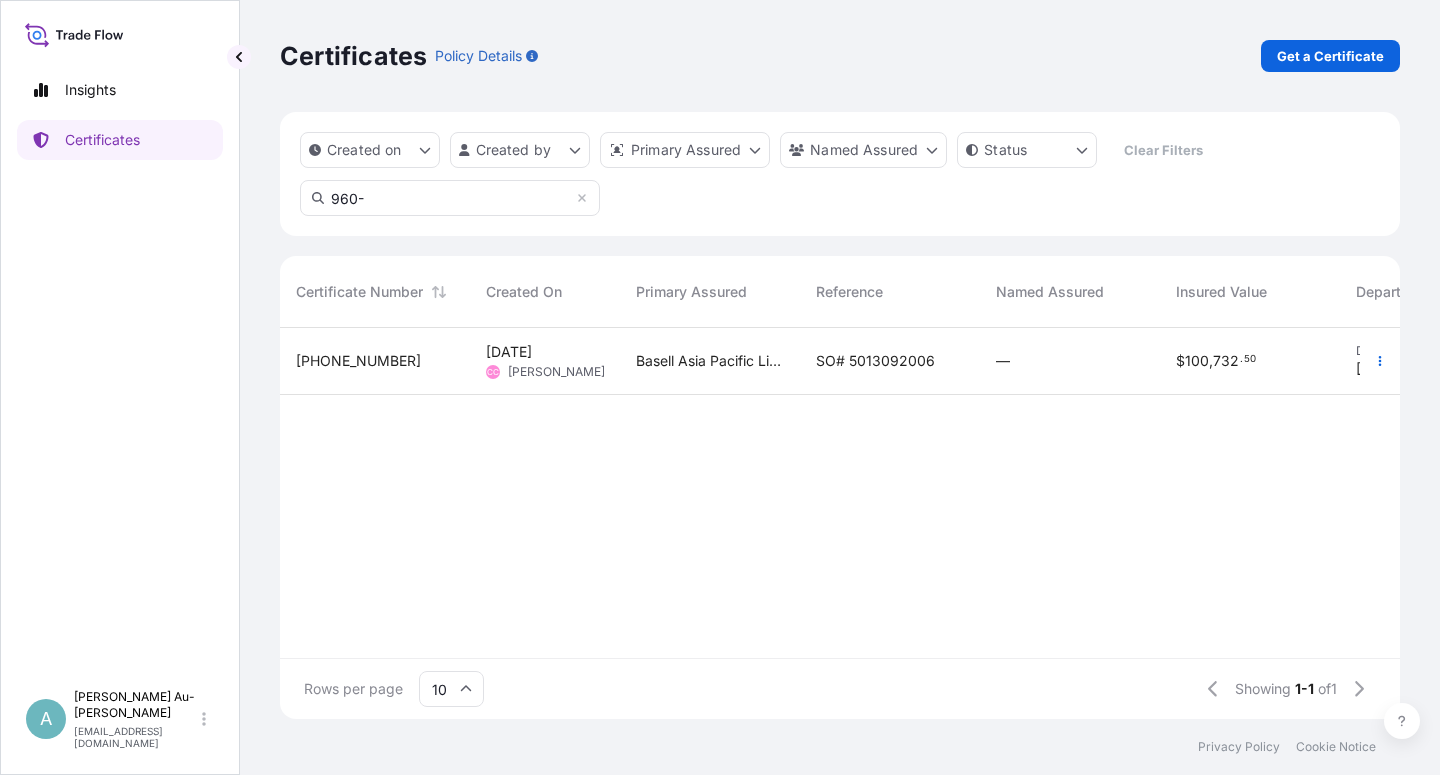 type on "960-" 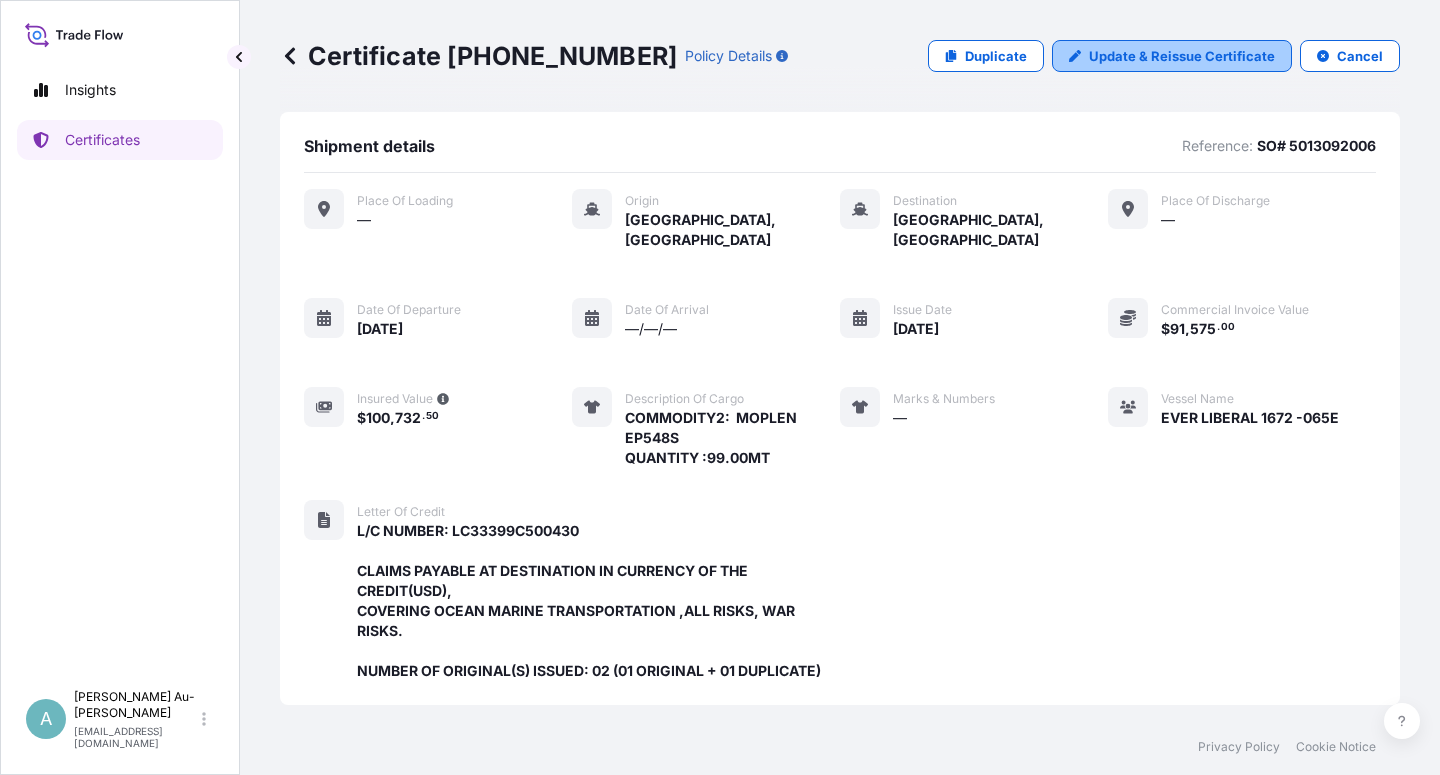 click on "Update & Reissue Certificate" at bounding box center (1182, 56) 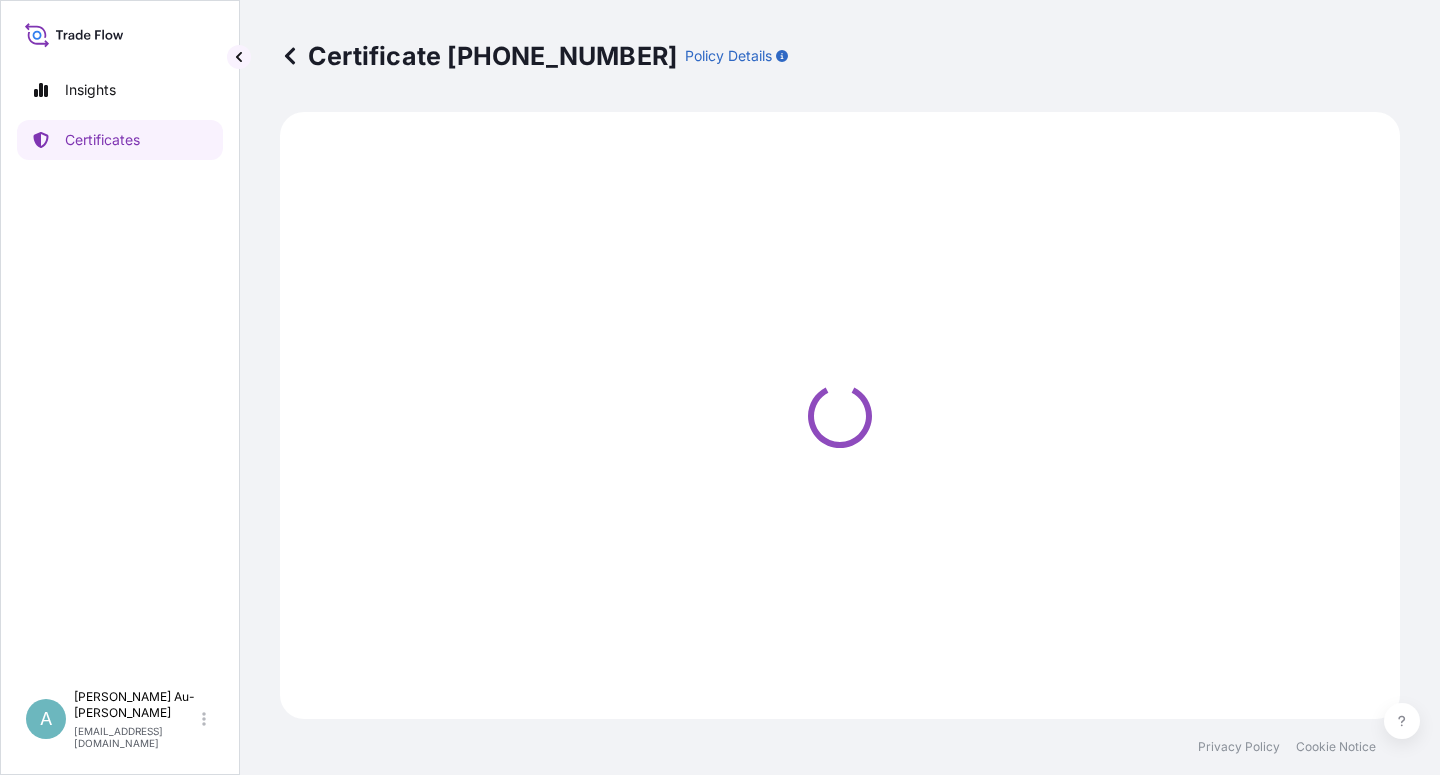 select on "Sea" 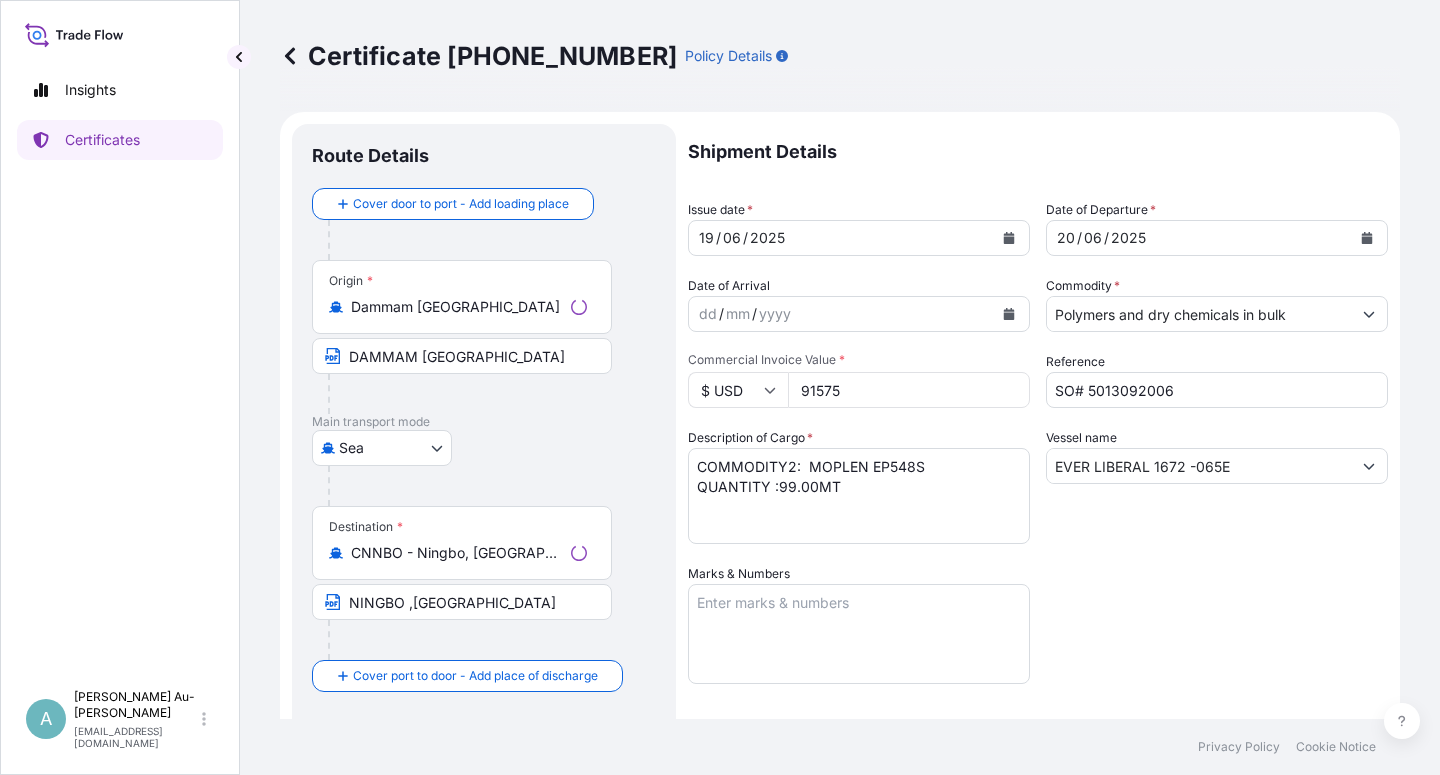 select on "32034" 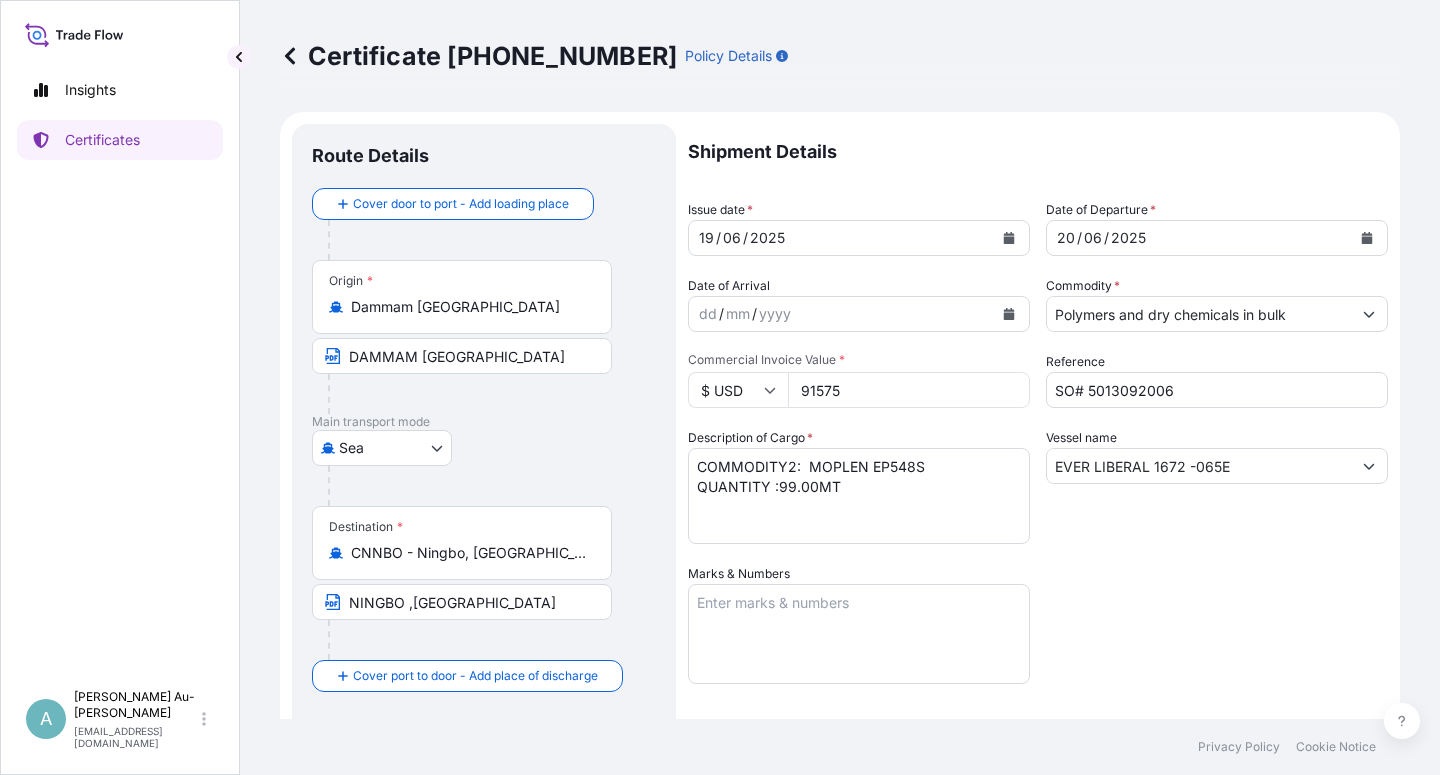 click 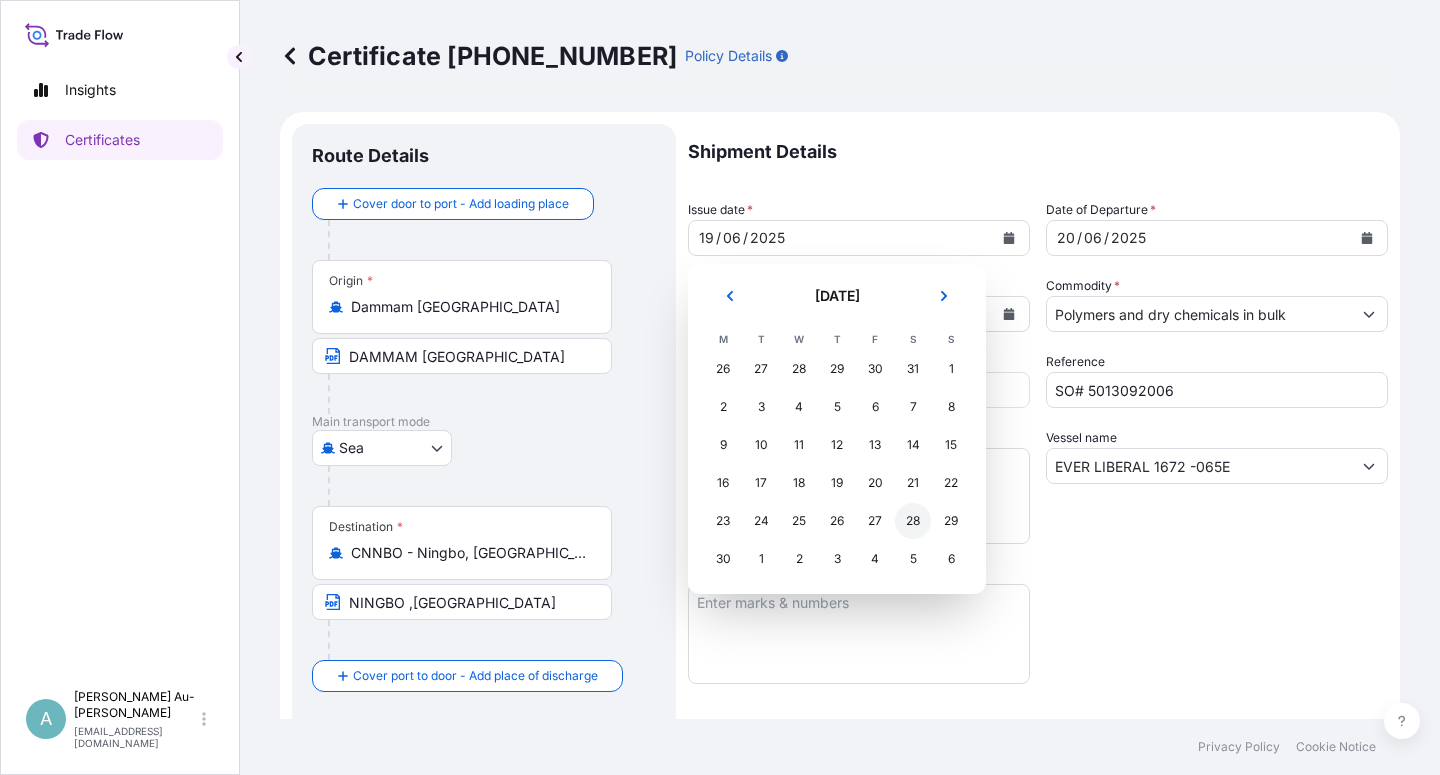 click on "28" at bounding box center [913, 521] 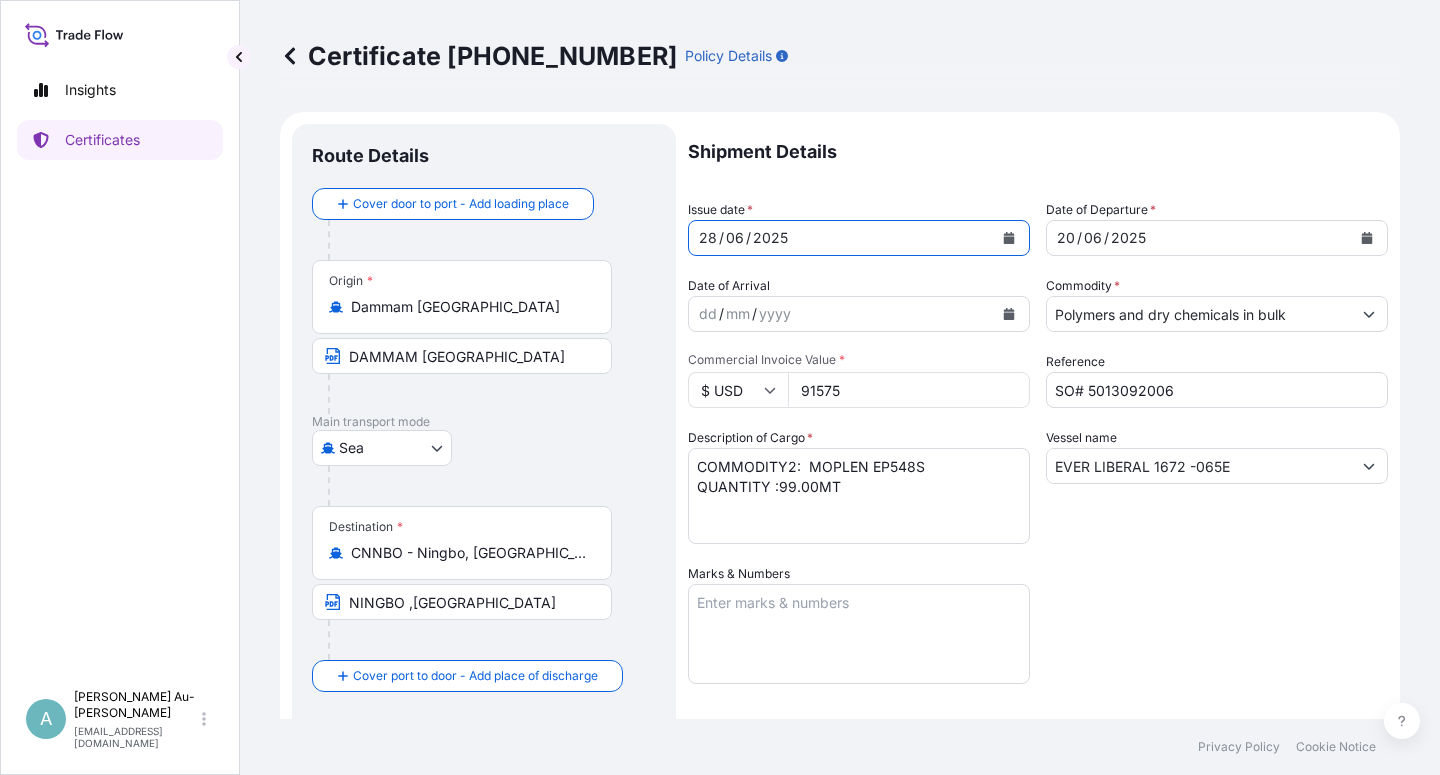 click 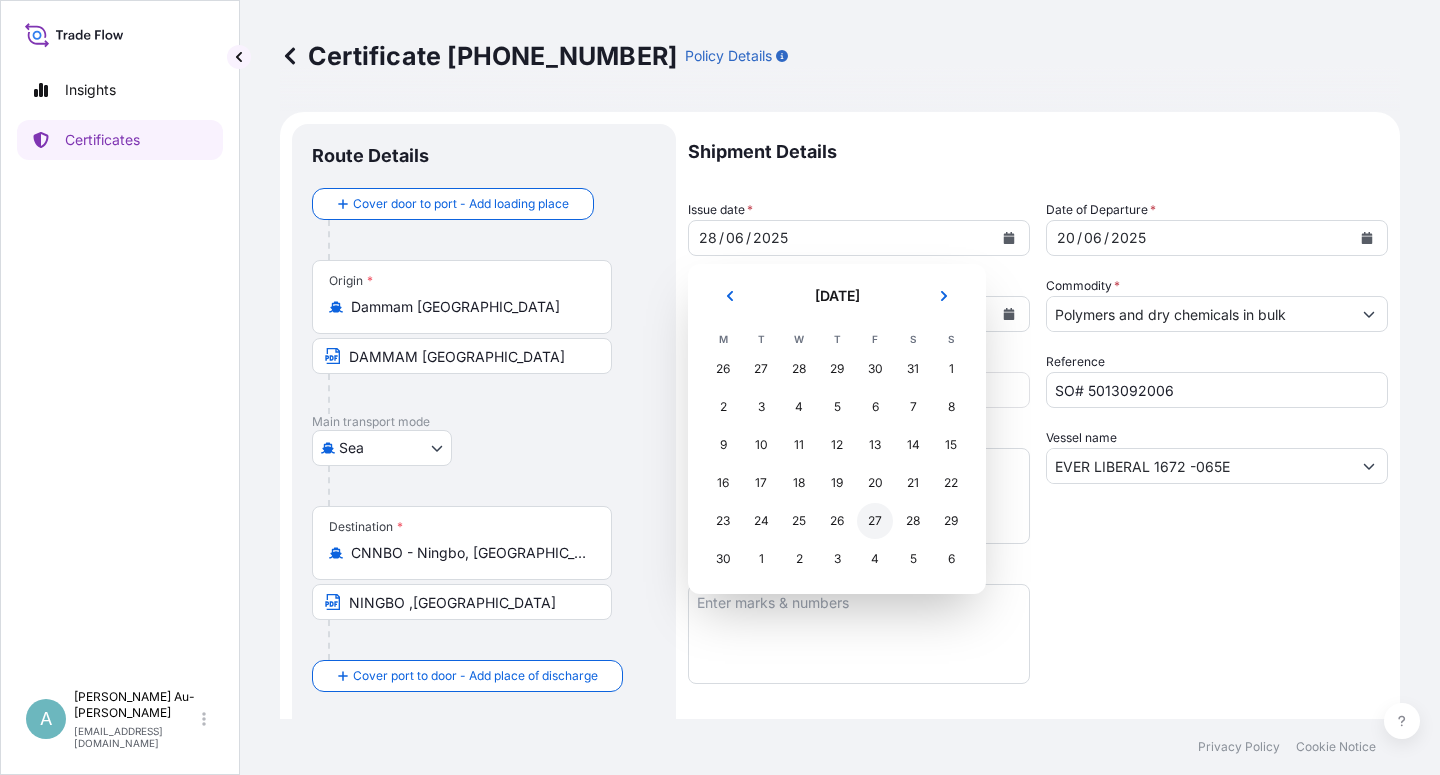 click on "27" at bounding box center [875, 521] 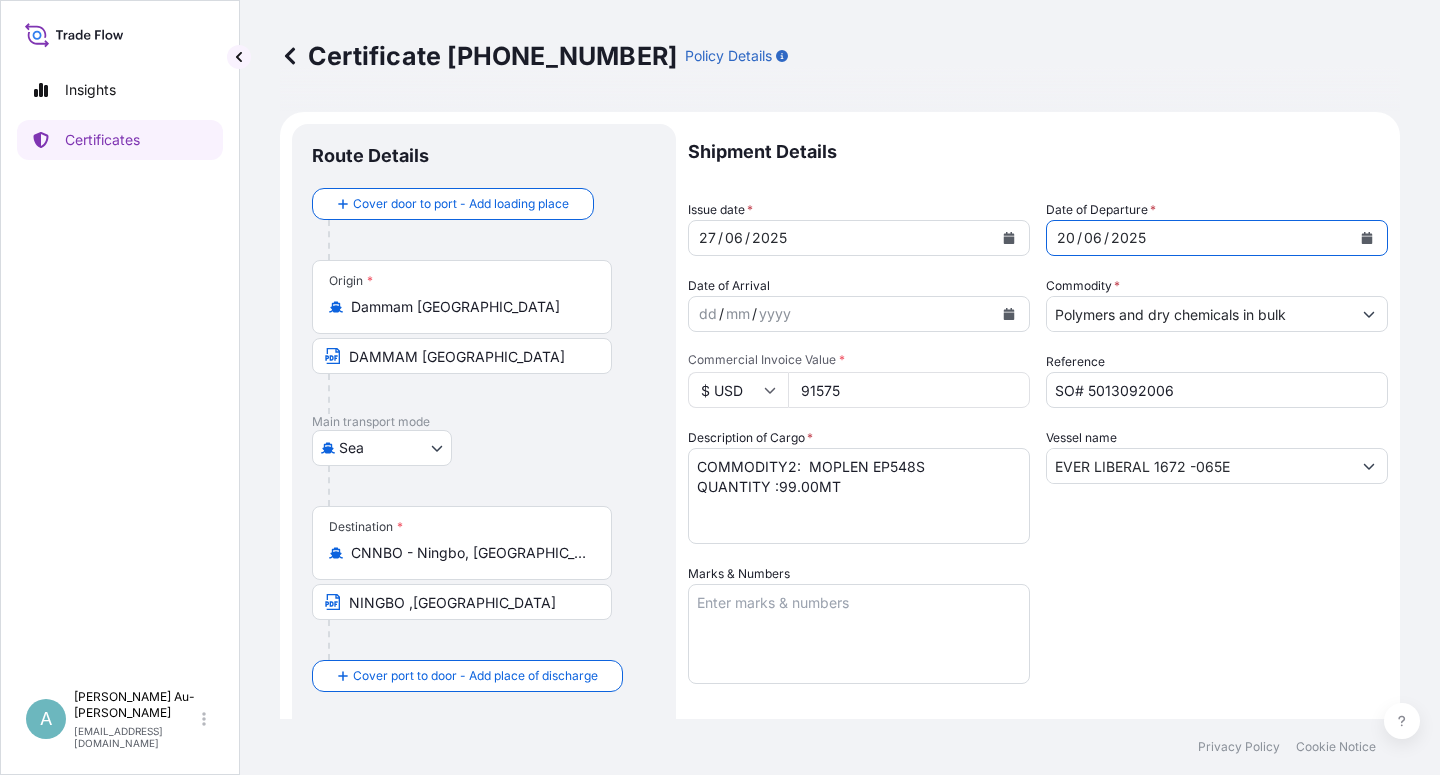 click 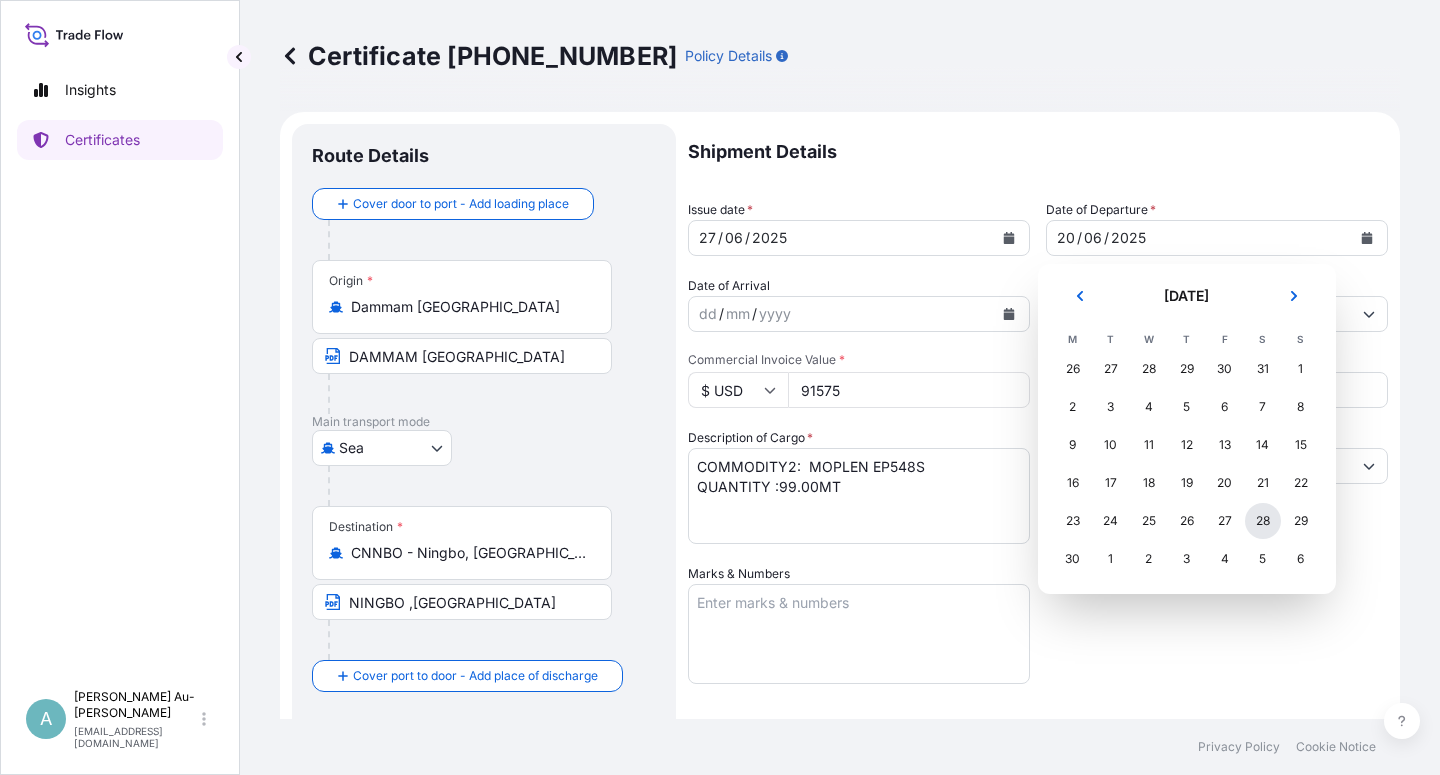 click on "28" at bounding box center [1263, 521] 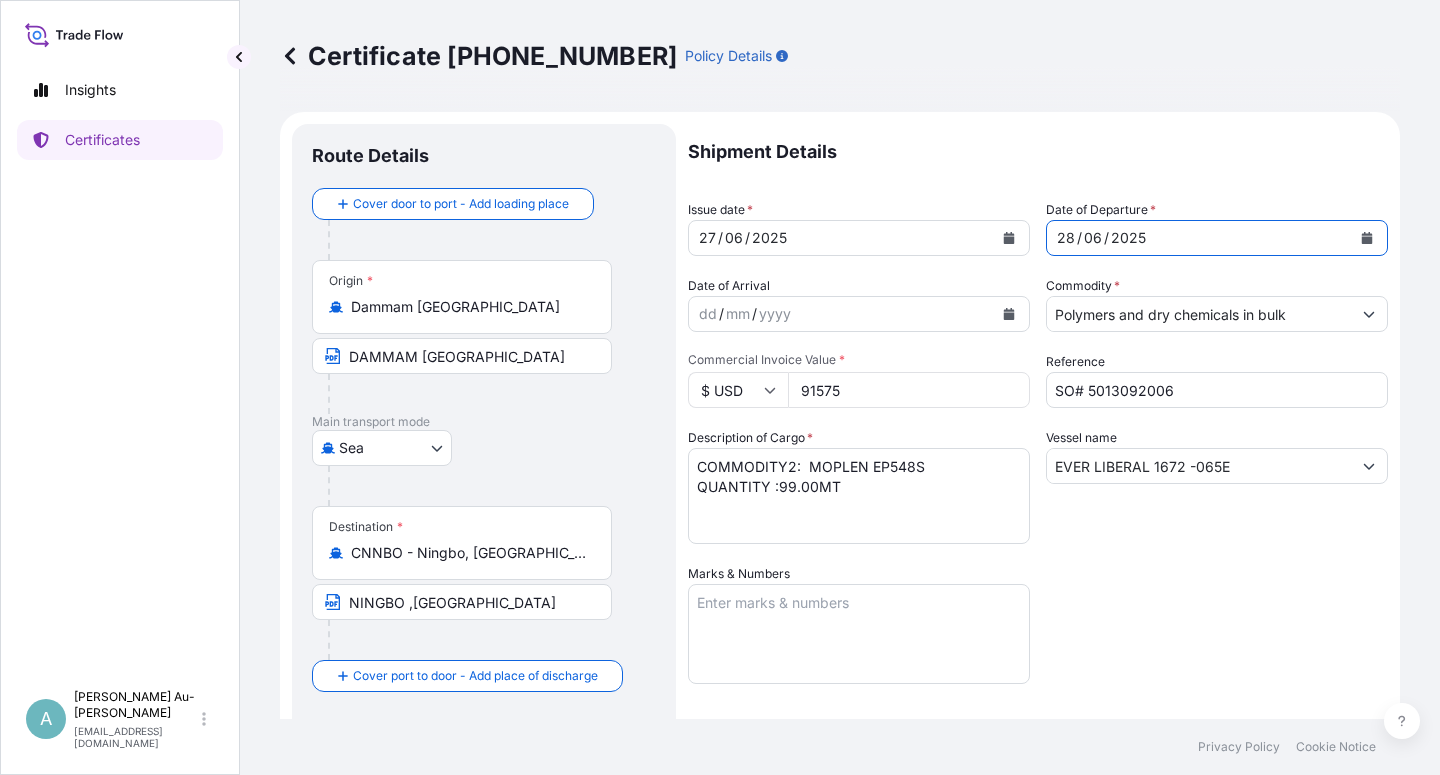 click on "Shipment Details Issue date * [DATE] Date of Departure * [DATE] Date of Arrival dd / mm / yyyy Commodity * Polymers and dry chemicals in bulk Packing Category Commercial Invoice Value    * $ USD 91575 Reference SO# 5013092006 Description of Cargo * COMMODITY2:  MOPLEN EP548S
QUANTITY :99.00MT Vessel name EVER LIBERAL 1672 -065E Marks & Numbers Letter of Credit This shipment has a letter of credit Letter of credit * L/C NUMBER: LC33399C500430
CLAIMS PAYABLE AT DESTINATION IN CURRENCY OF THE CREDIT(USD),
COVERING OCEAN MARINE TRANSPORTATION ,ALL RISKS, WAR RISKS.
NUMBER OF ORIGINAL(S) ISSUED: 02 (01 ORIGINAL + 01 DUPLICATE)
Letter of credit may not exceed 12000 characters Assured Details Primary Assured * Basell Asia Pacific Limited Basell Asia Pacific Limited Named Assured Named Assured Address" at bounding box center (1038, 638) 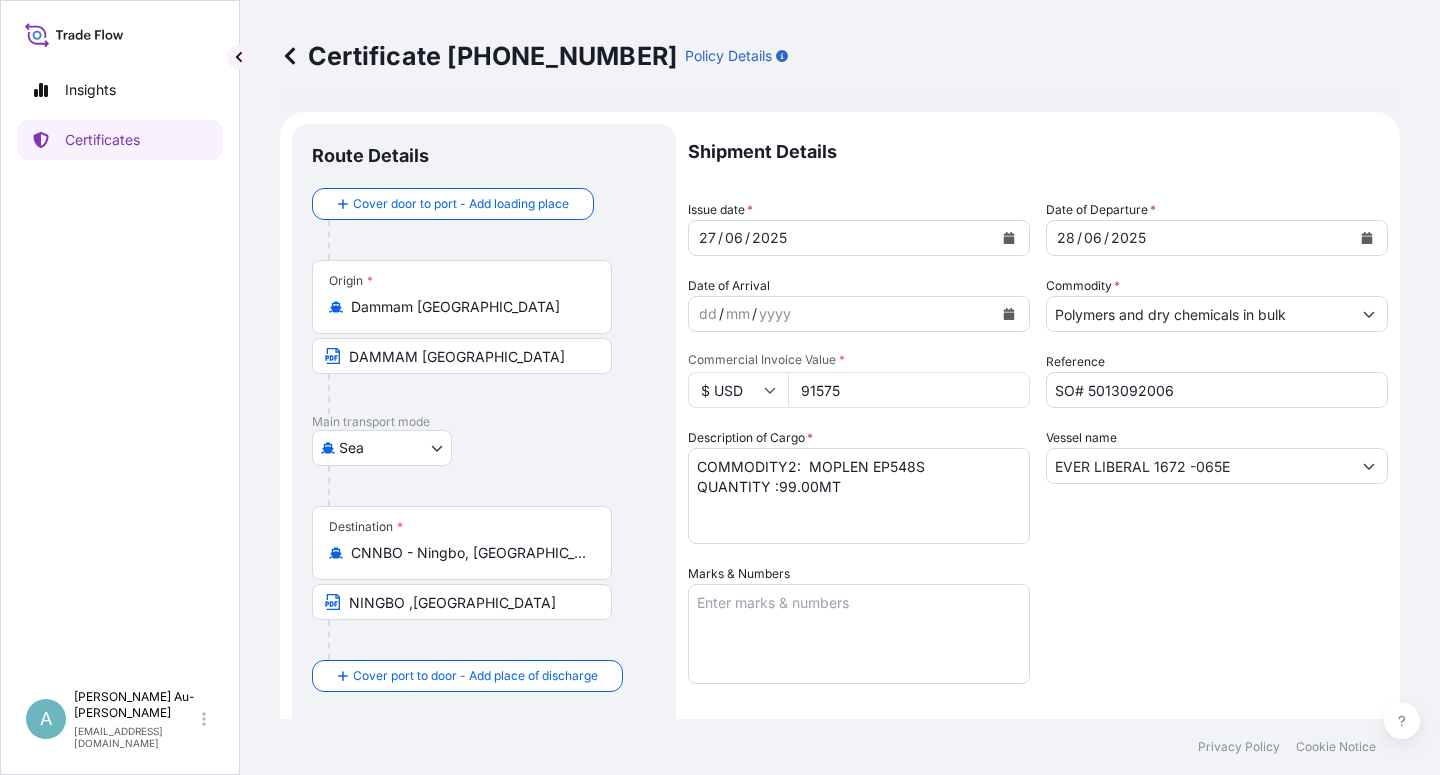 click on "Shipment Details Issue date * [DATE] Date of Departure * [DATE] Date of Arrival dd / mm / yyyy Commodity * Polymers and dry chemicals in bulk Packing Category Commercial Invoice Value    * $ USD 91575 Reference SO# 5013092006 Description of Cargo * COMMODITY2:  MOPLEN EP548S
QUANTITY :99.00MT Vessel name EVER LIBERAL 1672 -065E Marks & Numbers Letter of Credit This shipment has a letter of credit Letter of credit * L/C NUMBER: LC33399C500430
CLAIMS PAYABLE AT DESTINATION IN CURRENCY OF THE CREDIT(USD),
COVERING OCEAN MARINE TRANSPORTATION ,ALL RISKS, WAR RISKS.
NUMBER OF ORIGINAL(S) ISSUED: 02 (01 ORIGINAL + 01 DUPLICATE)
Letter of credit may not exceed 12000 characters Assured Details Primary Assured * Basell Asia Pacific Limited Basell Asia Pacific Limited Named Assured Named Assured Address" at bounding box center [1038, 638] 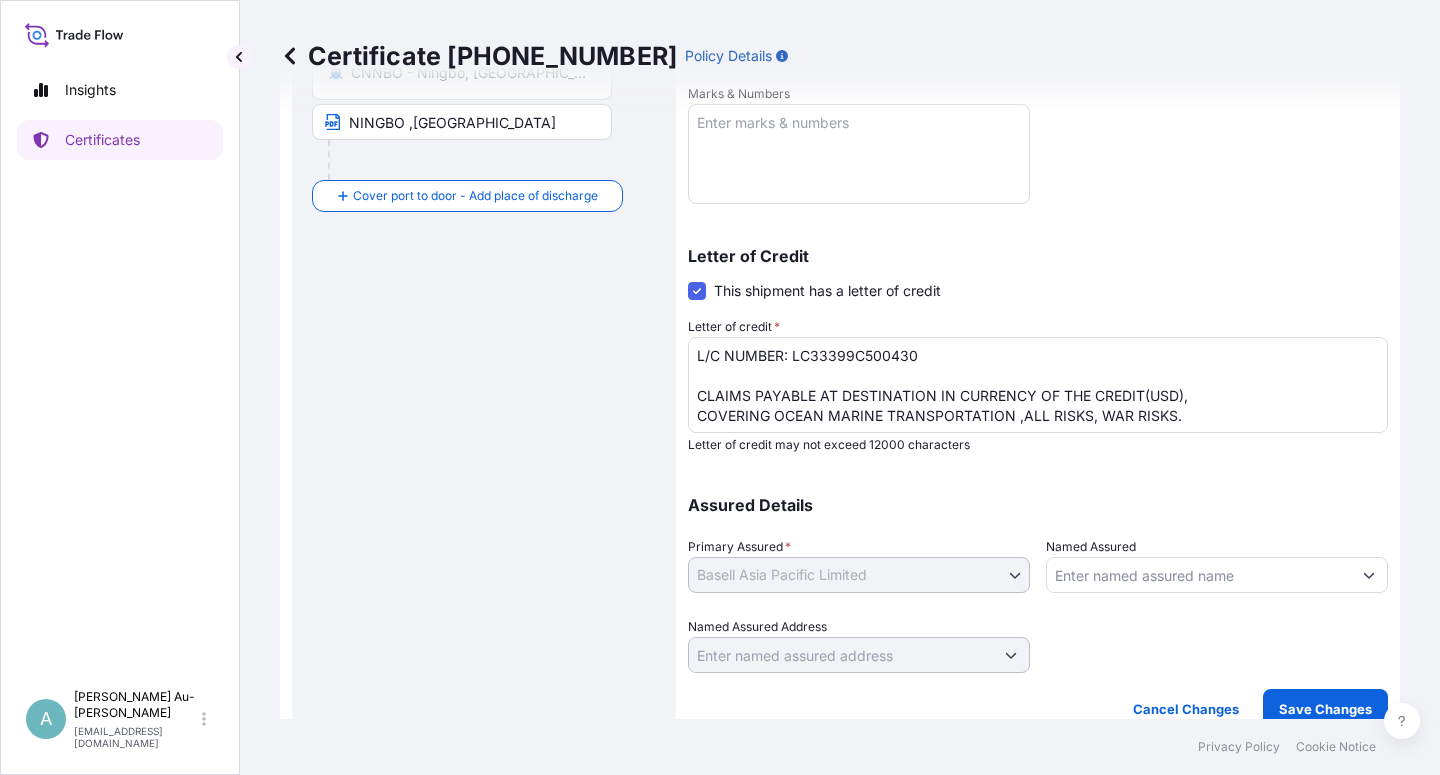 scroll, scrollTop: 490, scrollLeft: 0, axis: vertical 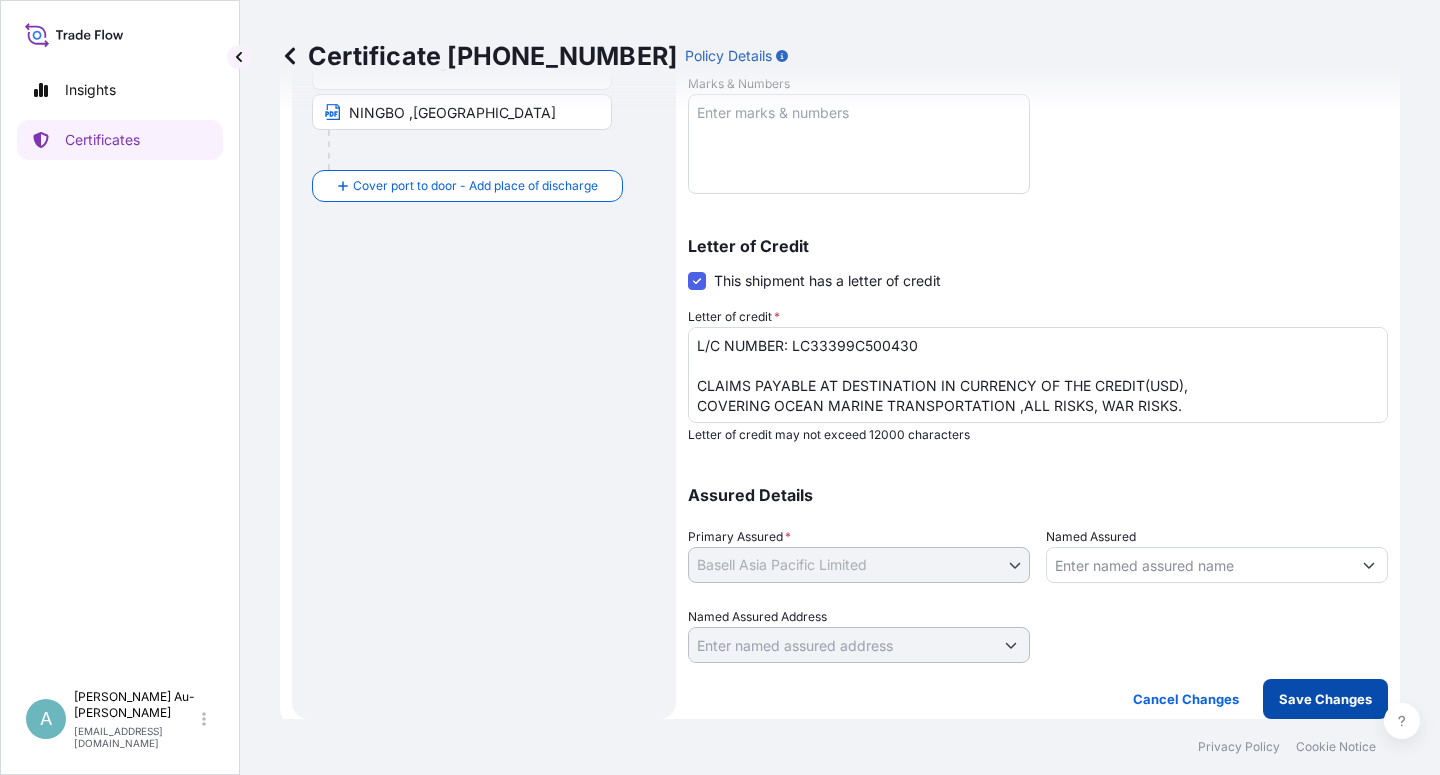 click on "Save Changes" at bounding box center [1325, 699] 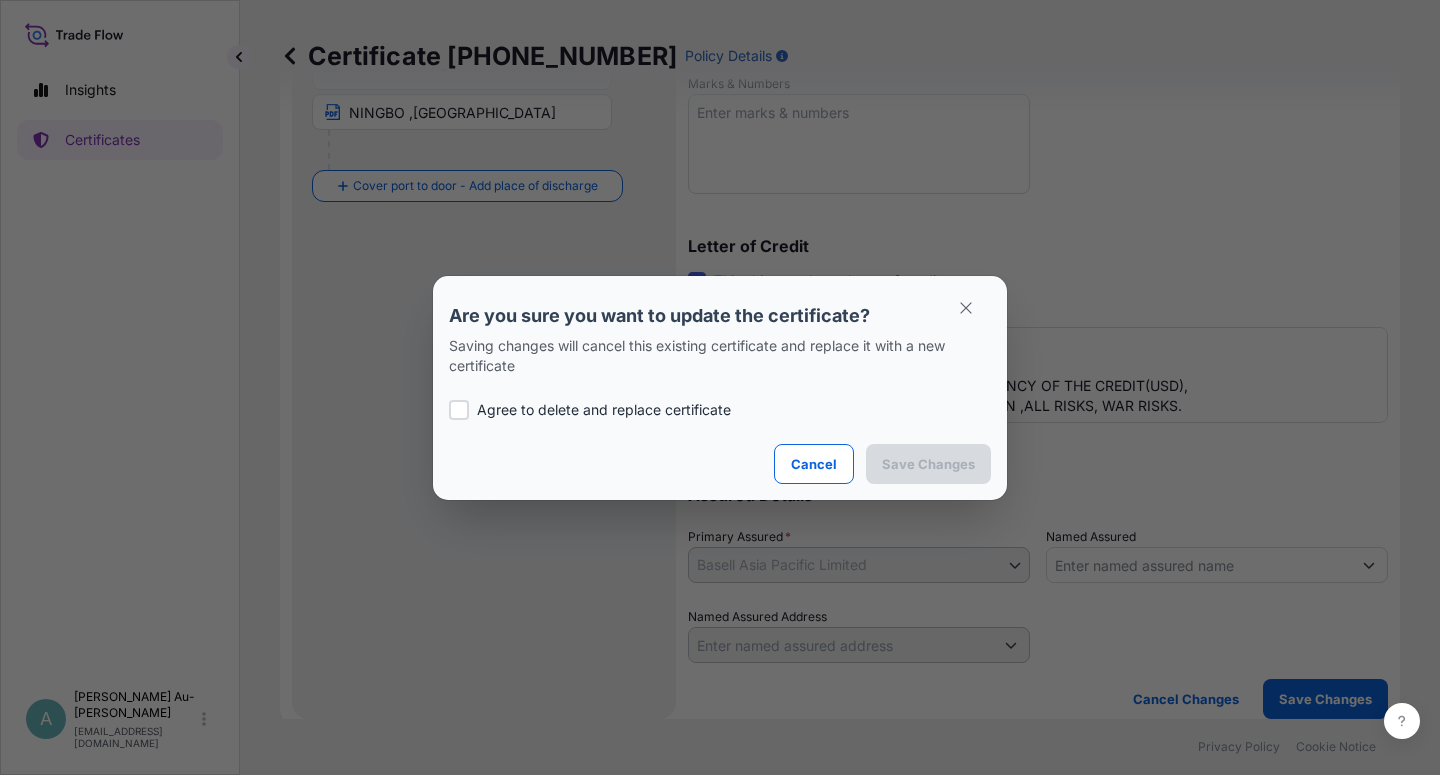 click on "Agree to delete and replace certificate" at bounding box center [604, 410] 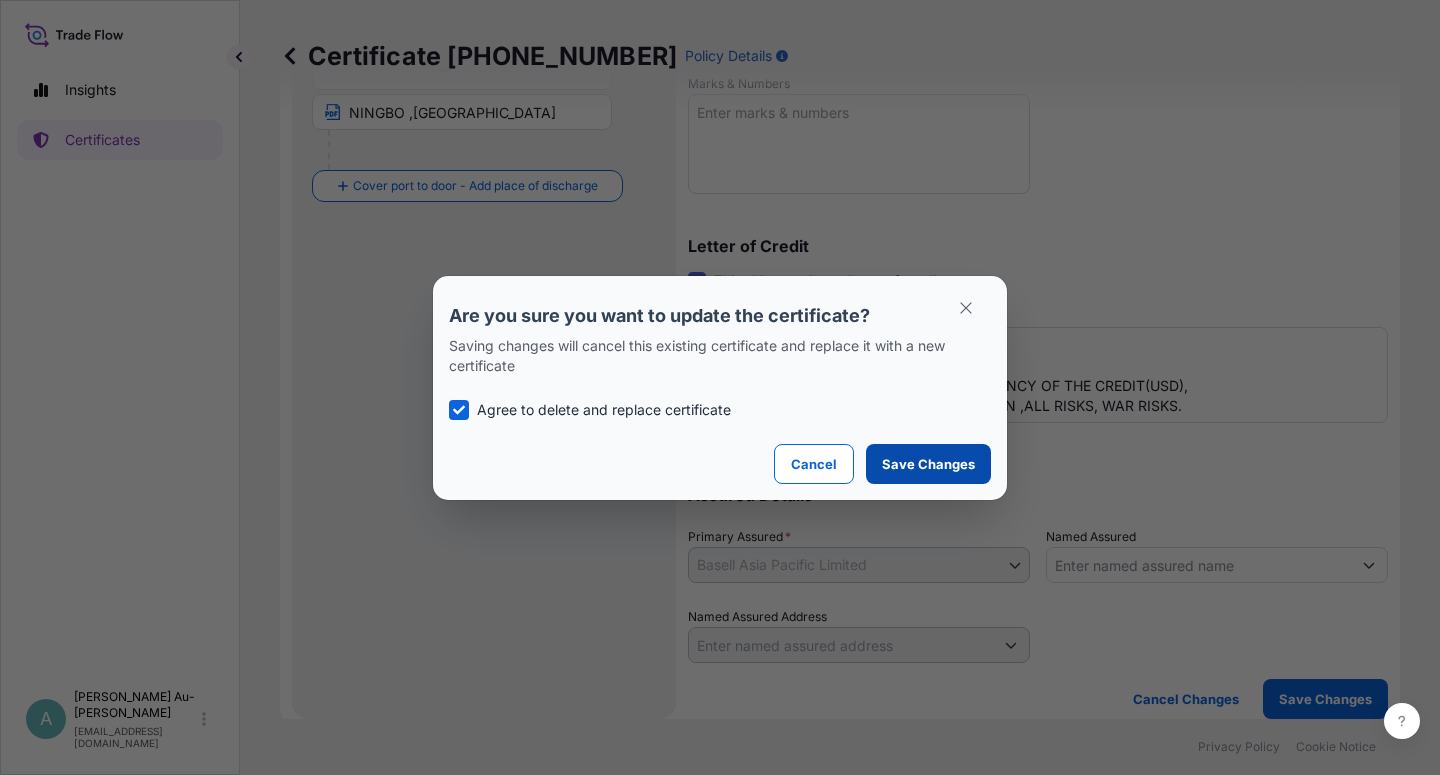click on "Save Changes" at bounding box center [928, 464] 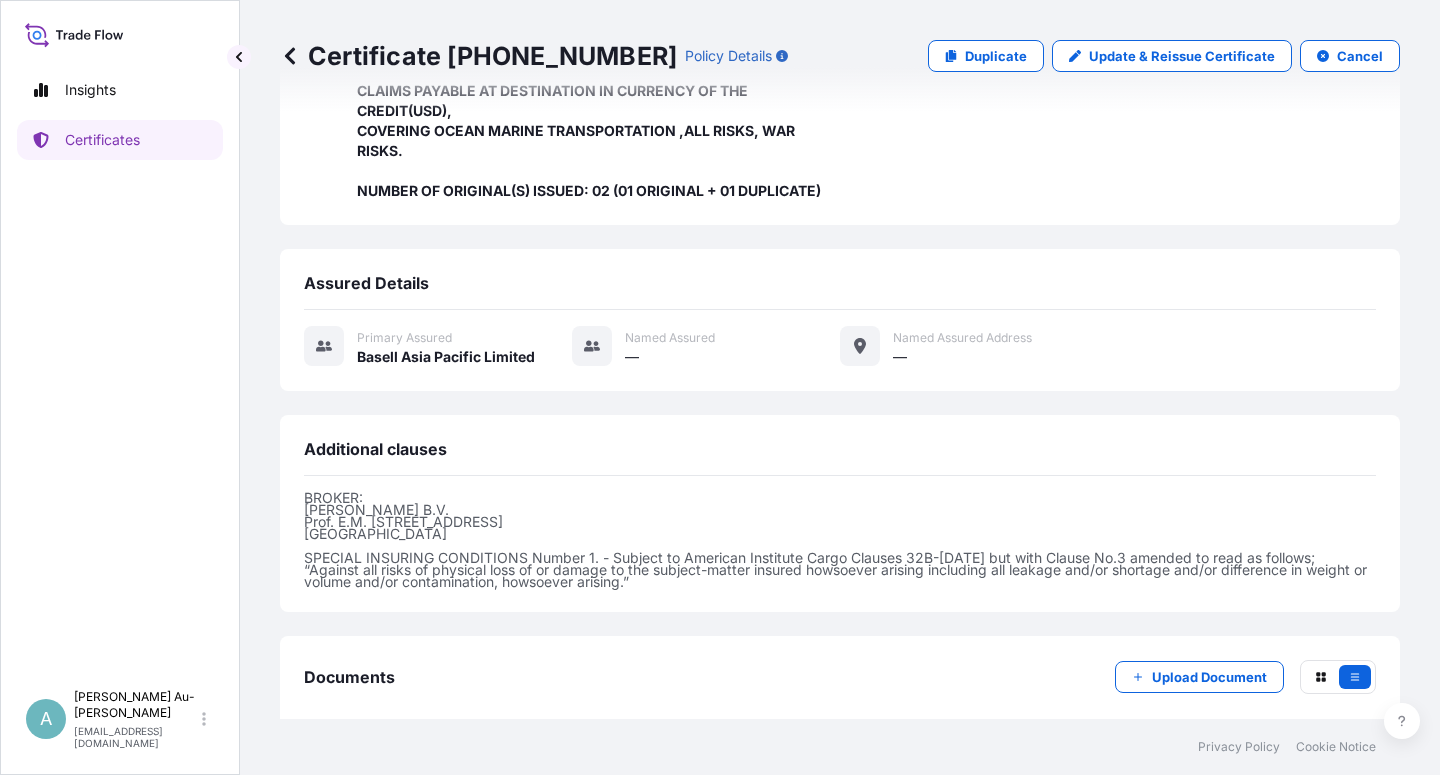scroll, scrollTop: 574, scrollLeft: 0, axis: vertical 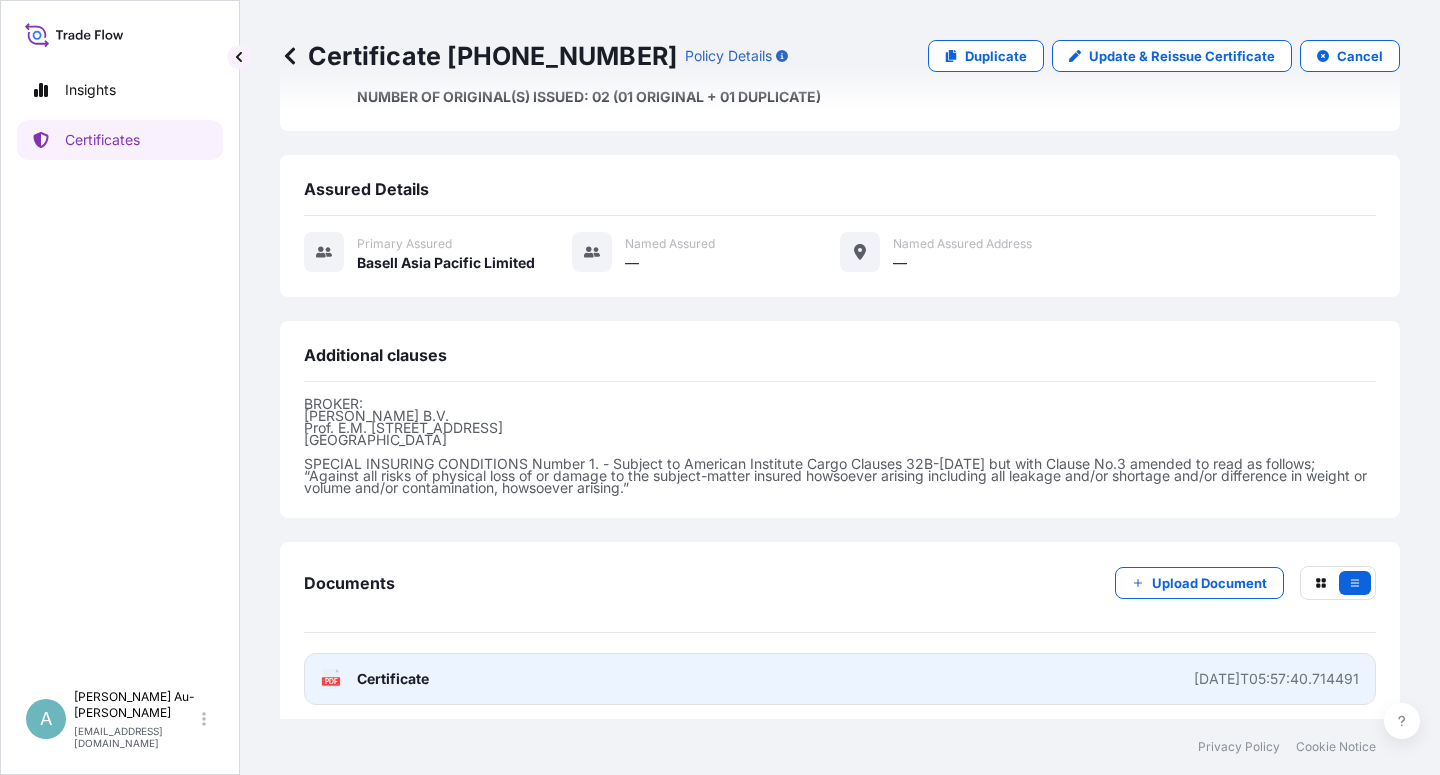 click on "Certificate" at bounding box center [393, 679] 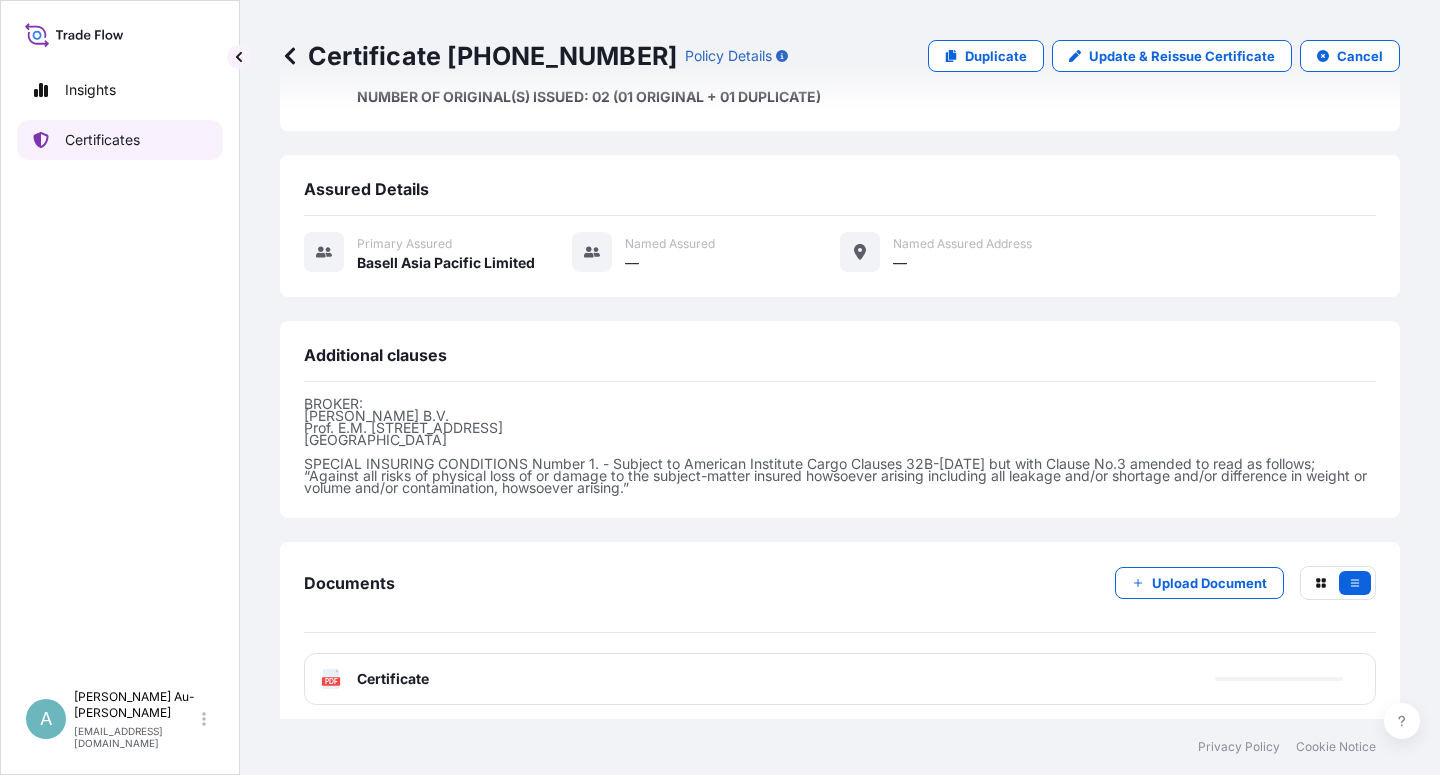 click on "Certificates" at bounding box center (102, 140) 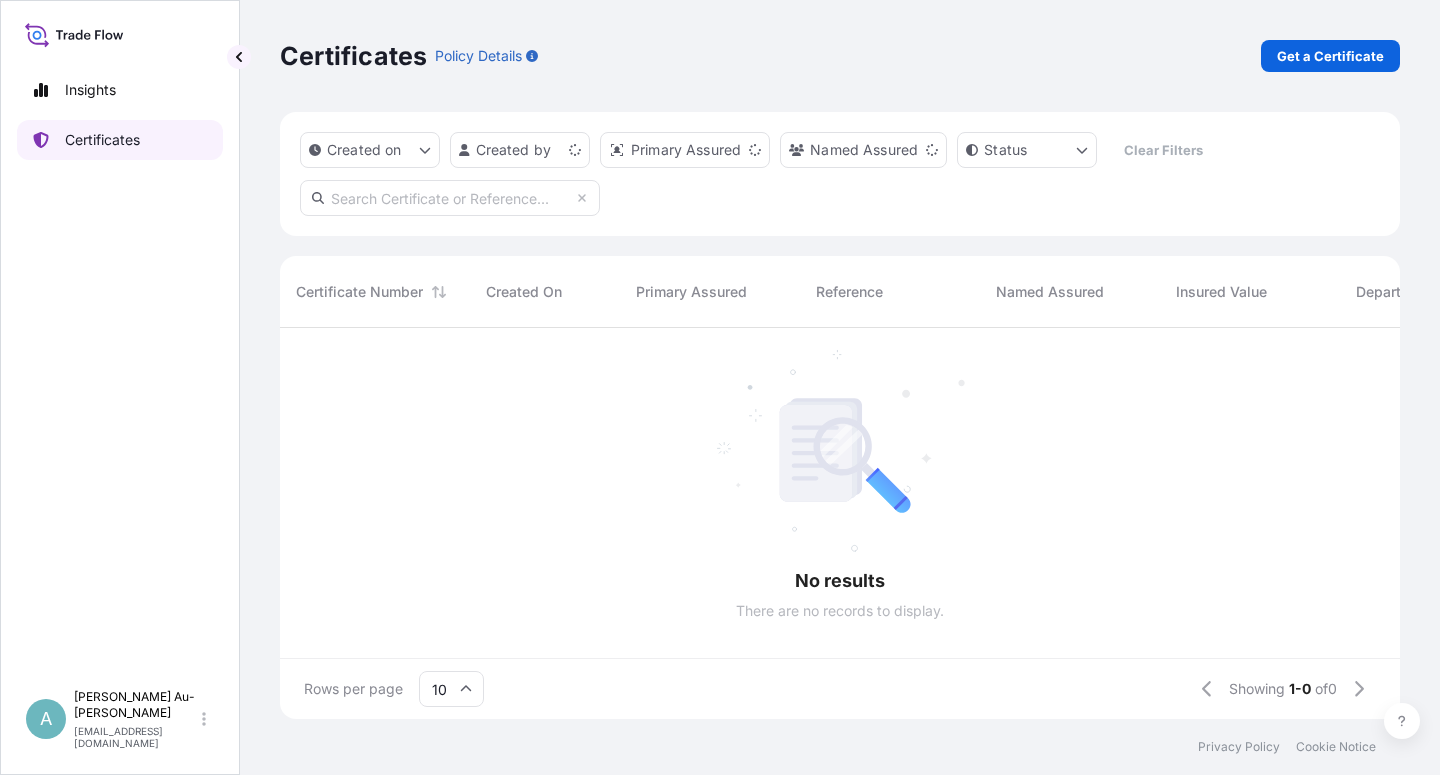 scroll, scrollTop: 0, scrollLeft: 0, axis: both 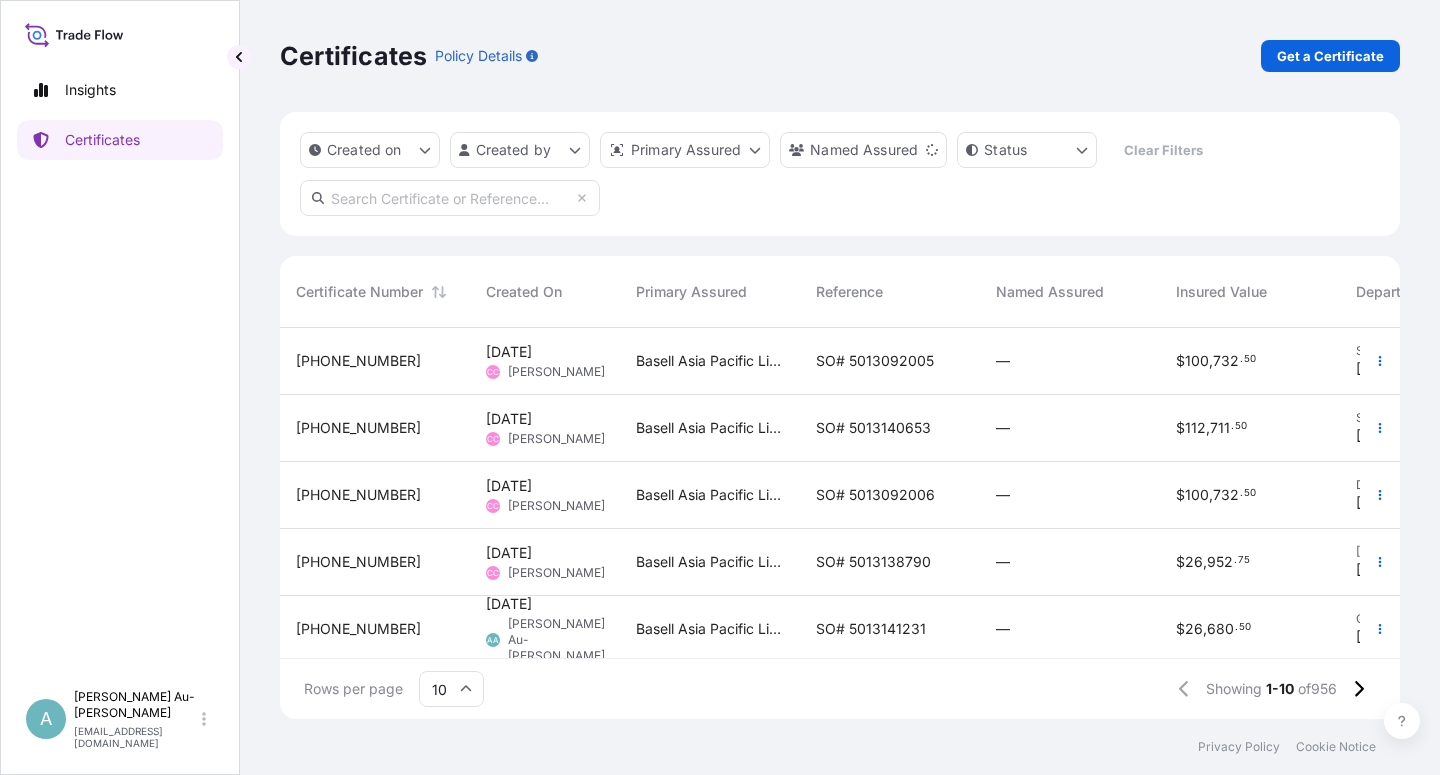 click at bounding box center (450, 198) 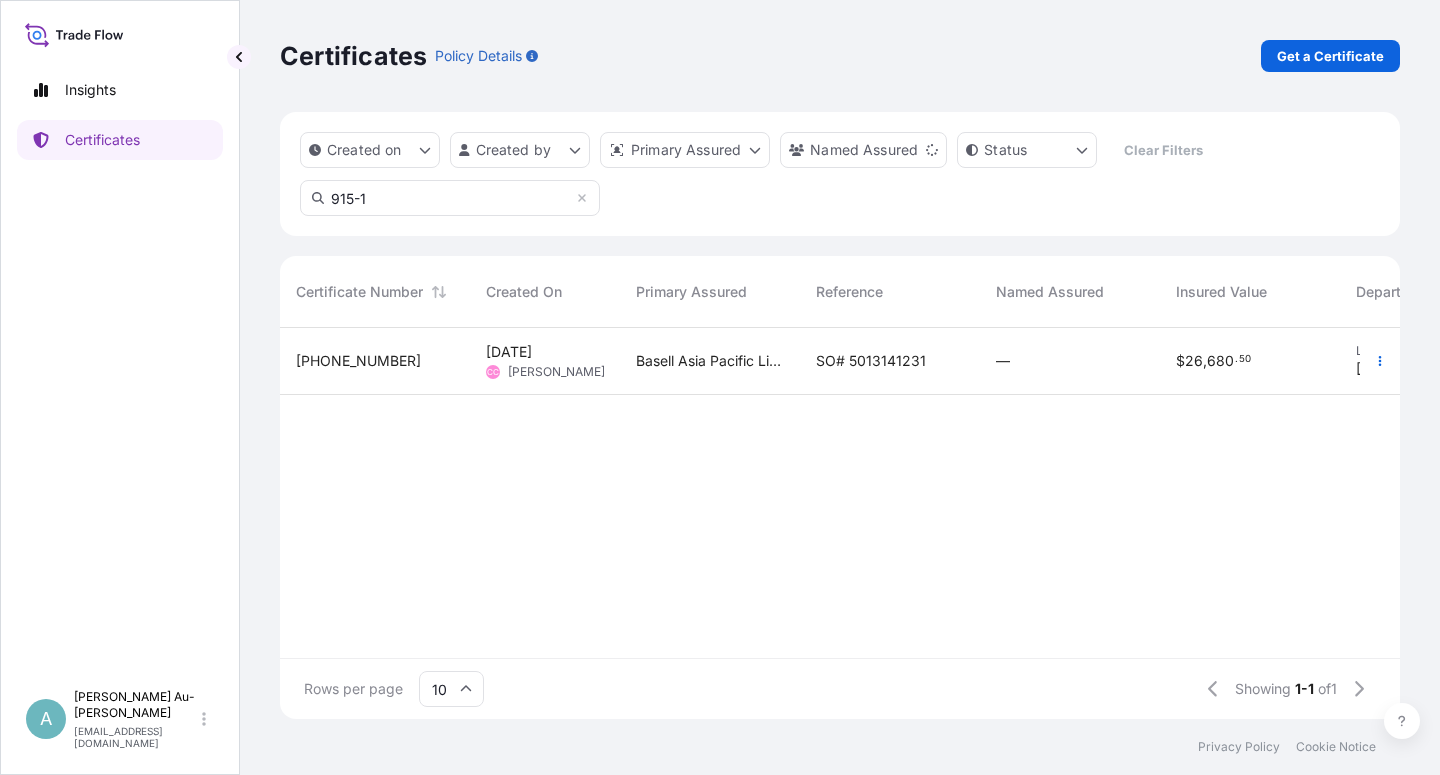 type on "915-1" 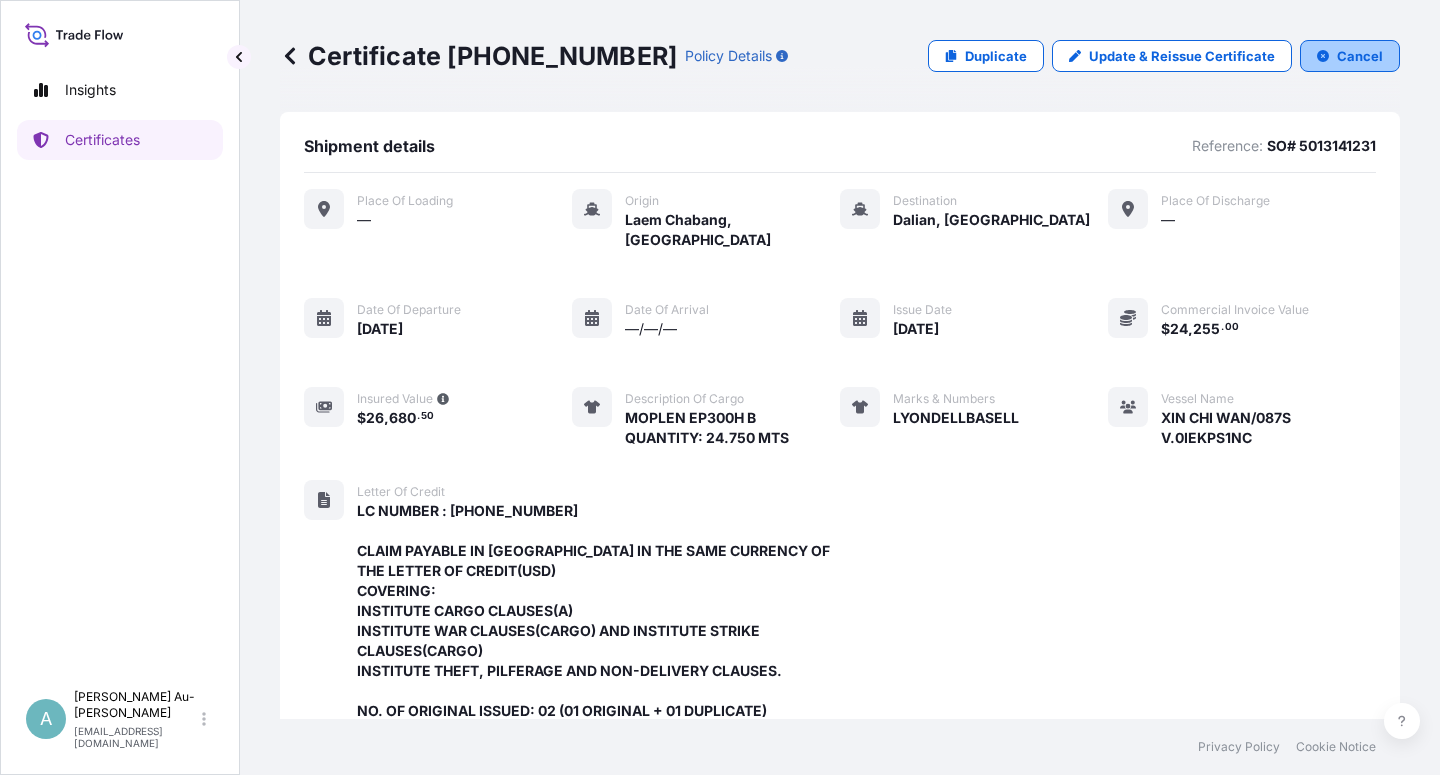 click on "Cancel" at bounding box center (1350, 56) 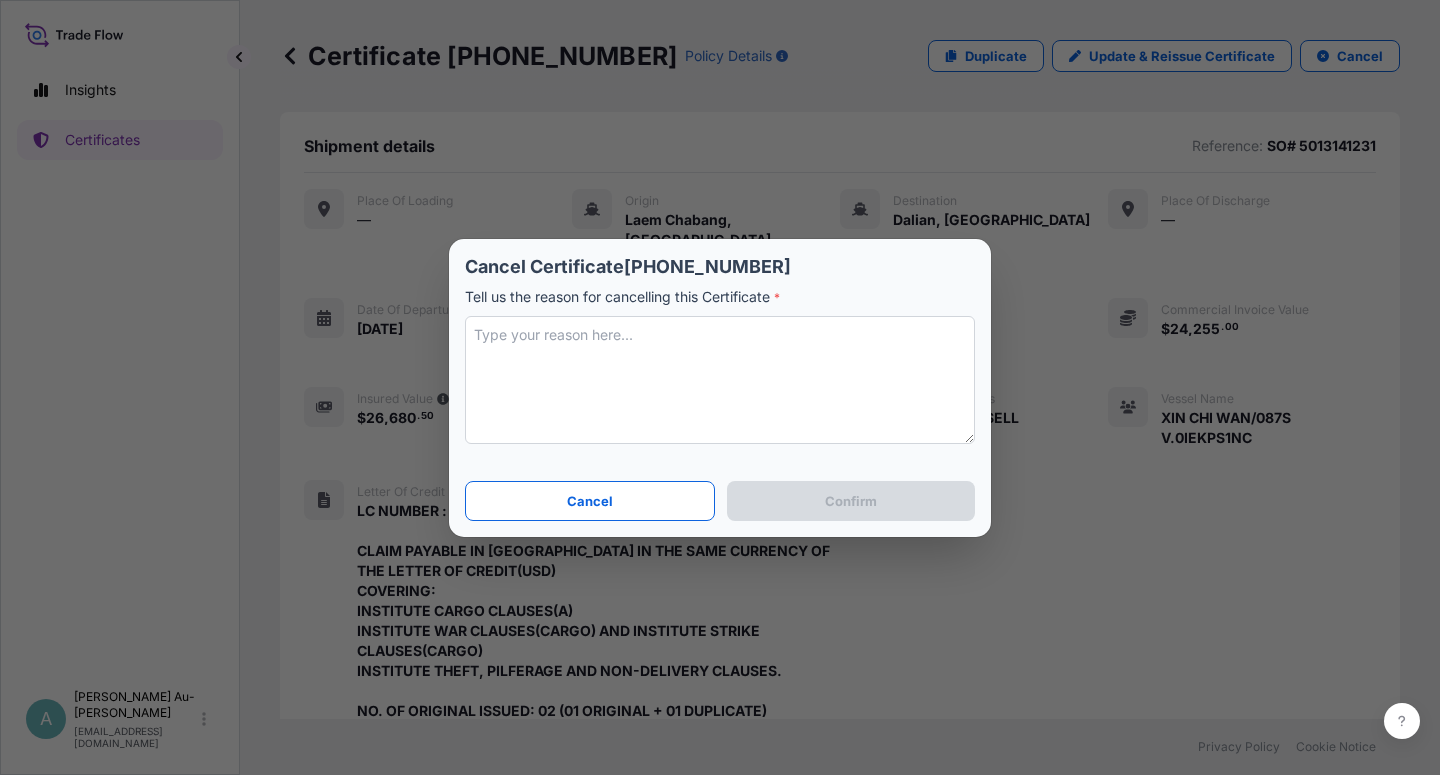 click at bounding box center [720, 380] 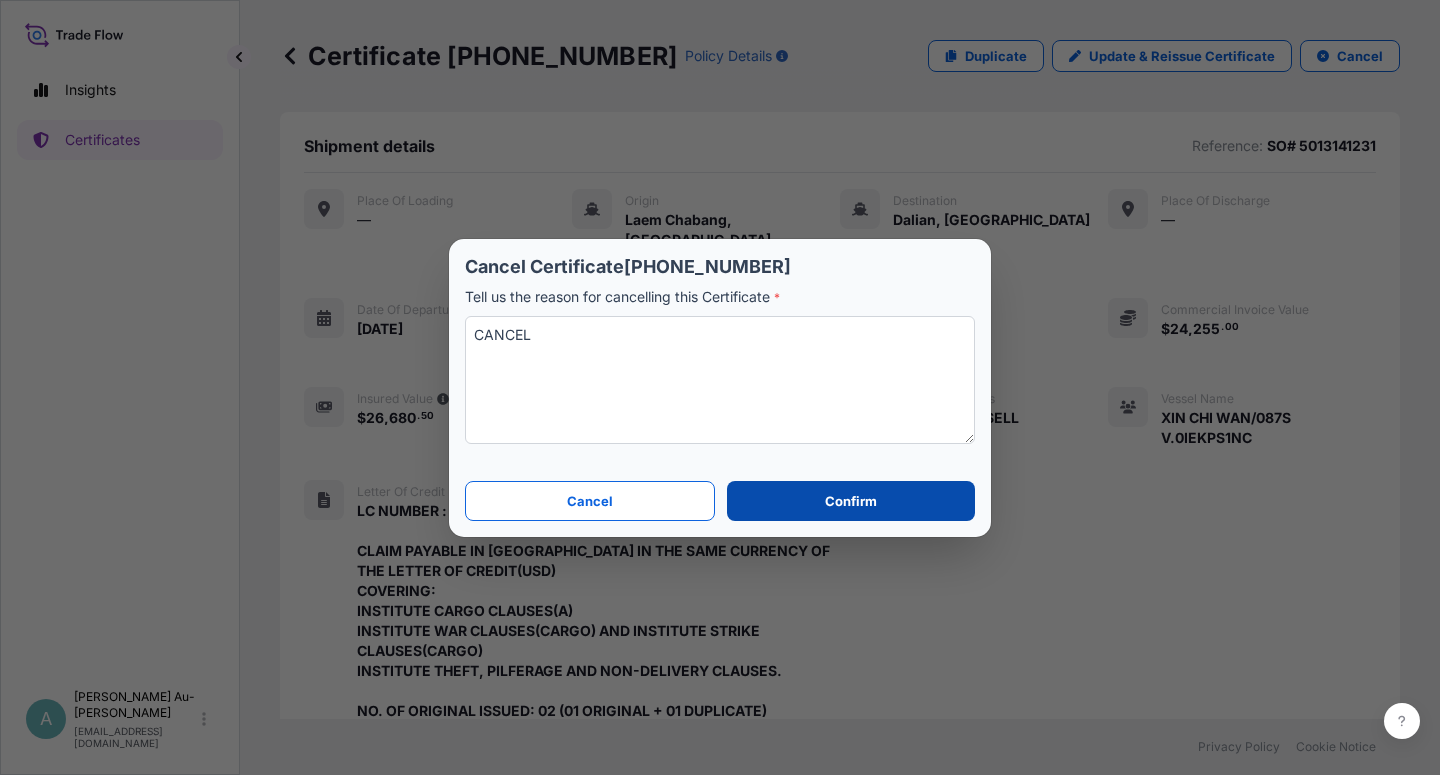 type on "CANCEL" 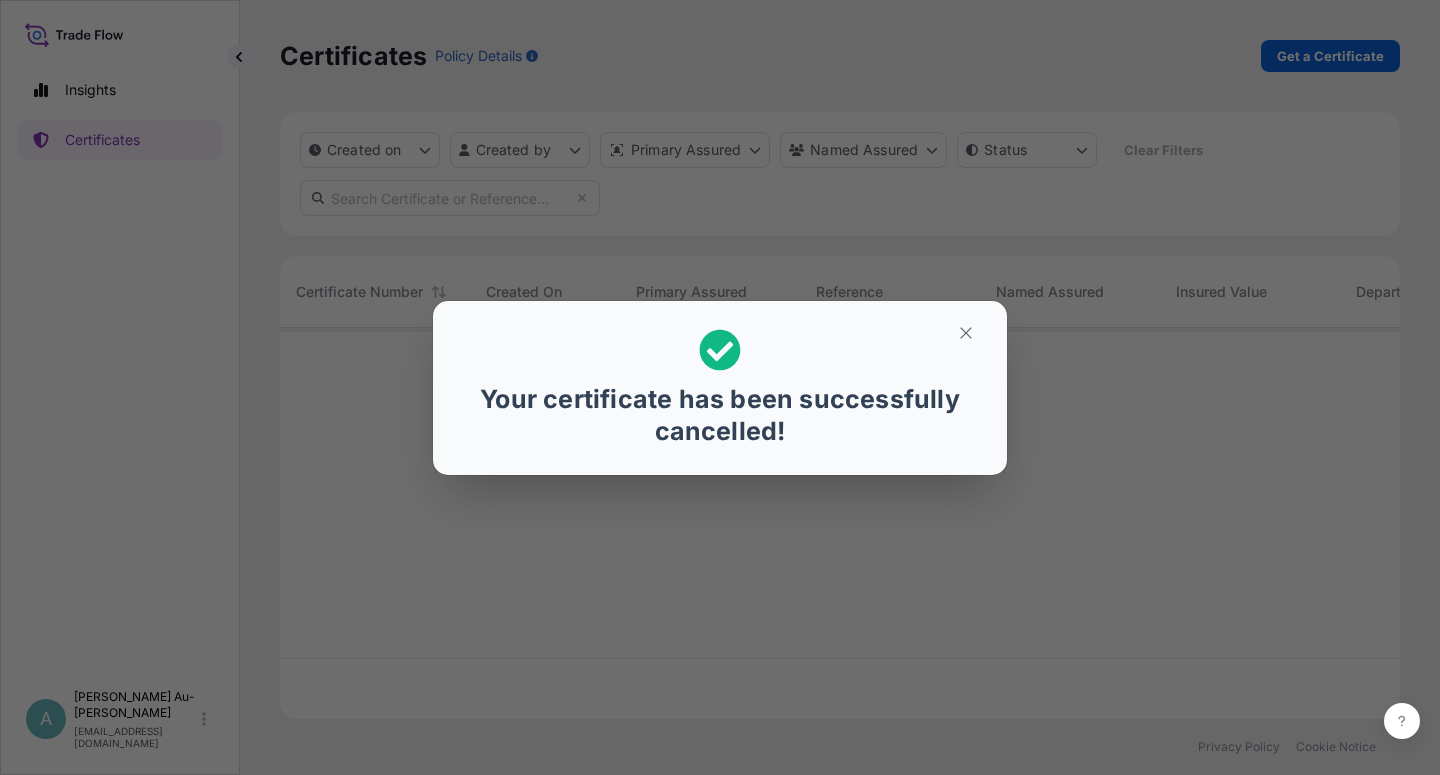 scroll, scrollTop: 18, scrollLeft: 18, axis: both 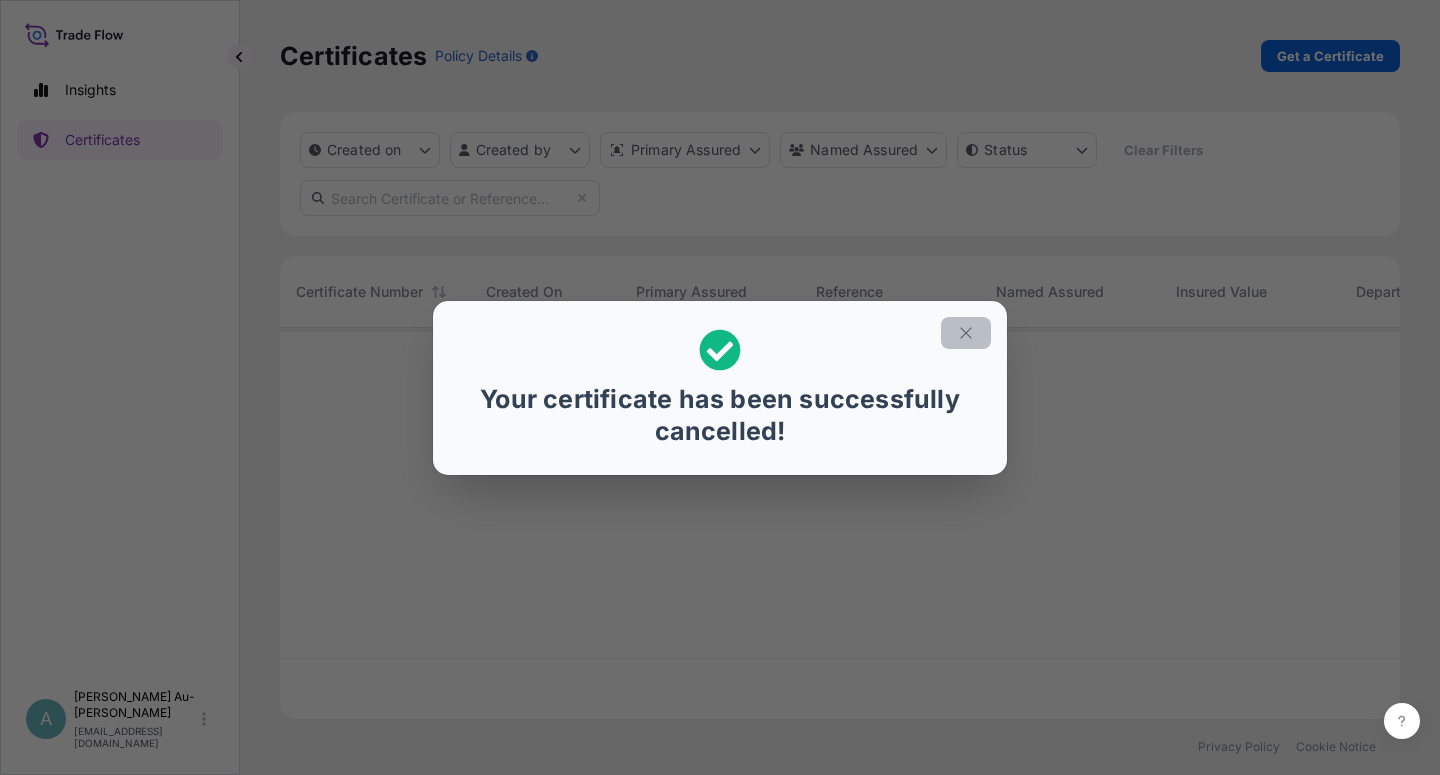 click 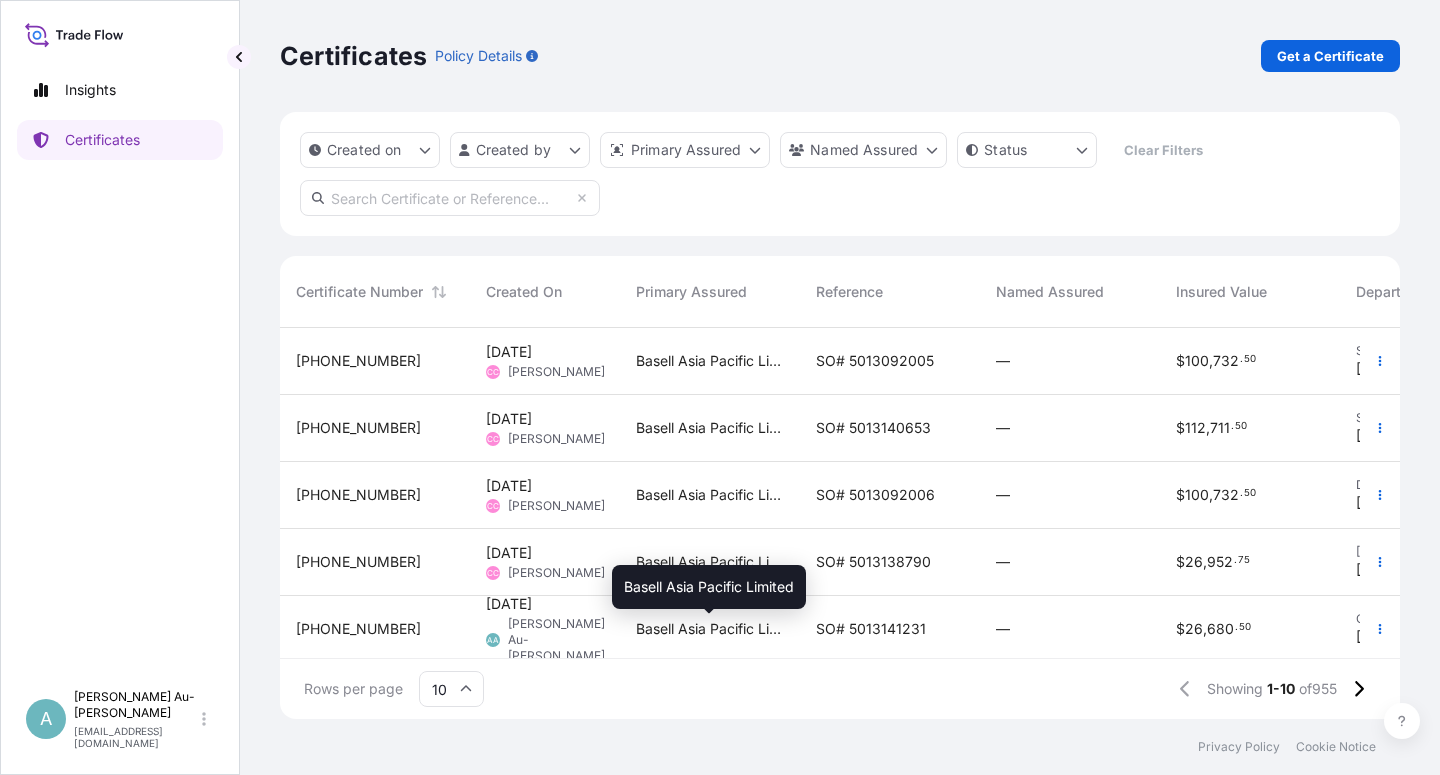 click on "Basell Asia Pacific Limited" at bounding box center [710, 629] 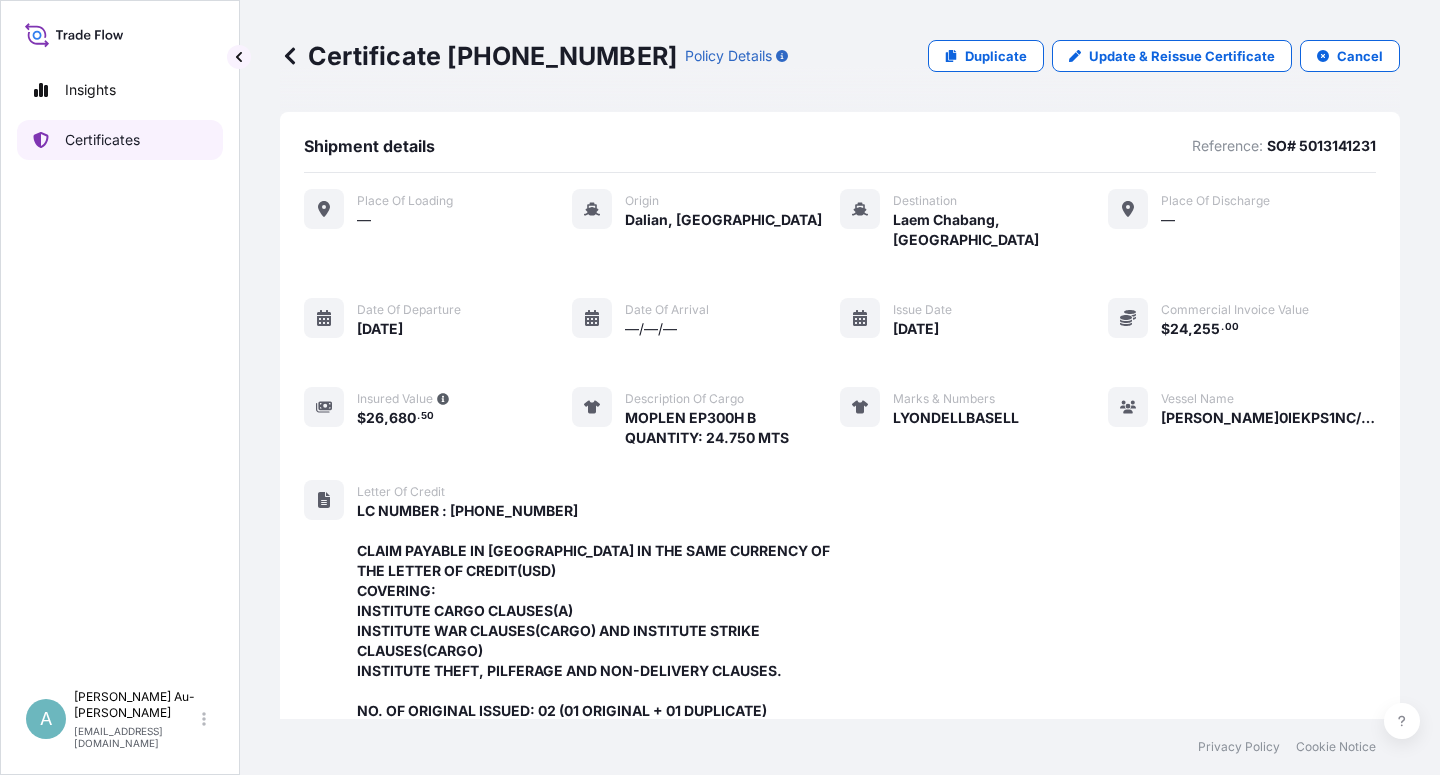 click on "Certificates" at bounding box center [102, 140] 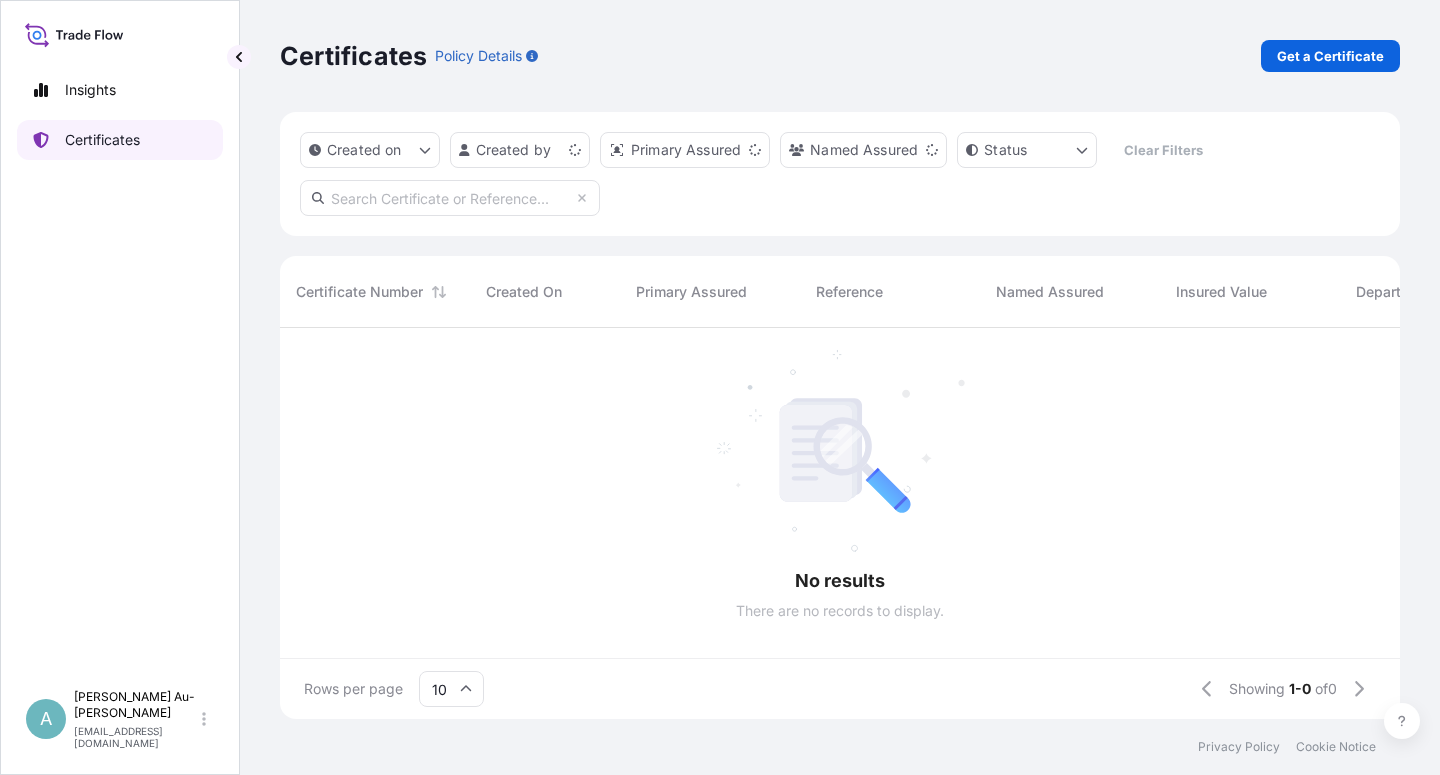 scroll, scrollTop: 18, scrollLeft: 18, axis: both 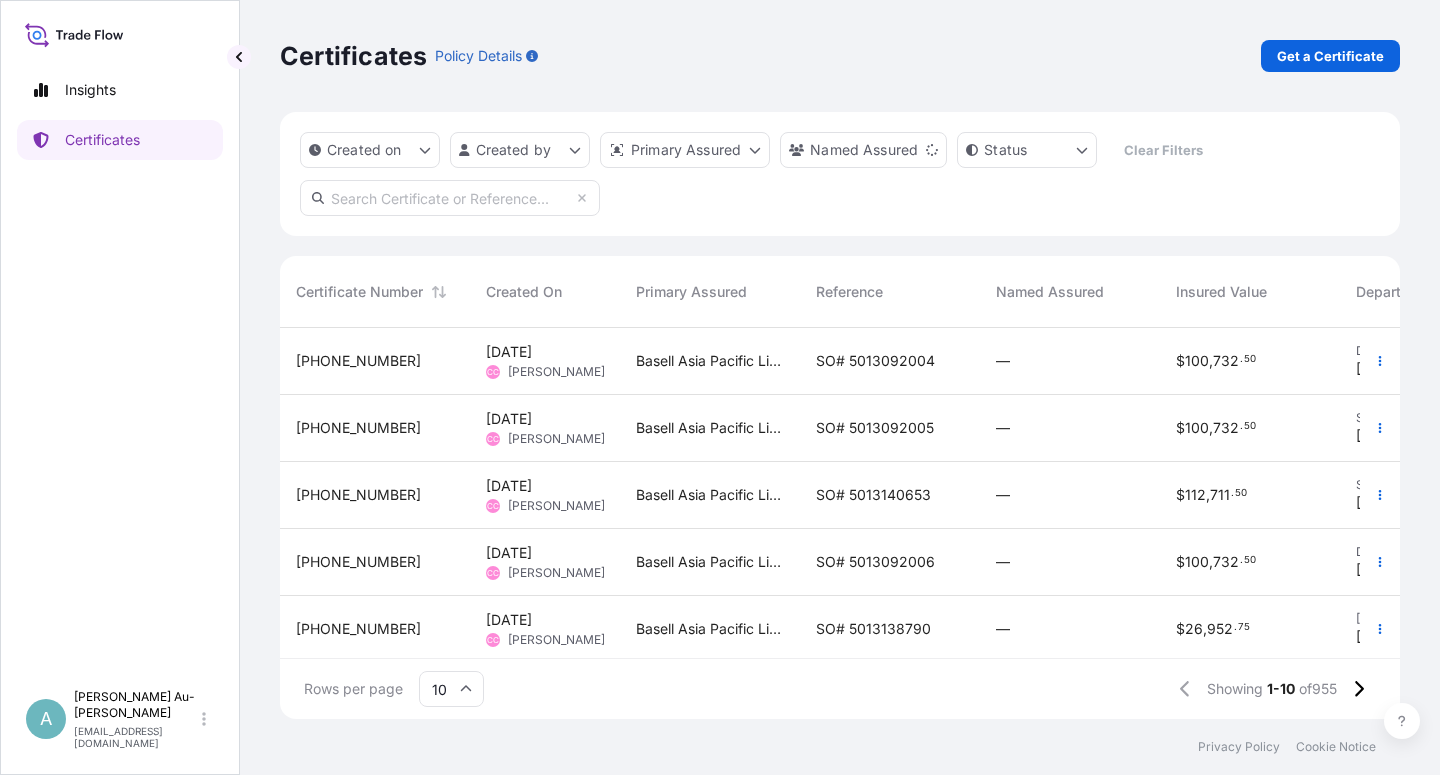 click at bounding box center [450, 198] 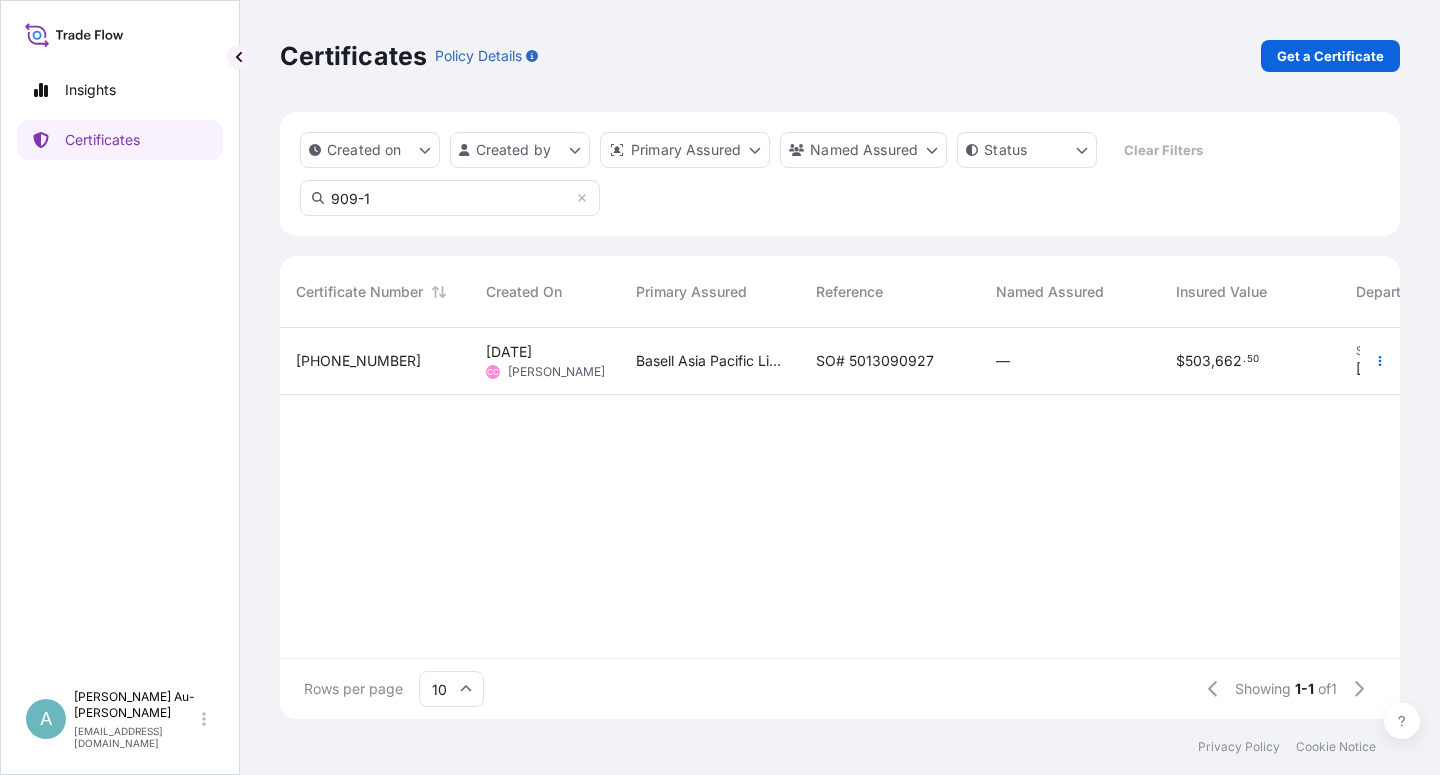 type on "909-1" 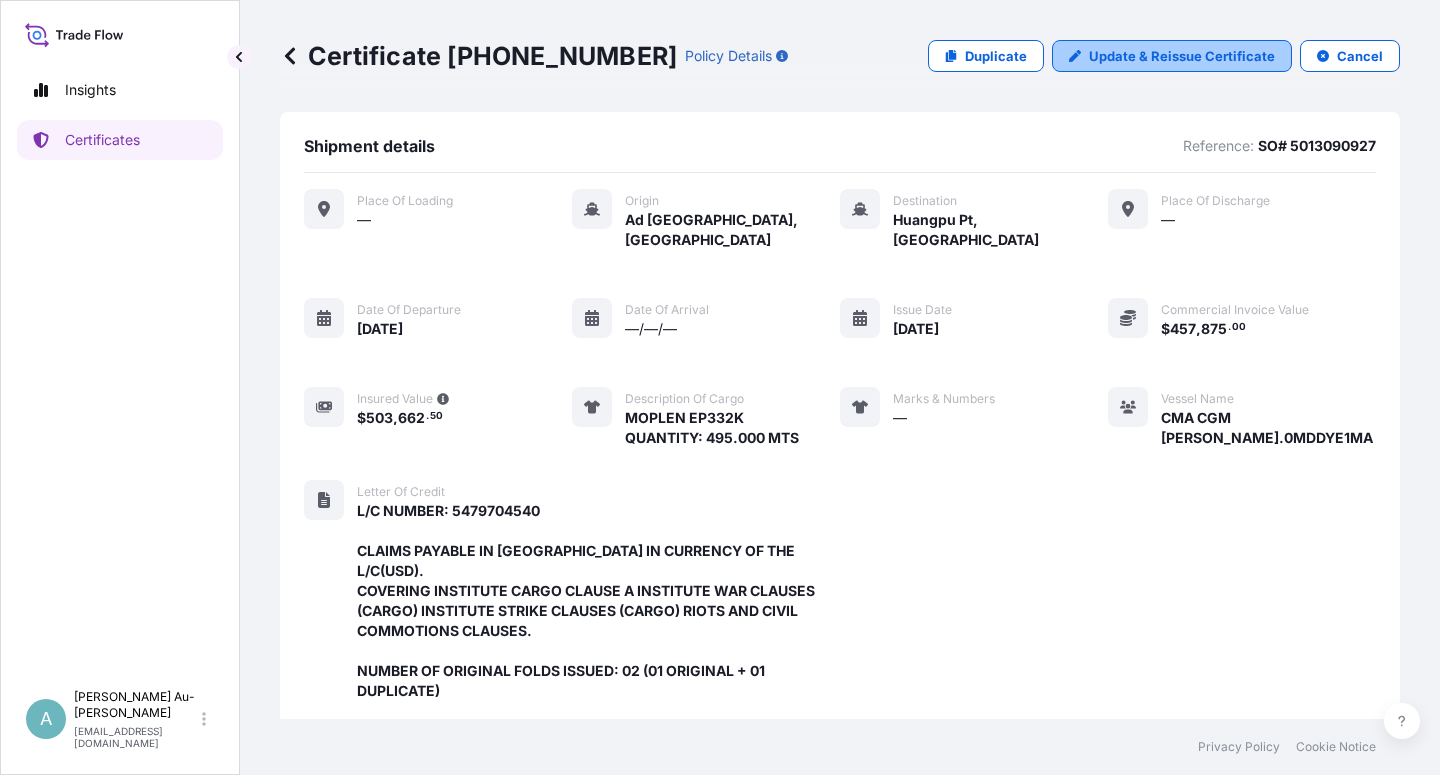 click on "Update & Reissue Certificate" at bounding box center [1182, 56] 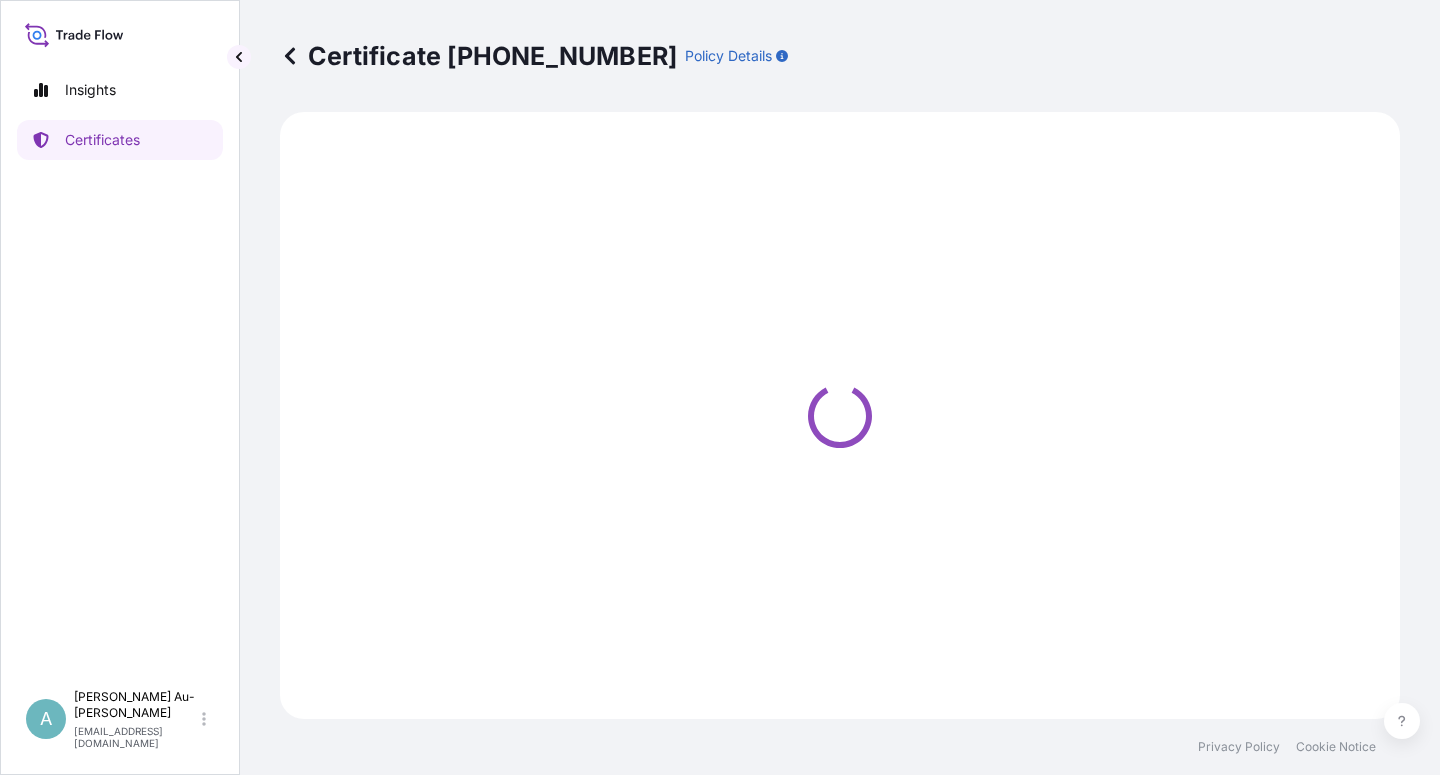 select on "Sea" 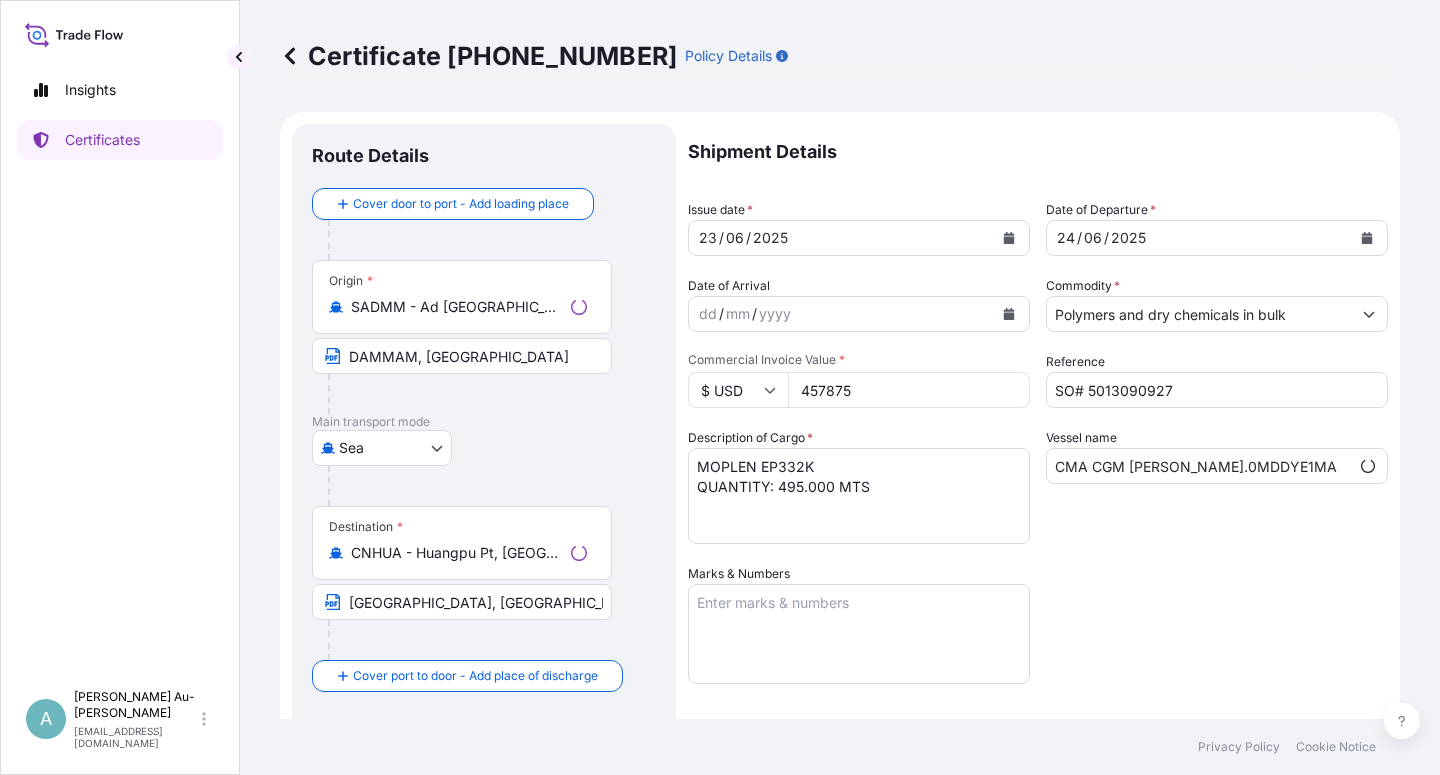 select on "32034" 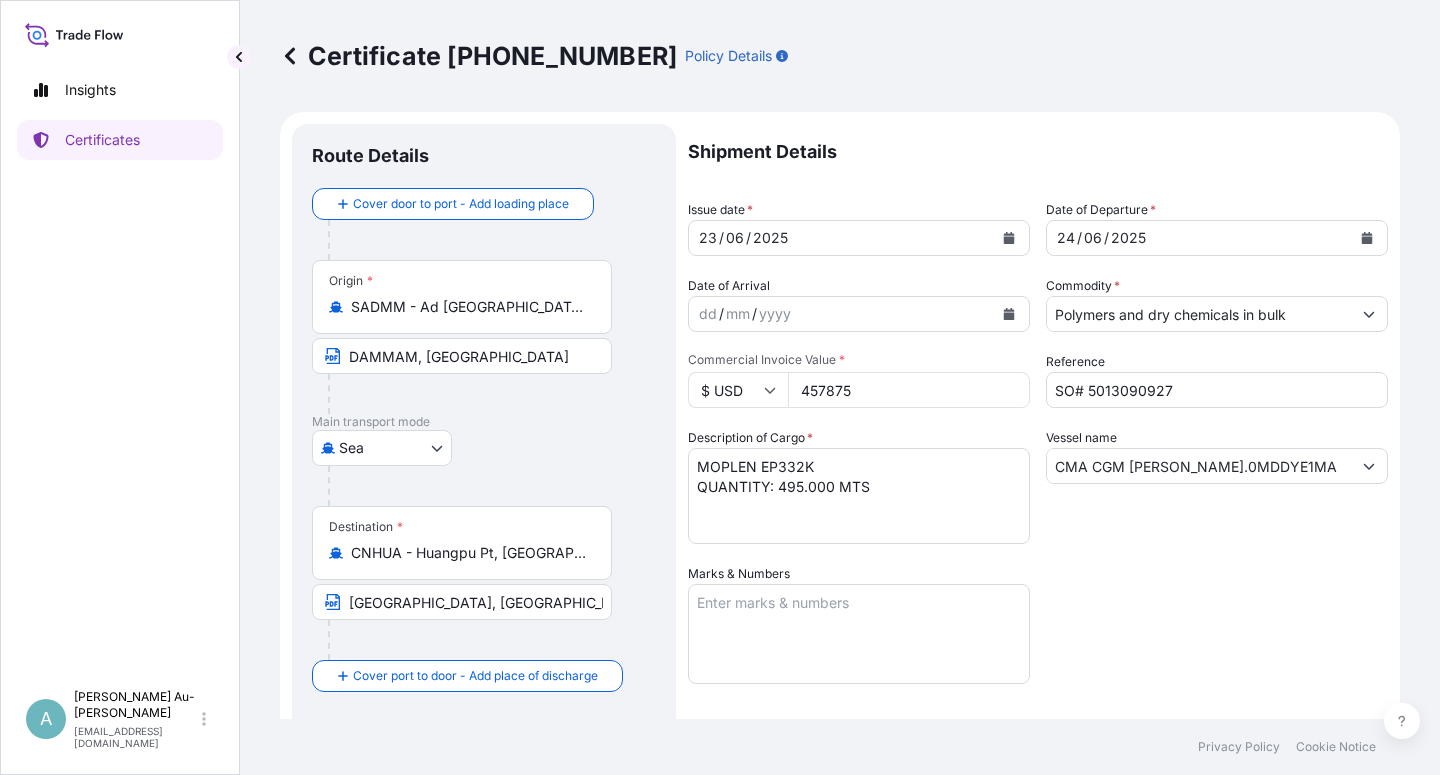 click 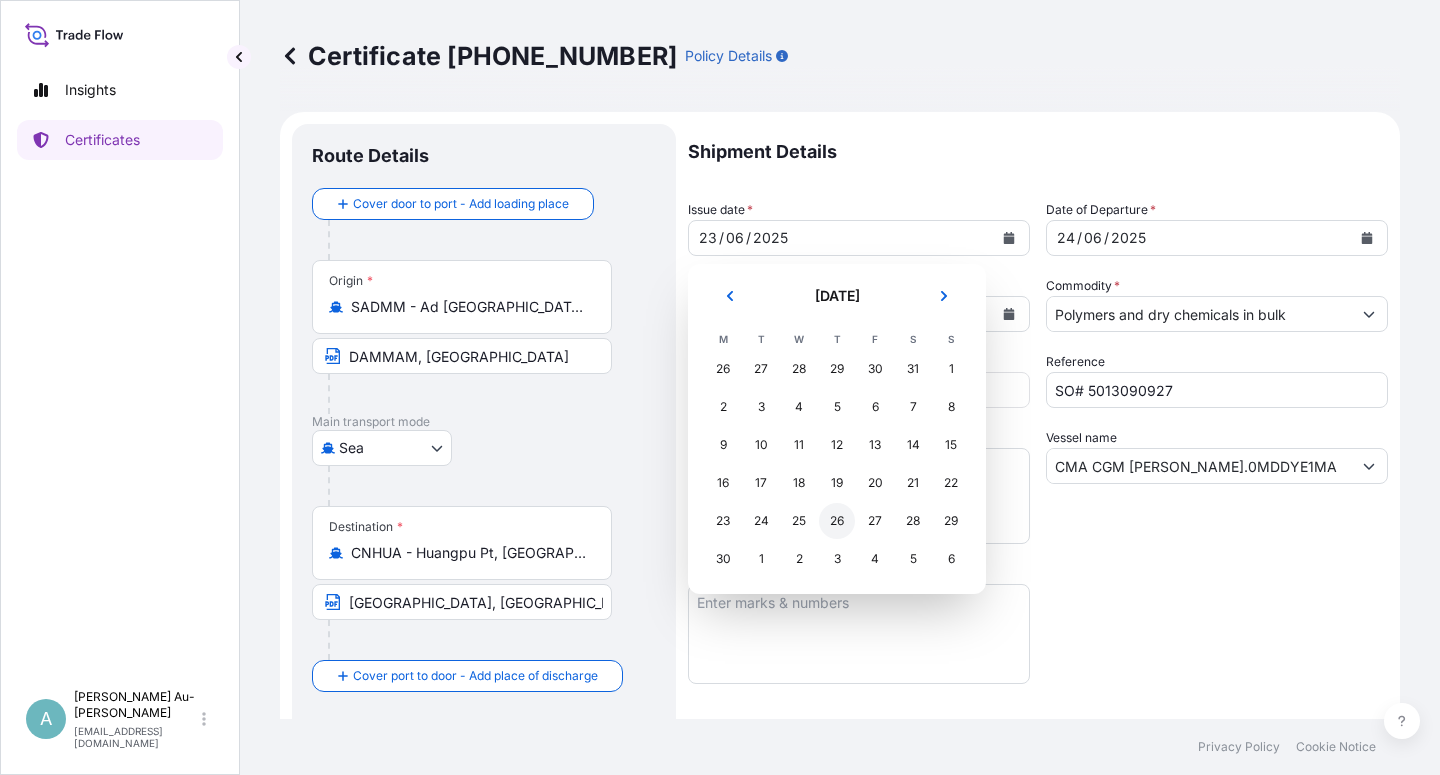 click on "26" at bounding box center [837, 521] 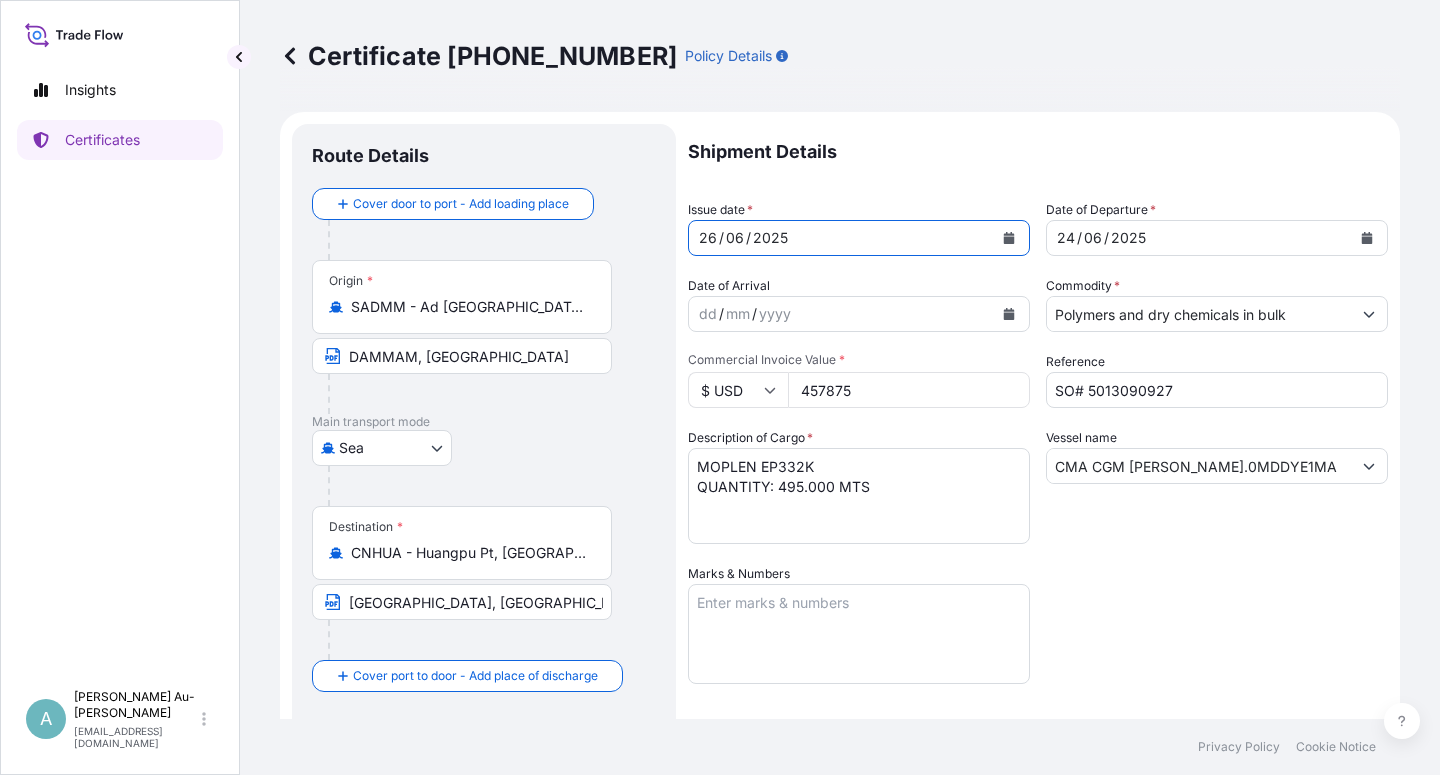 click at bounding box center (1367, 238) 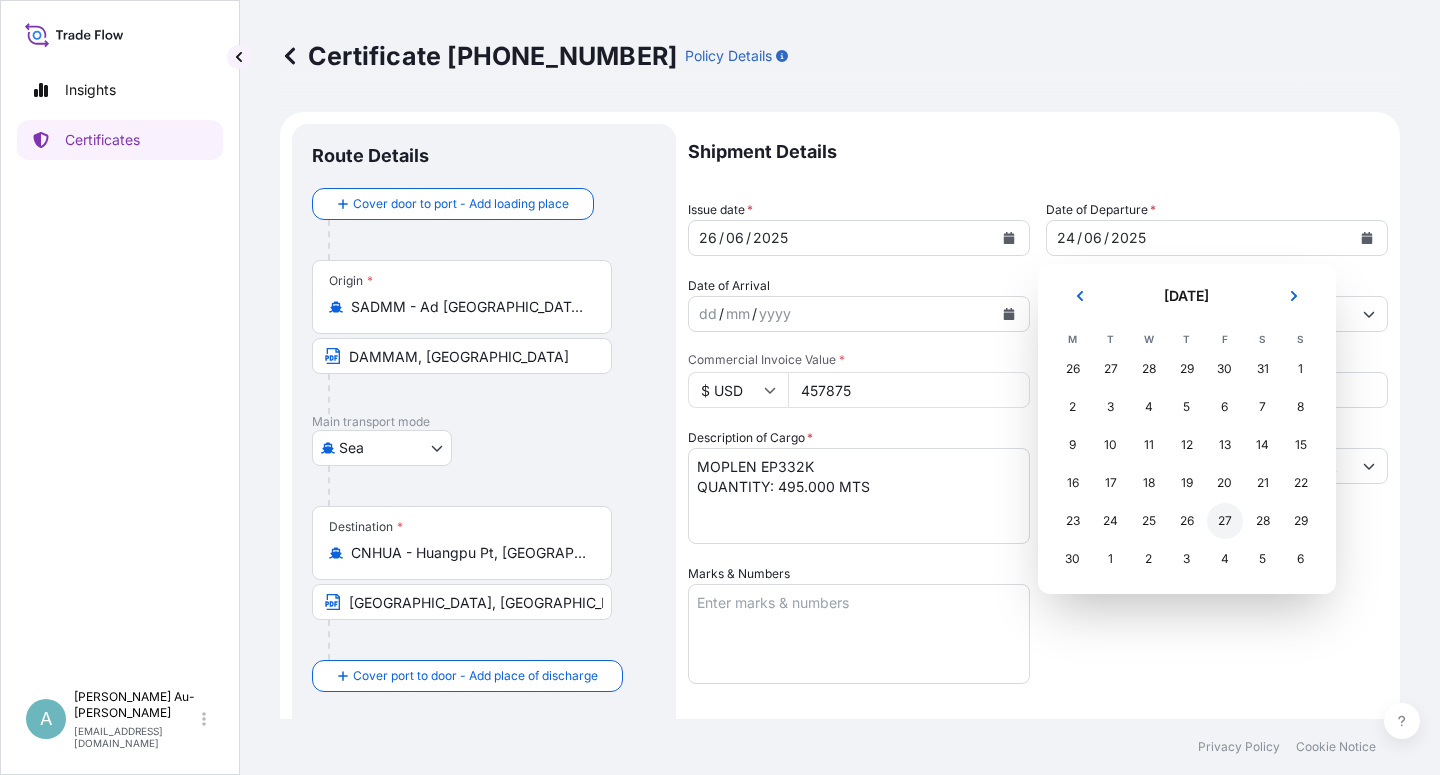 click on "27" at bounding box center [1225, 521] 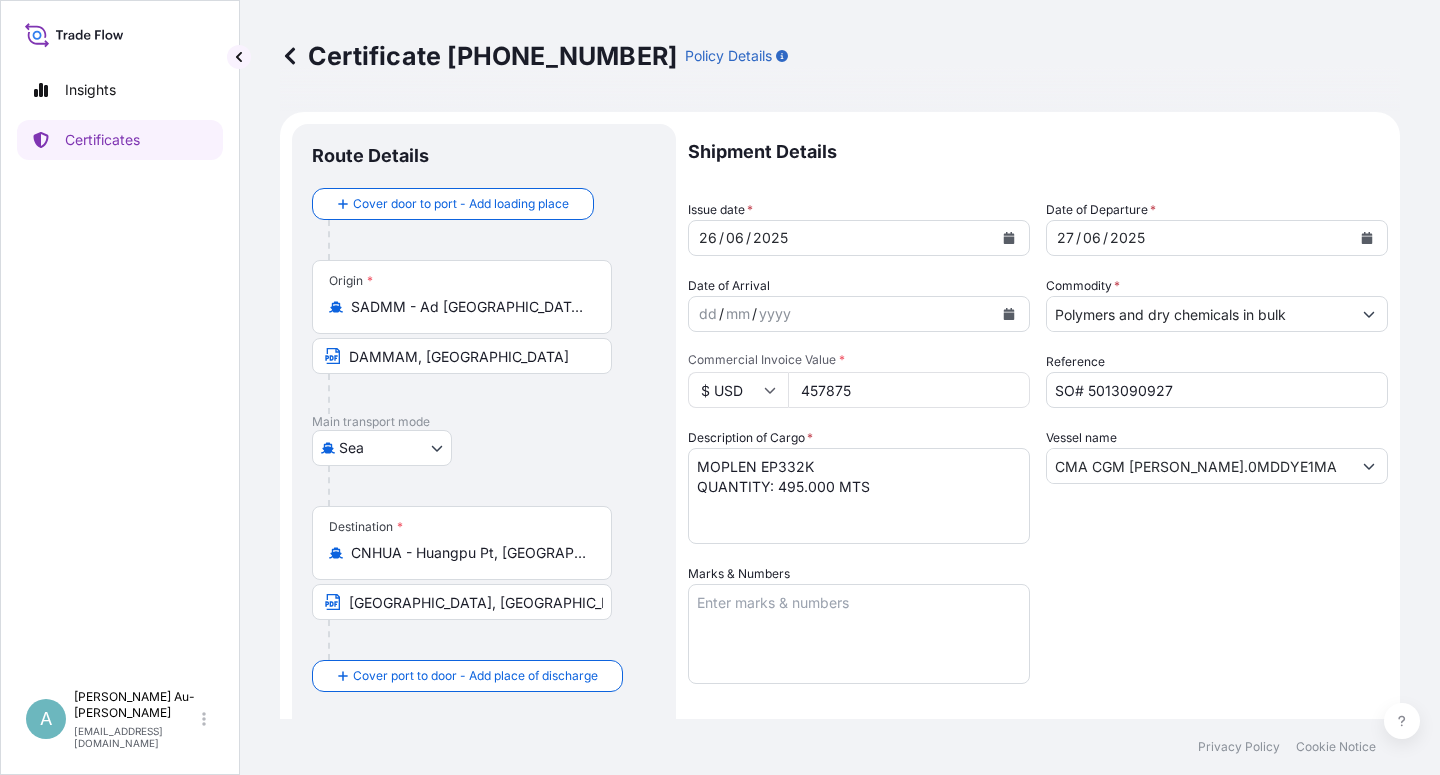 drag, startPoint x: 1139, startPoint y: 601, endPoint x: 1153, endPoint y: 589, distance: 18.439089 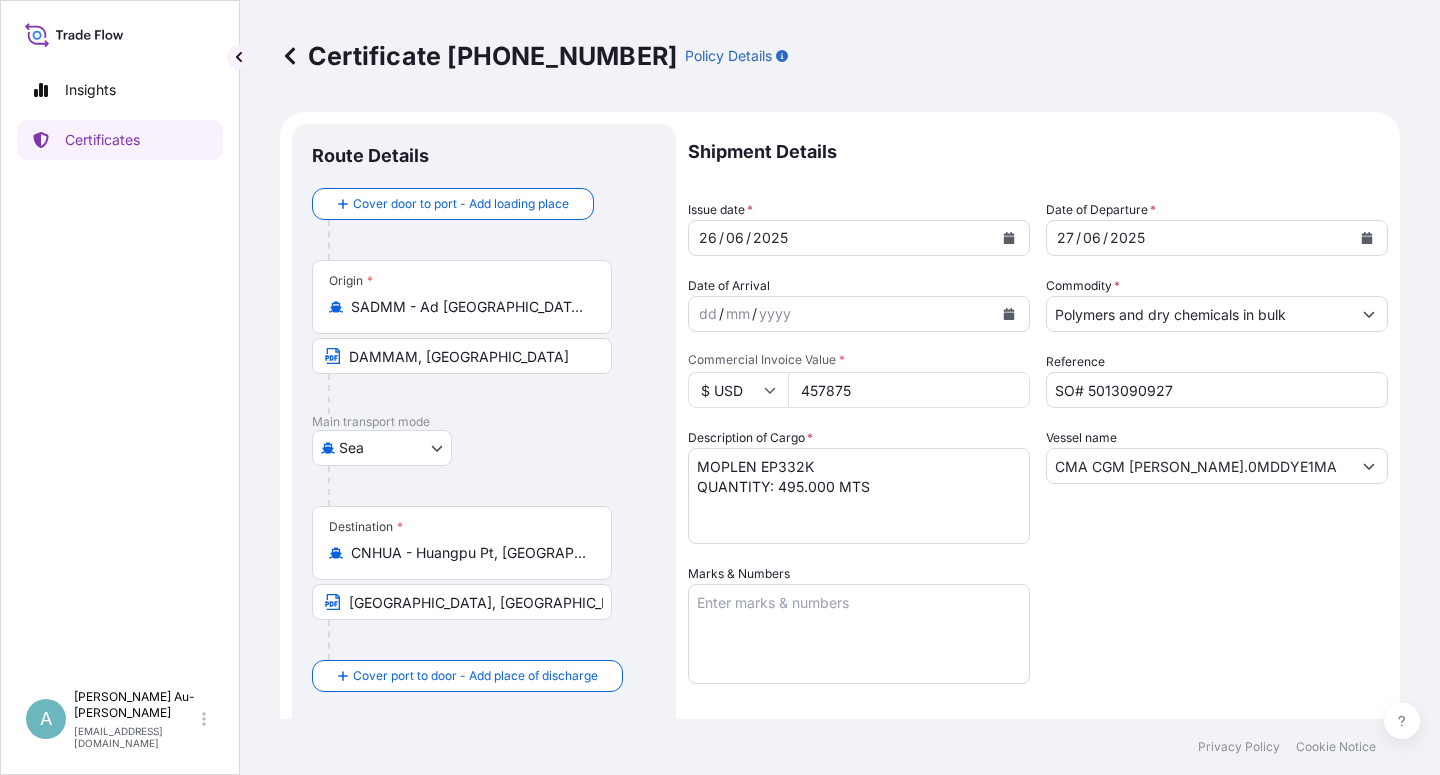 click on "CMA CGM [PERSON_NAME].0MDDYE1MA" at bounding box center (1199, 466) 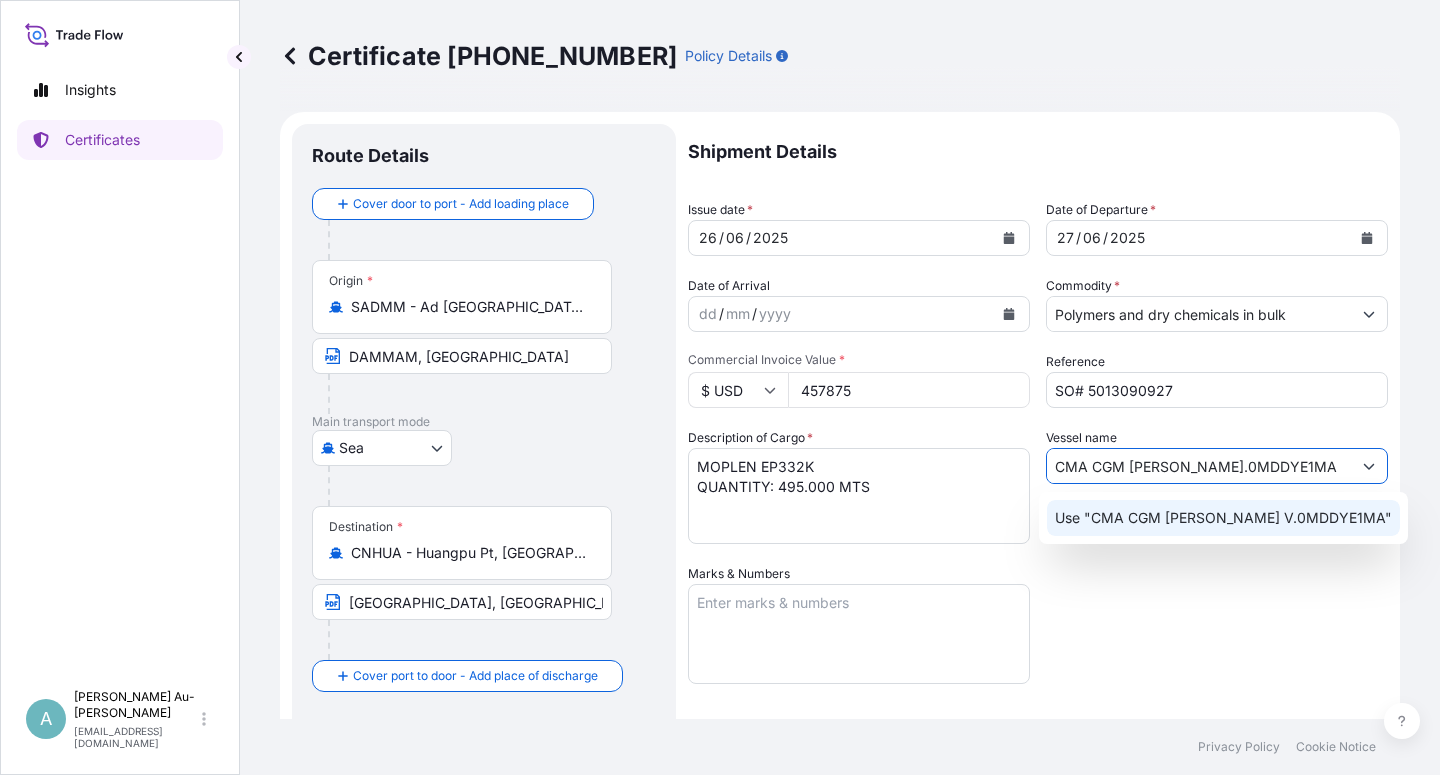 type on "CMA CGM [PERSON_NAME].0MDDYE1MA" 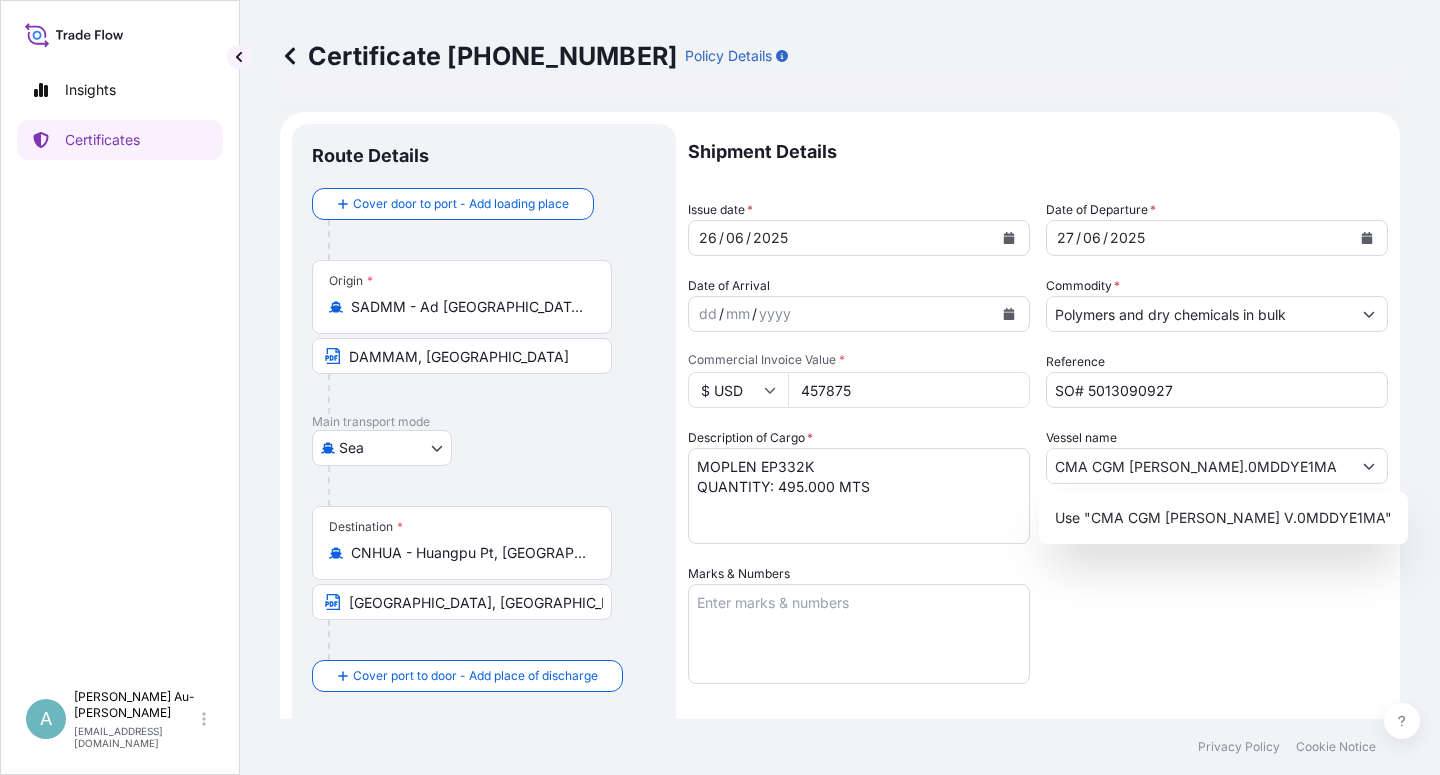 drag, startPoint x: 1227, startPoint y: 661, endPoint x: 1212, endPoint y: 661, distance: 15 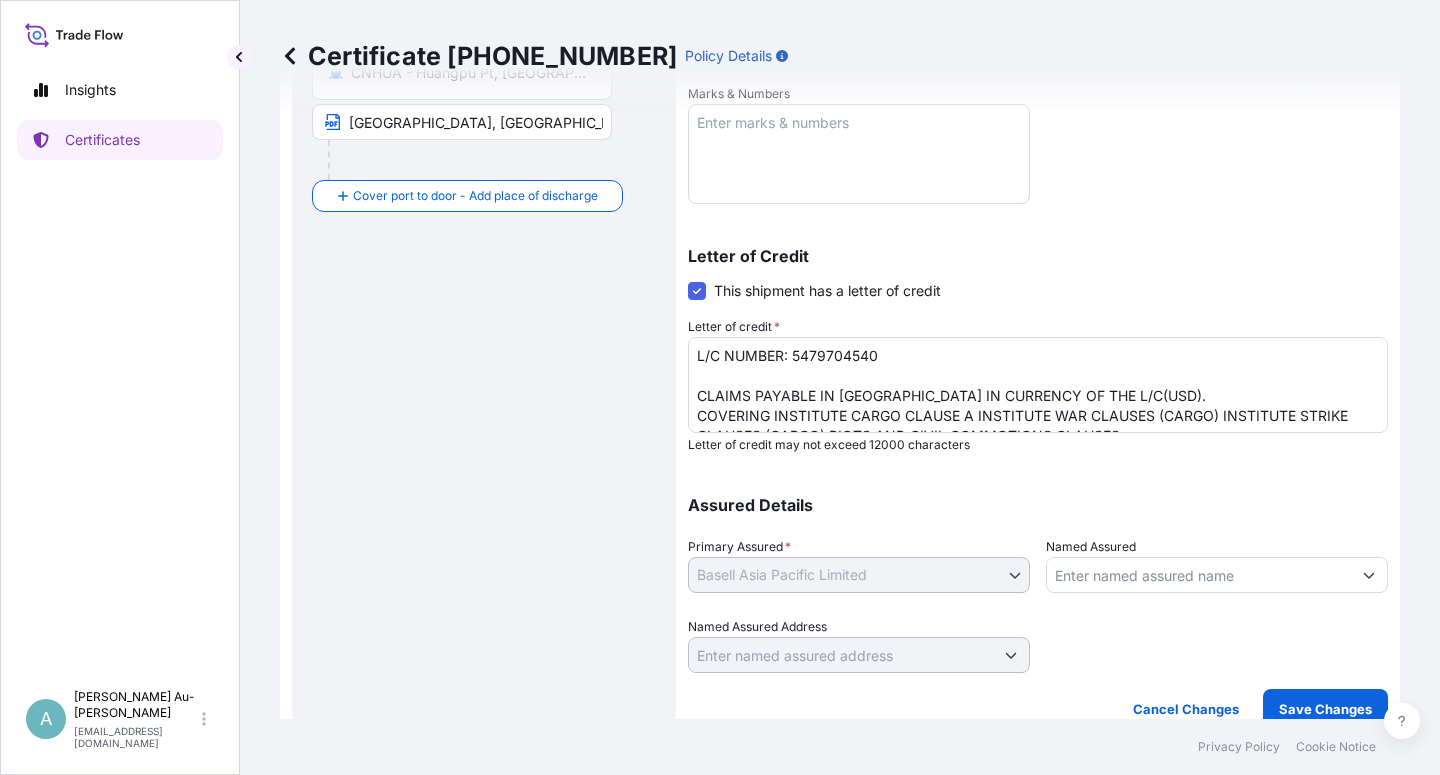 scroll, scrollTop: 490, scrollLeft: 0, axis: vertical 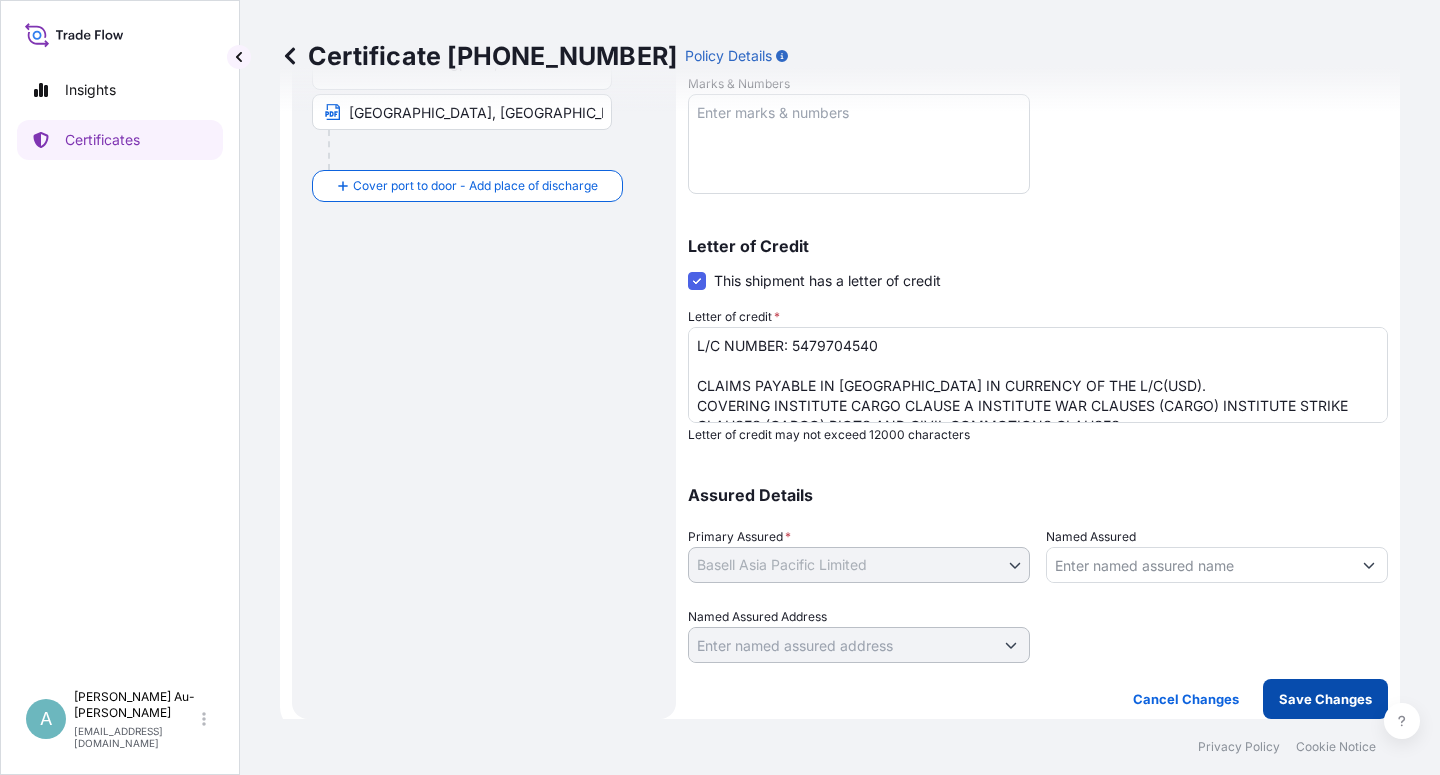 click on "Save Changes" at bounding box center [1325, 699] 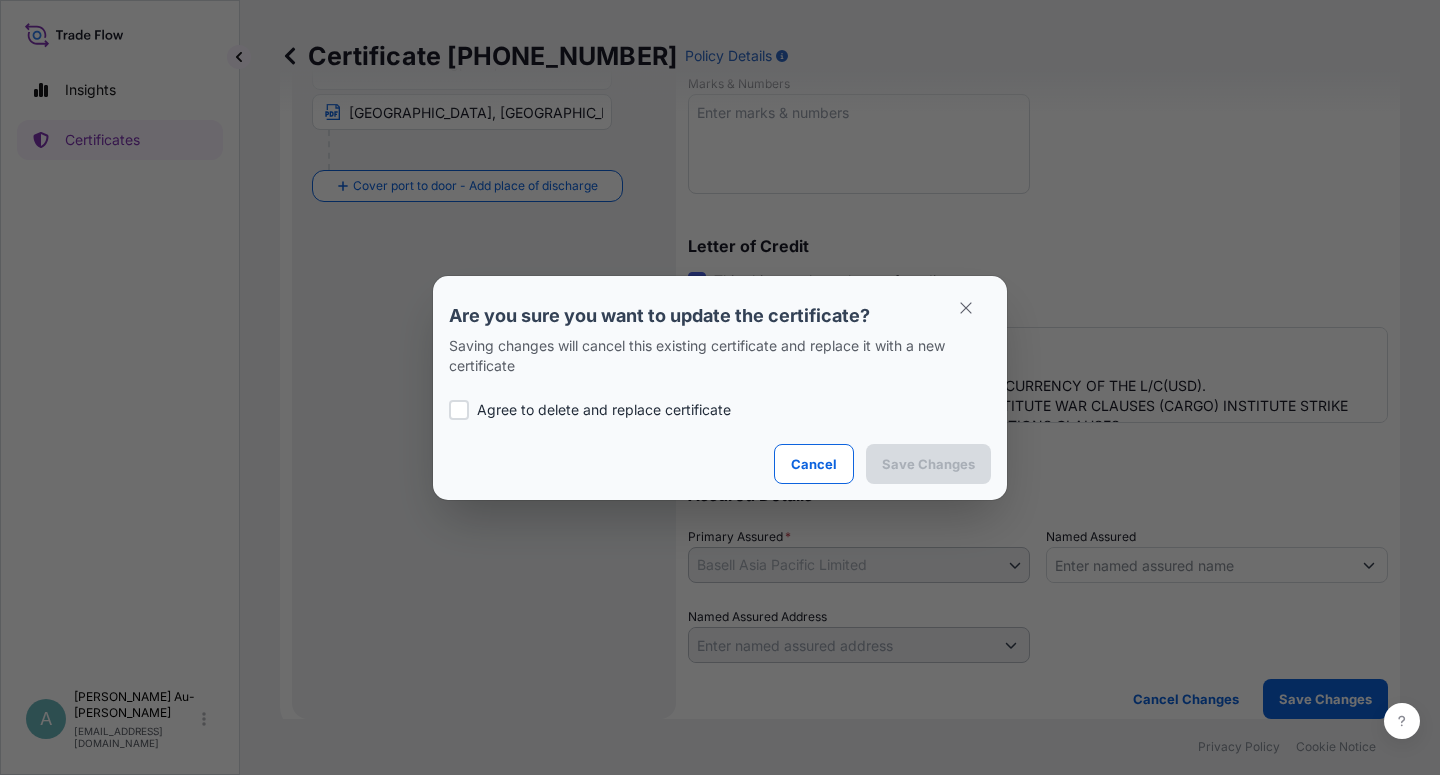 click on "Agree to delete and replace certificate" at bounding box center [604, 410] 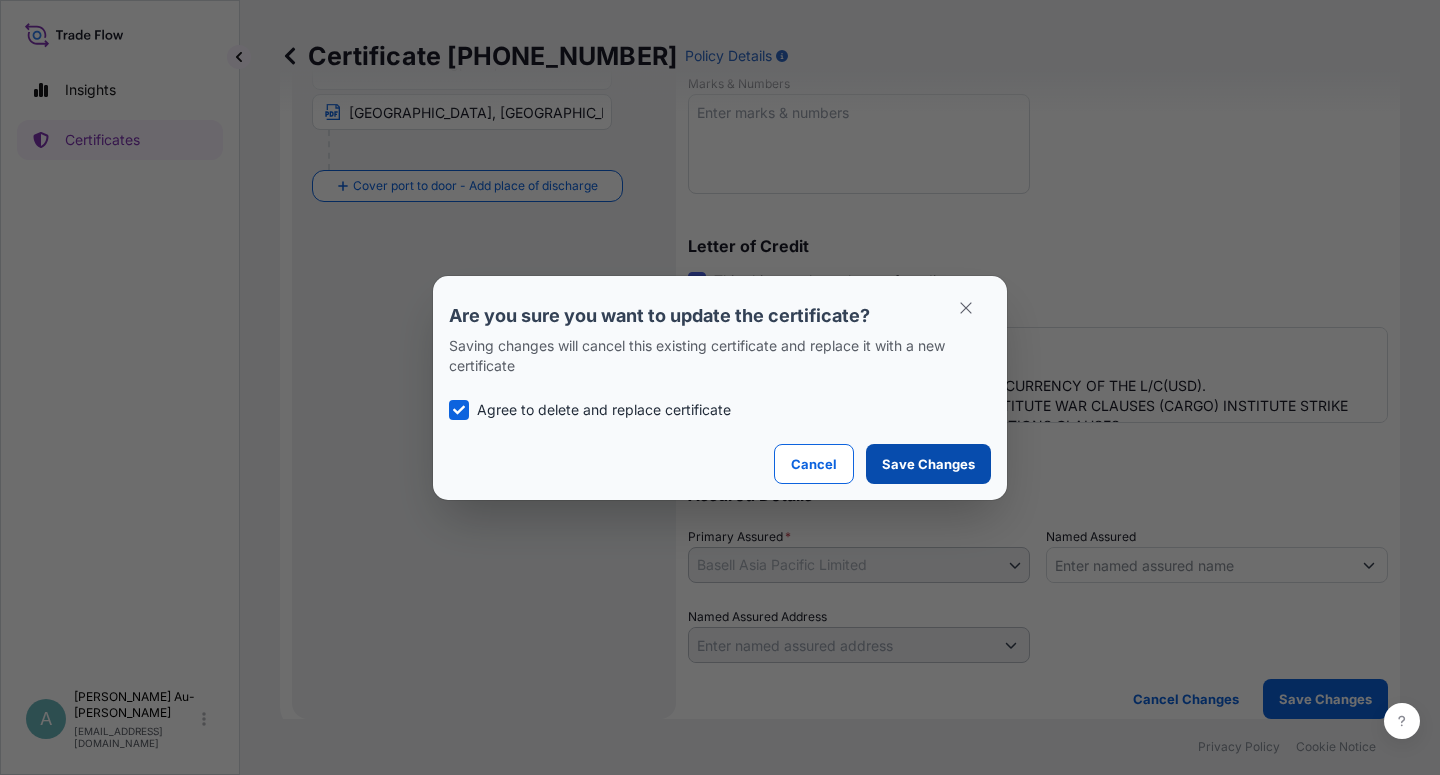 click on "Save Changes" at bounding box center (928, 464) 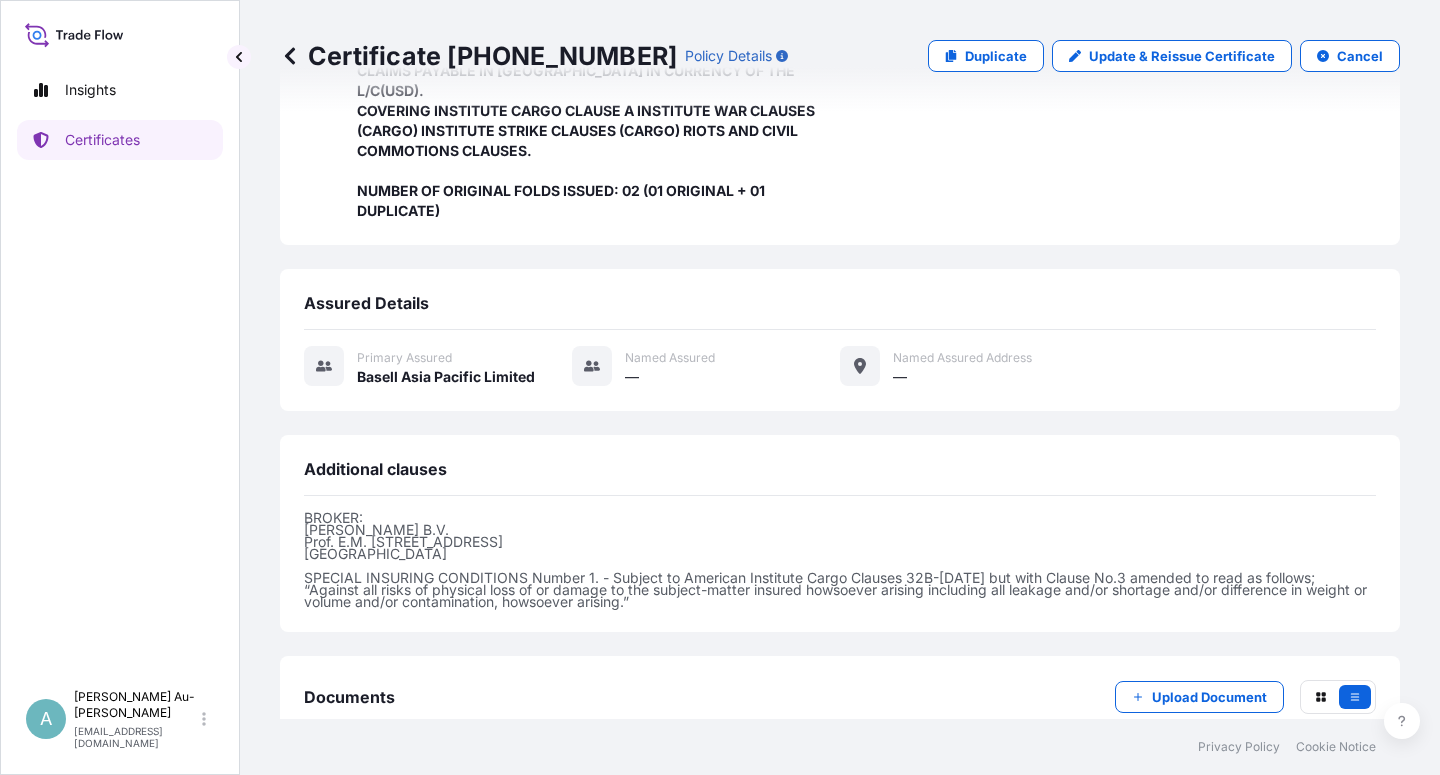 scroll, scrollTop: 574, scrollLeft: 0, axis: vertical 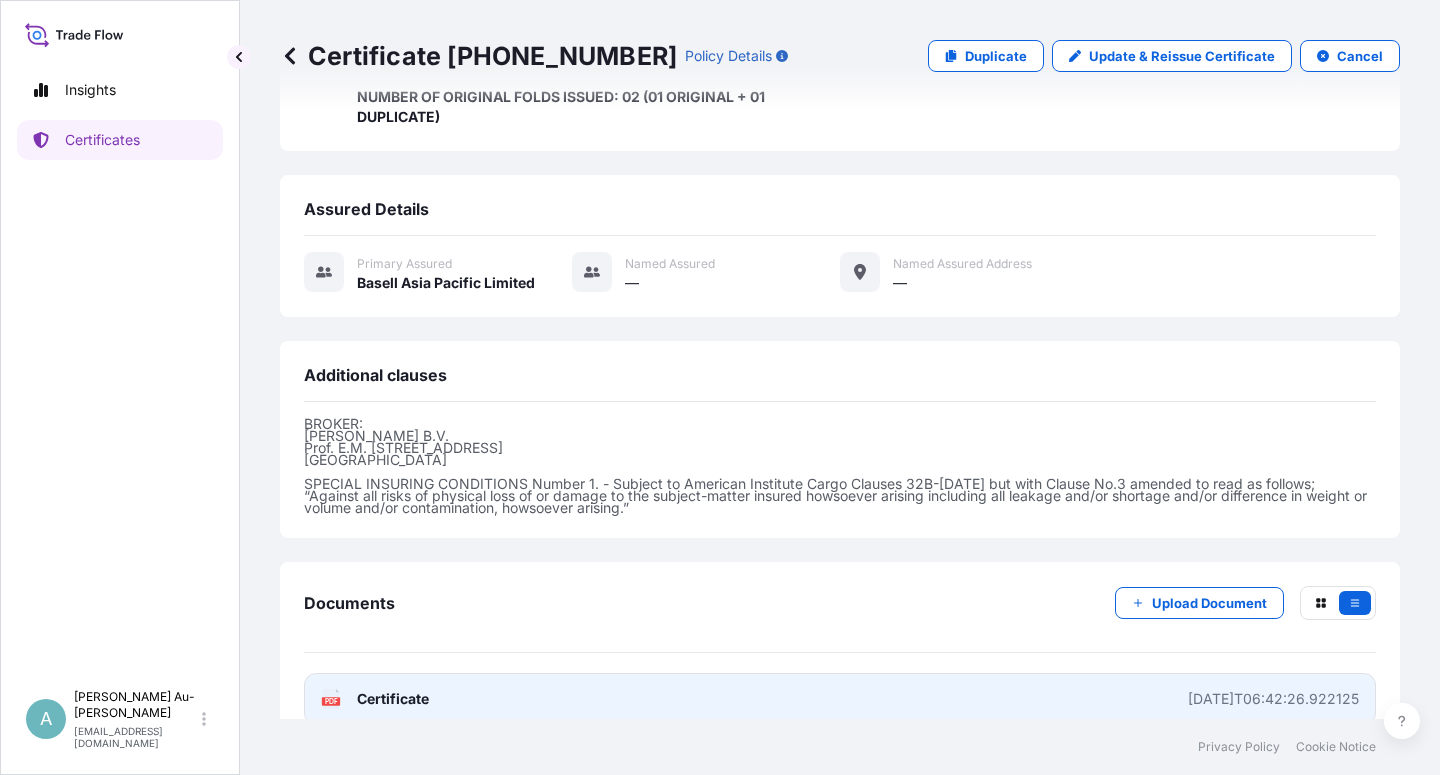 click on "Certificate" at bounding box center [393, 699] 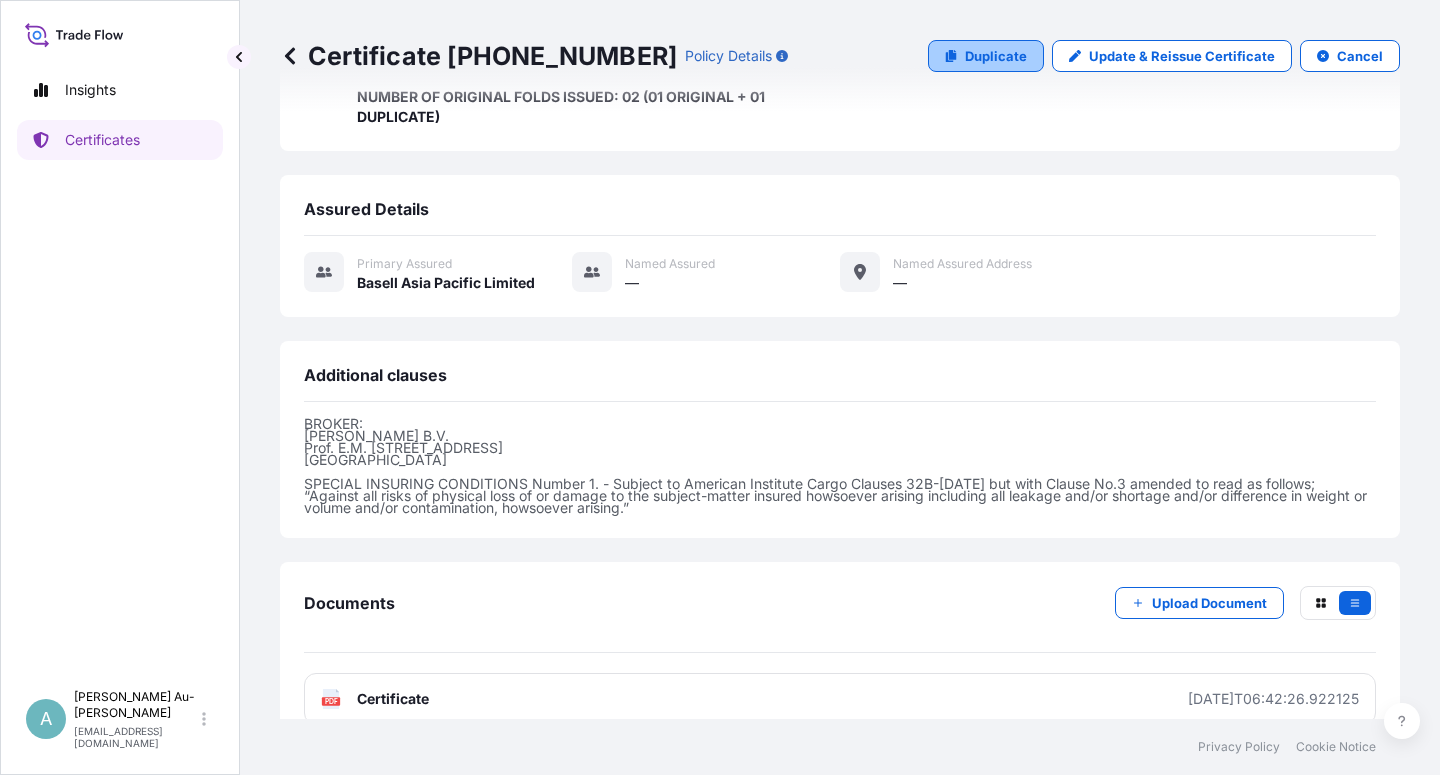 click on "Duplicate" at bounding box center (996, 56) 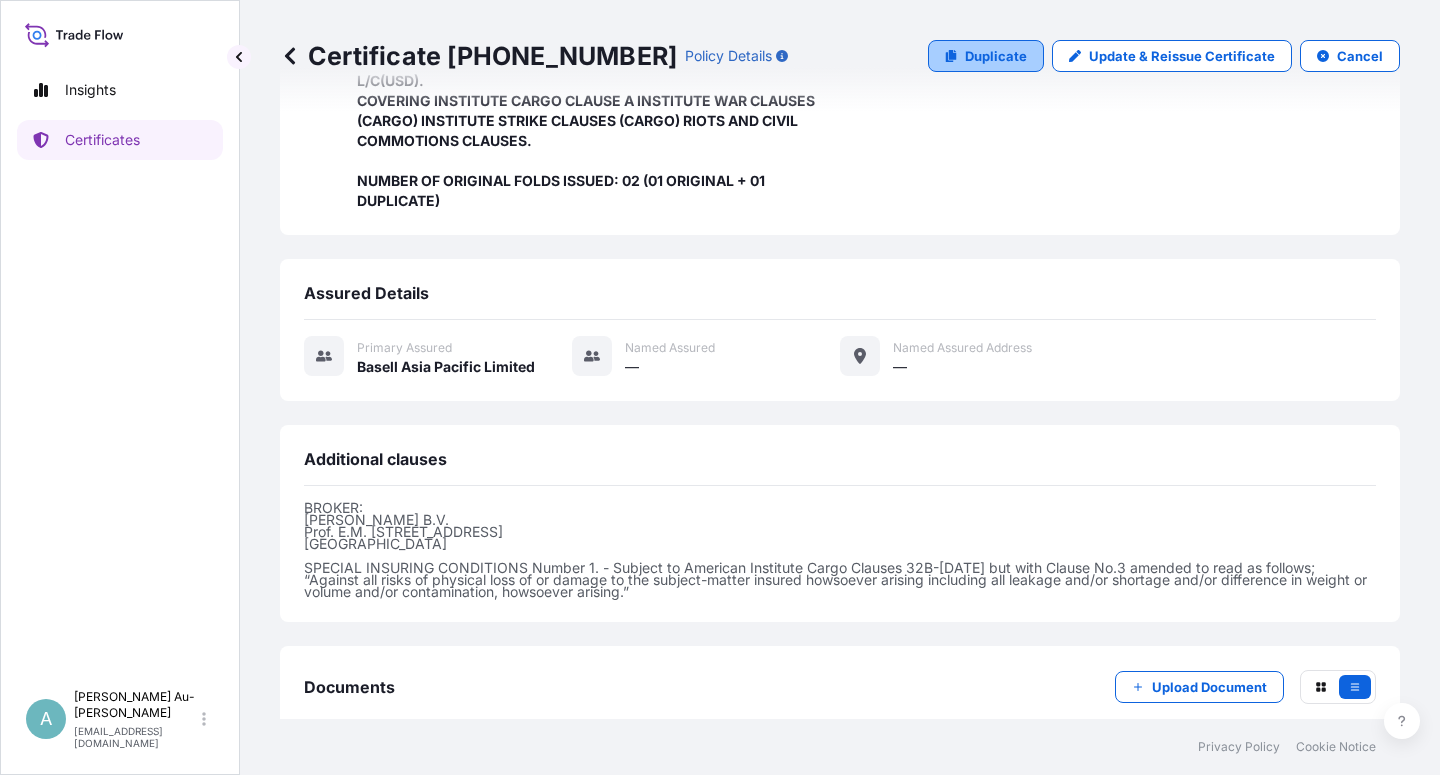 select on "Sea" 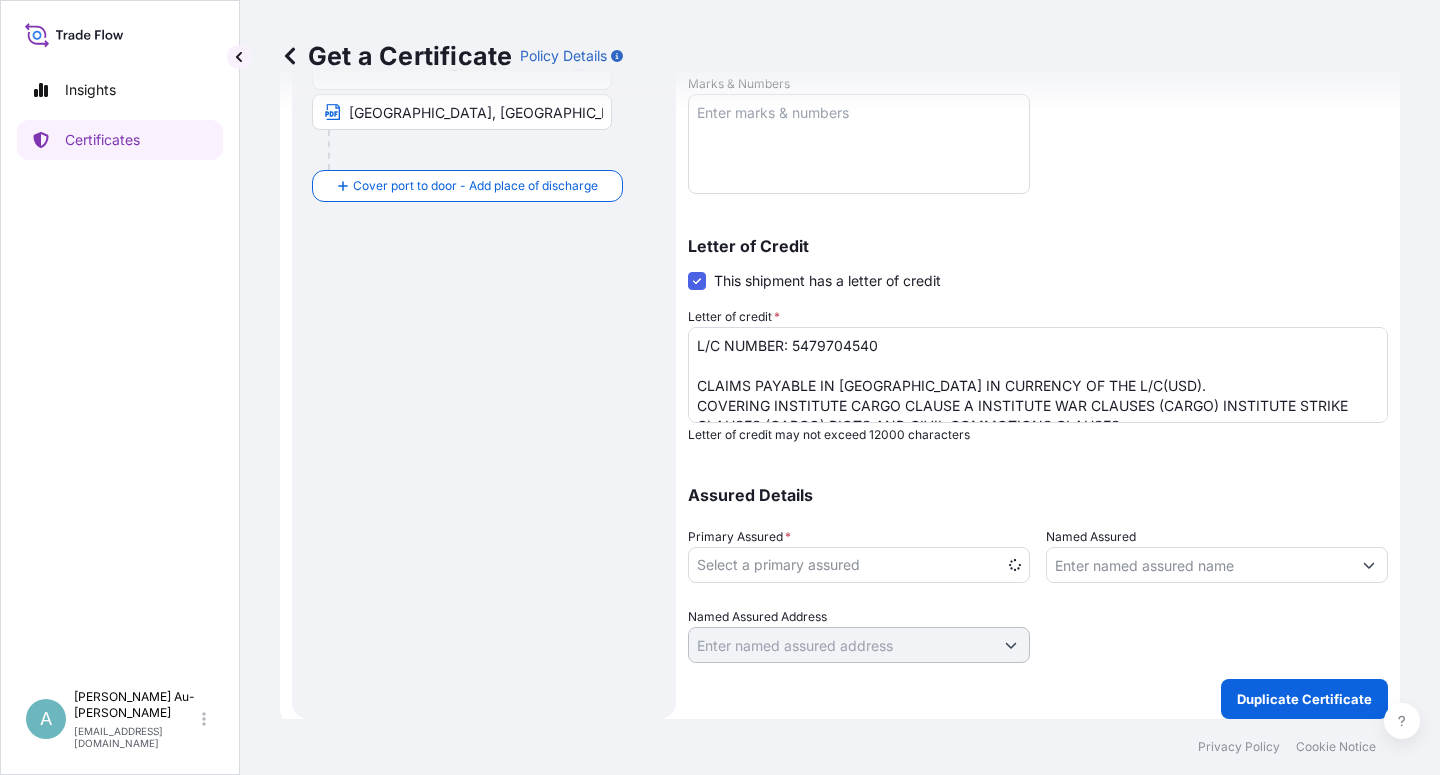 select on "32034" 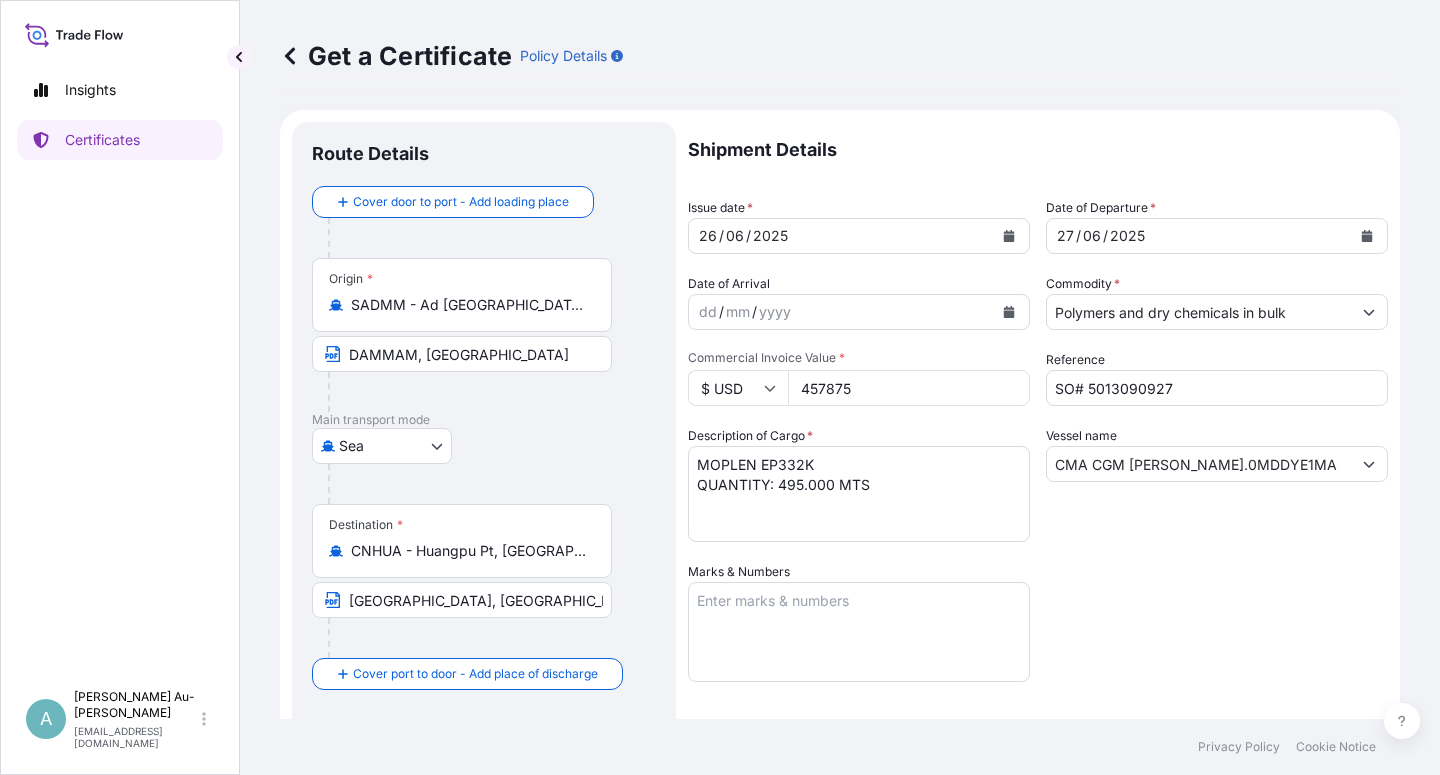scroll, scrollTop: 0, scrollLeft: 0, axis: both 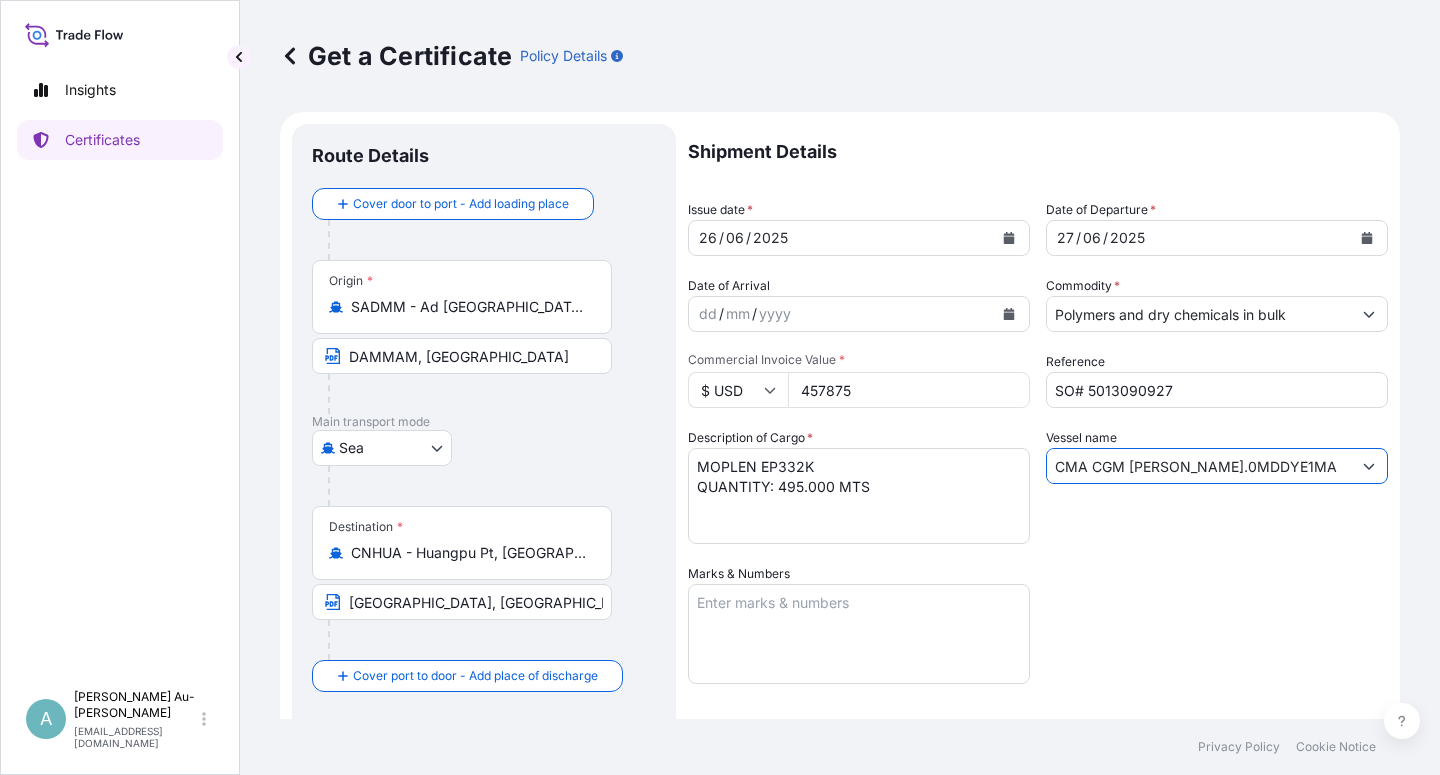 click on "CMA CGM [PERSON_NAME].0MDDYE1MA" at bounding box center (1199, 466) 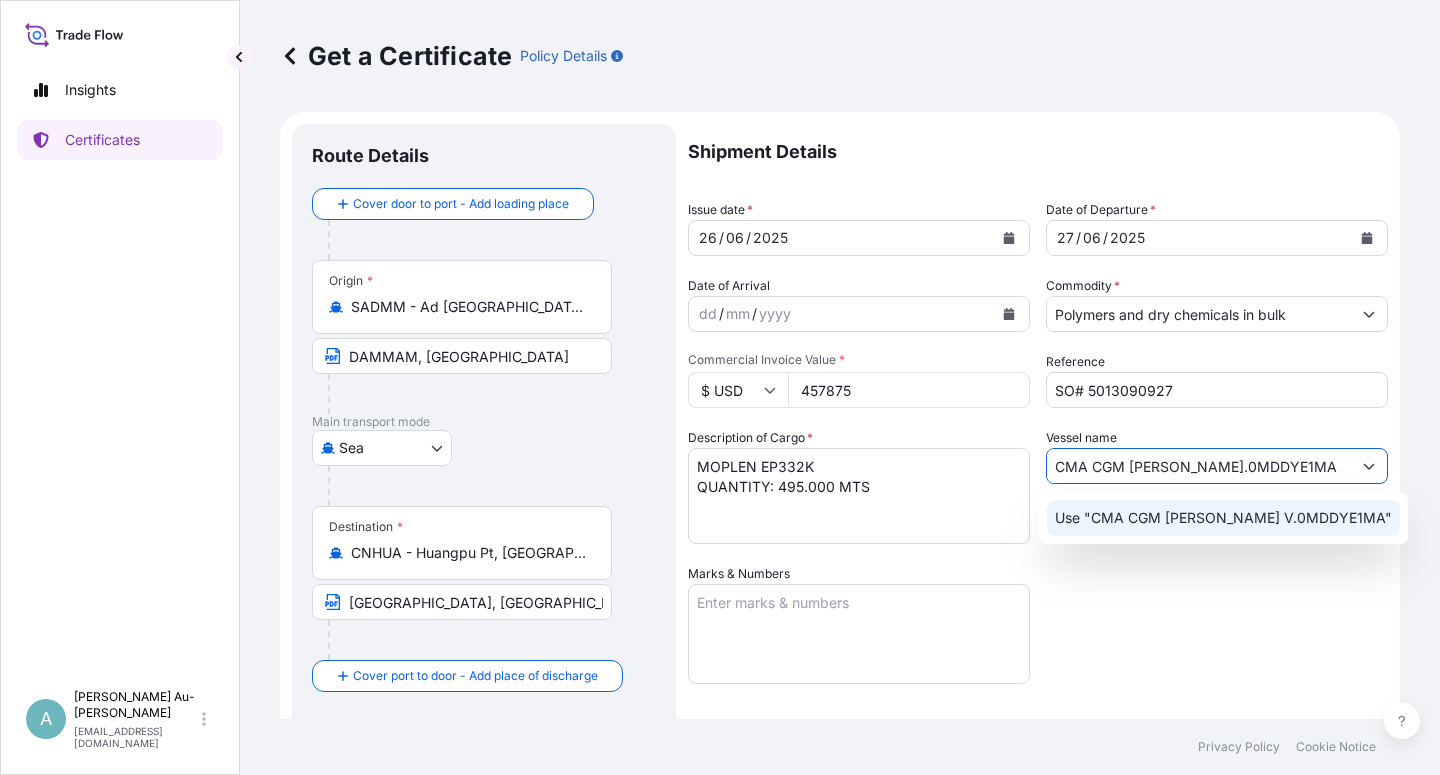 type on "CMA CGM [PERSON_NAME].0MDDYE1MA" 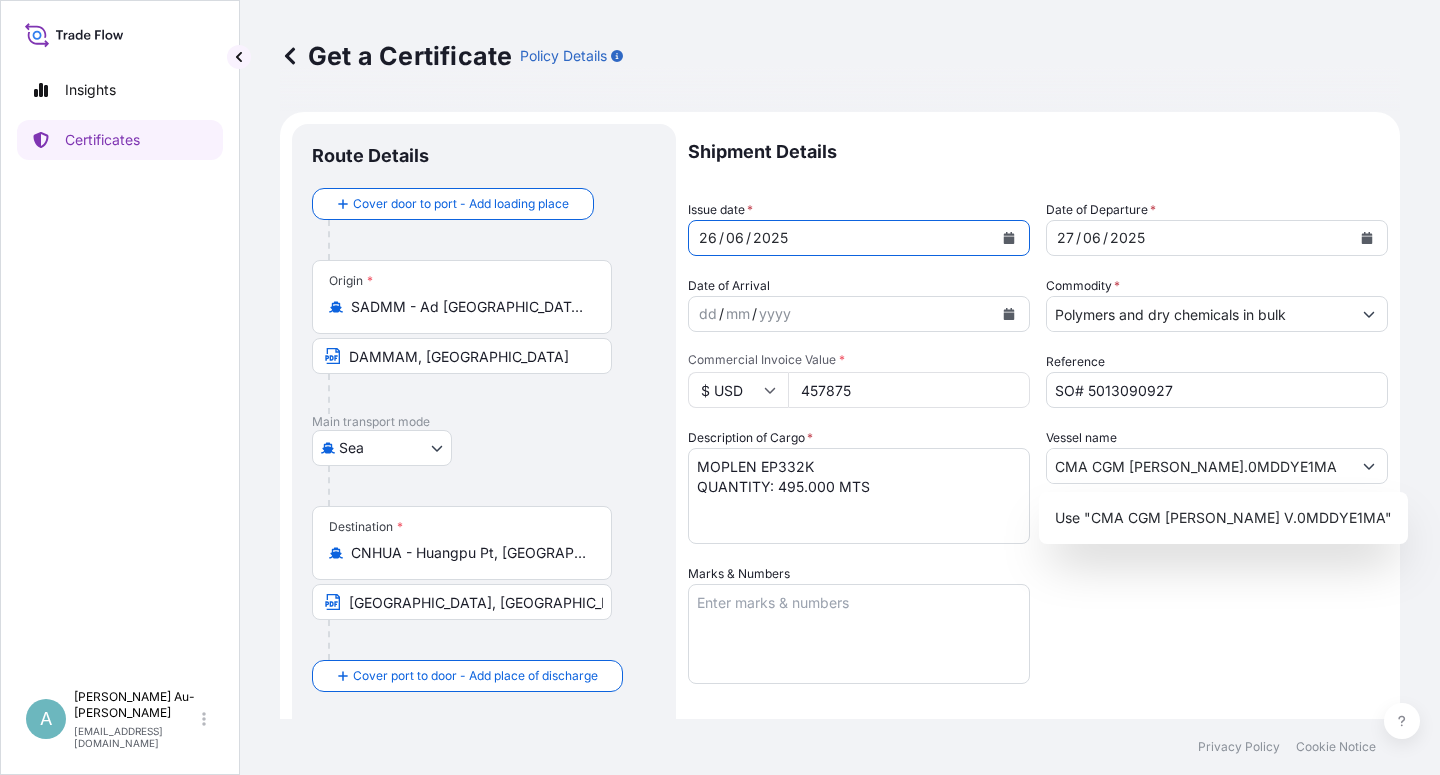 click 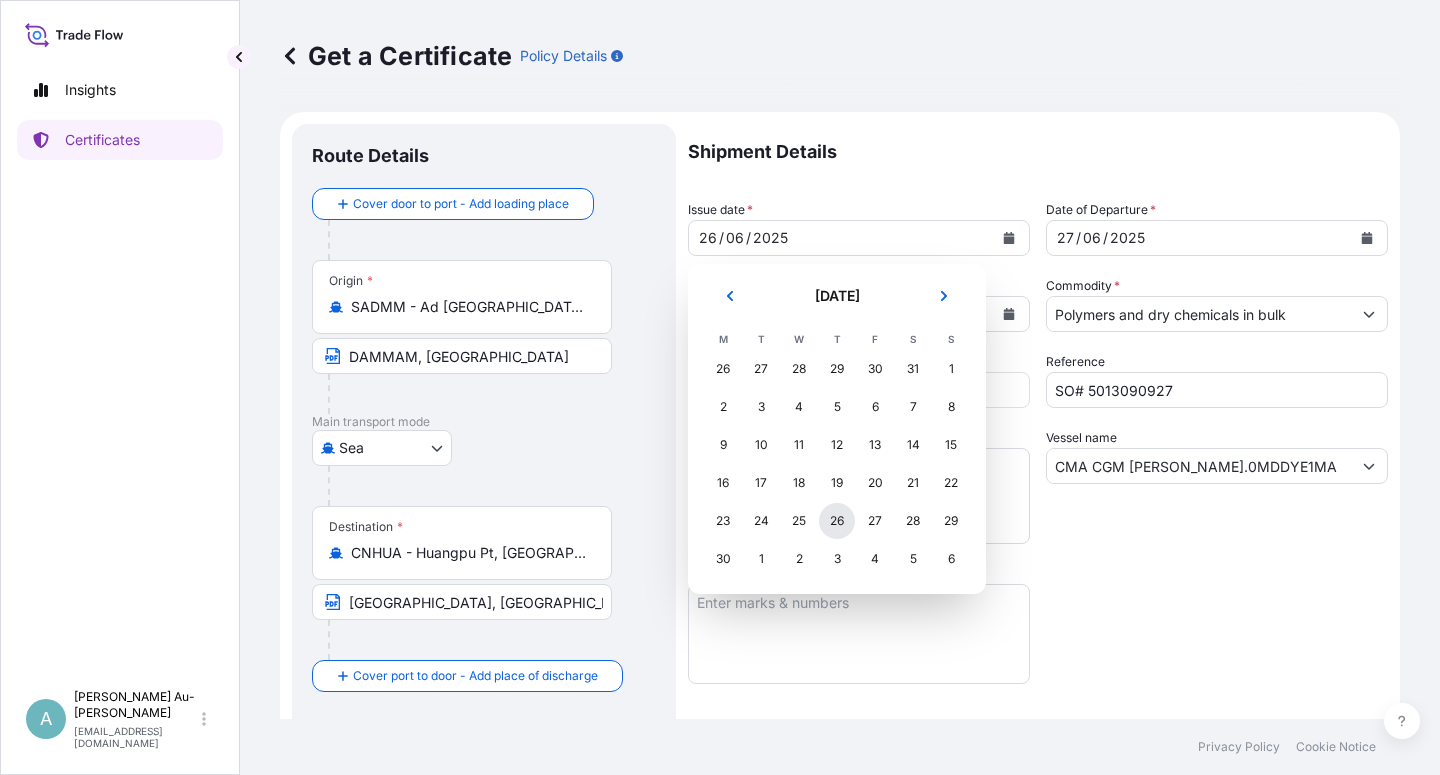 click on "26" at bounding box center [837, 521] 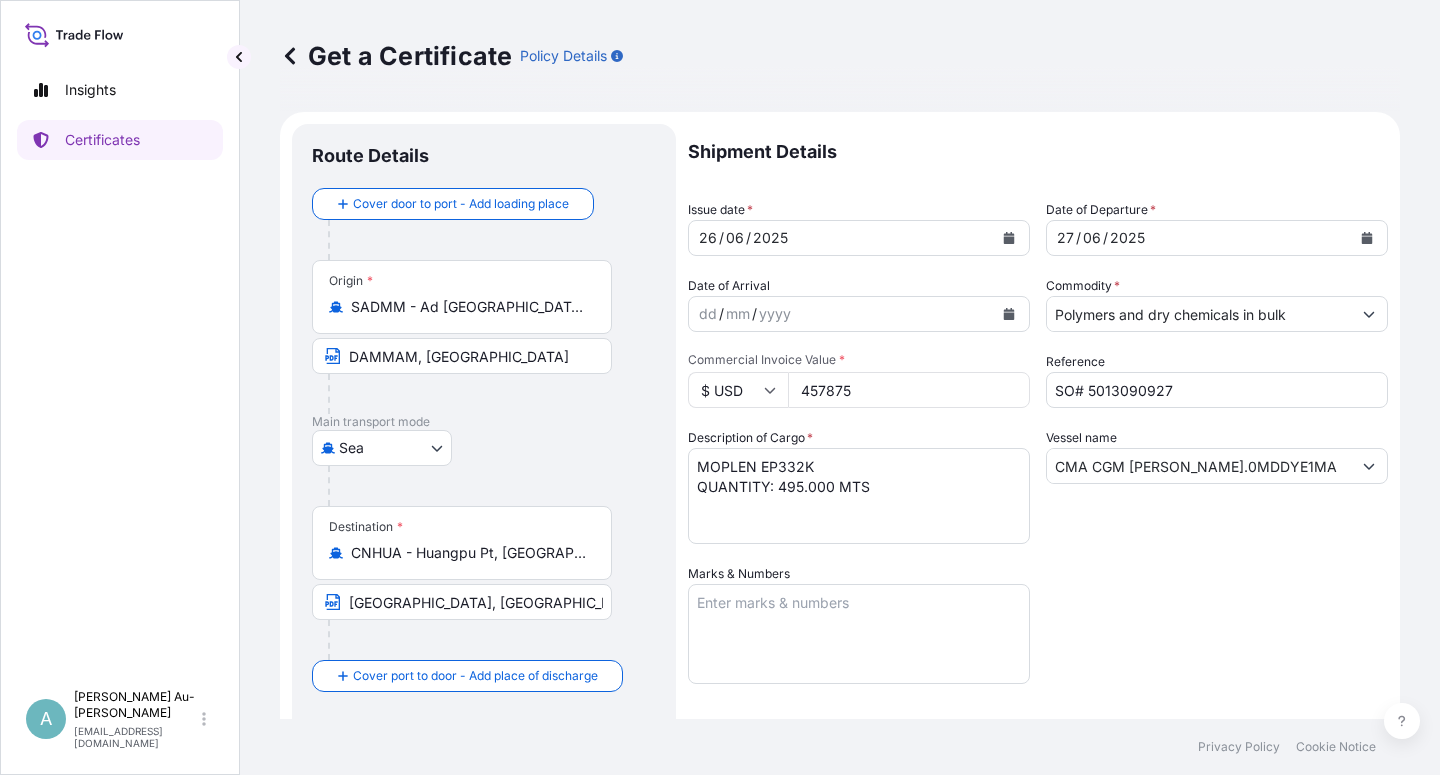 drag, startPoint x: 1083, startPoint y: 543, endPoint x: 1169, endPoint y: 509, distance: 92.47703 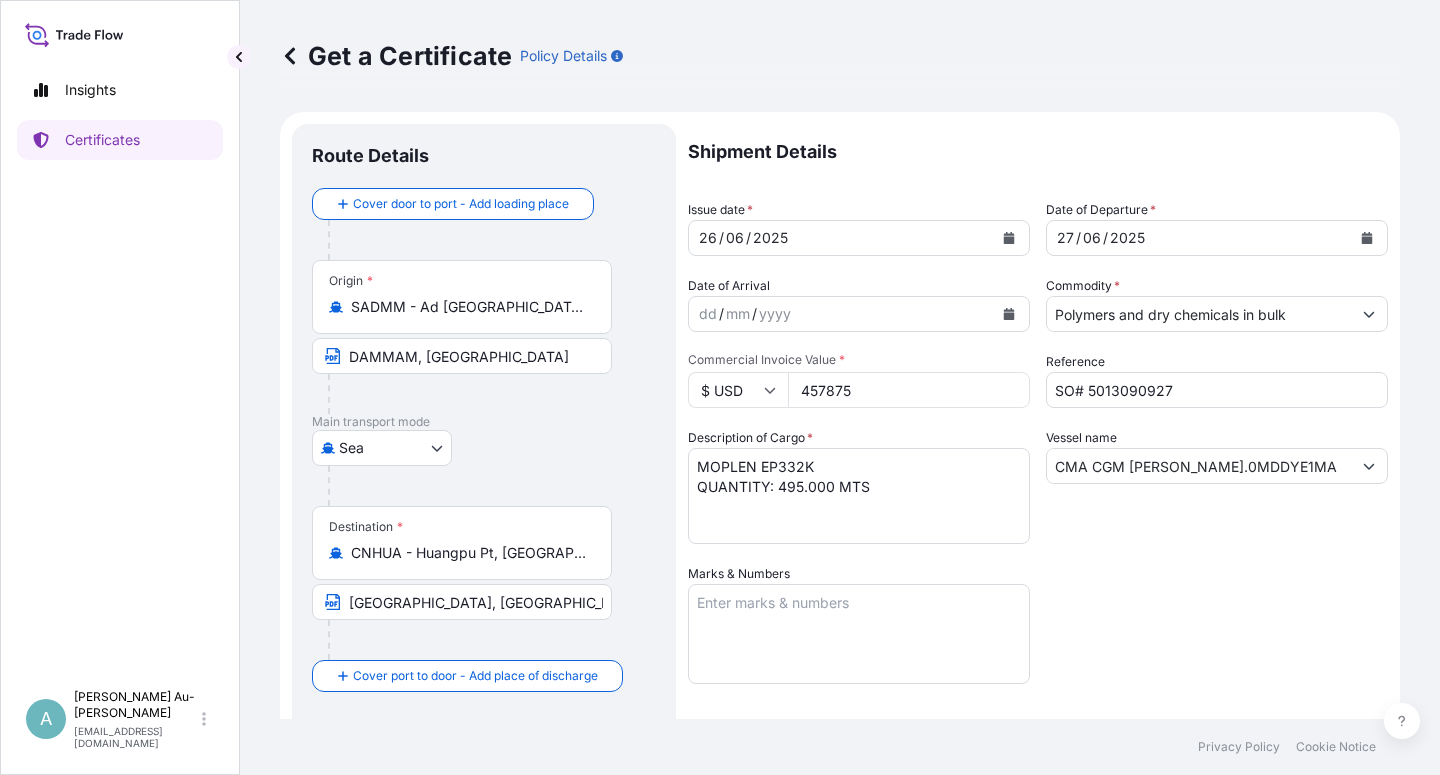 click on "Vessel name CMA CGM [PERSON_NAME].0MDDYE1MA" at bounding box center (1217, 486) 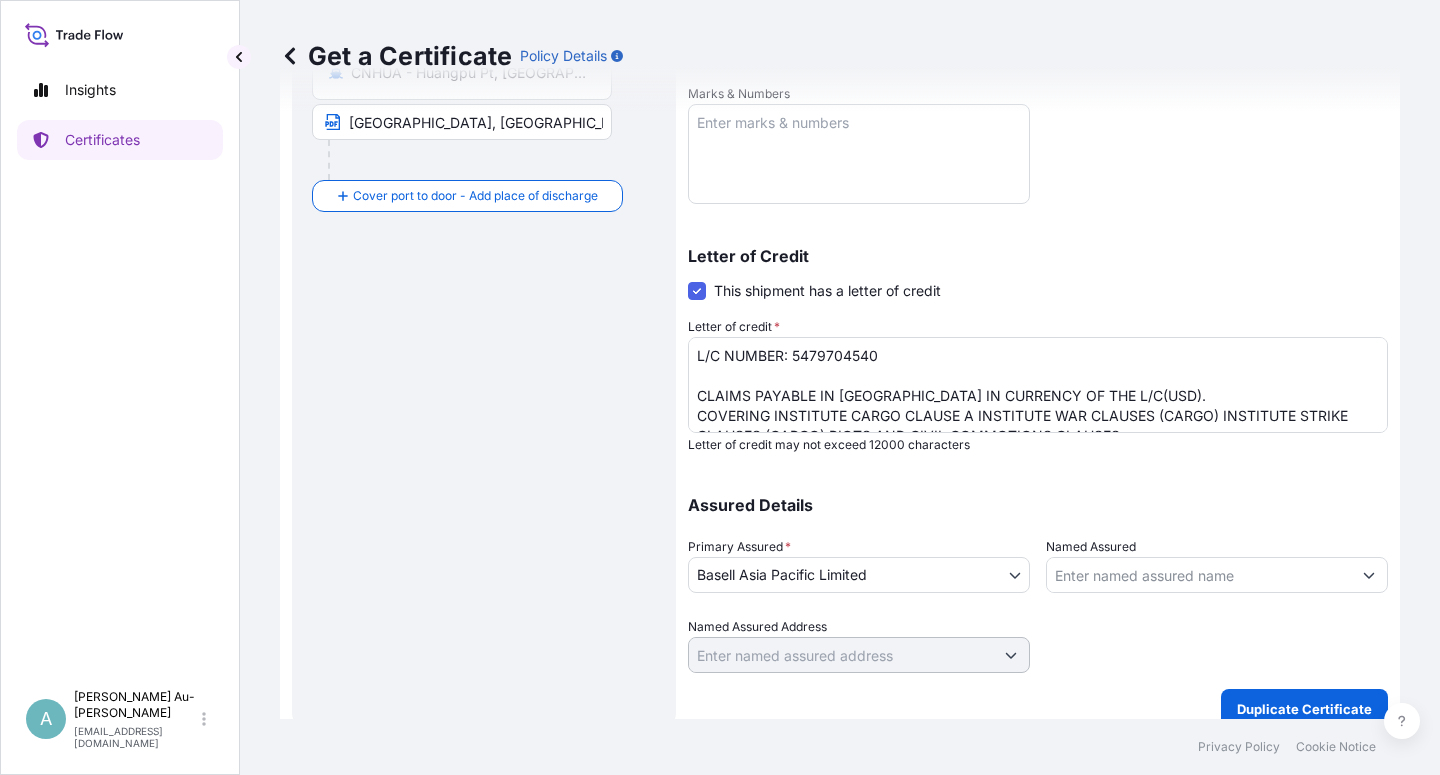 scroll, scrollTop: 490, scrollLeft: 0, axis: vertical 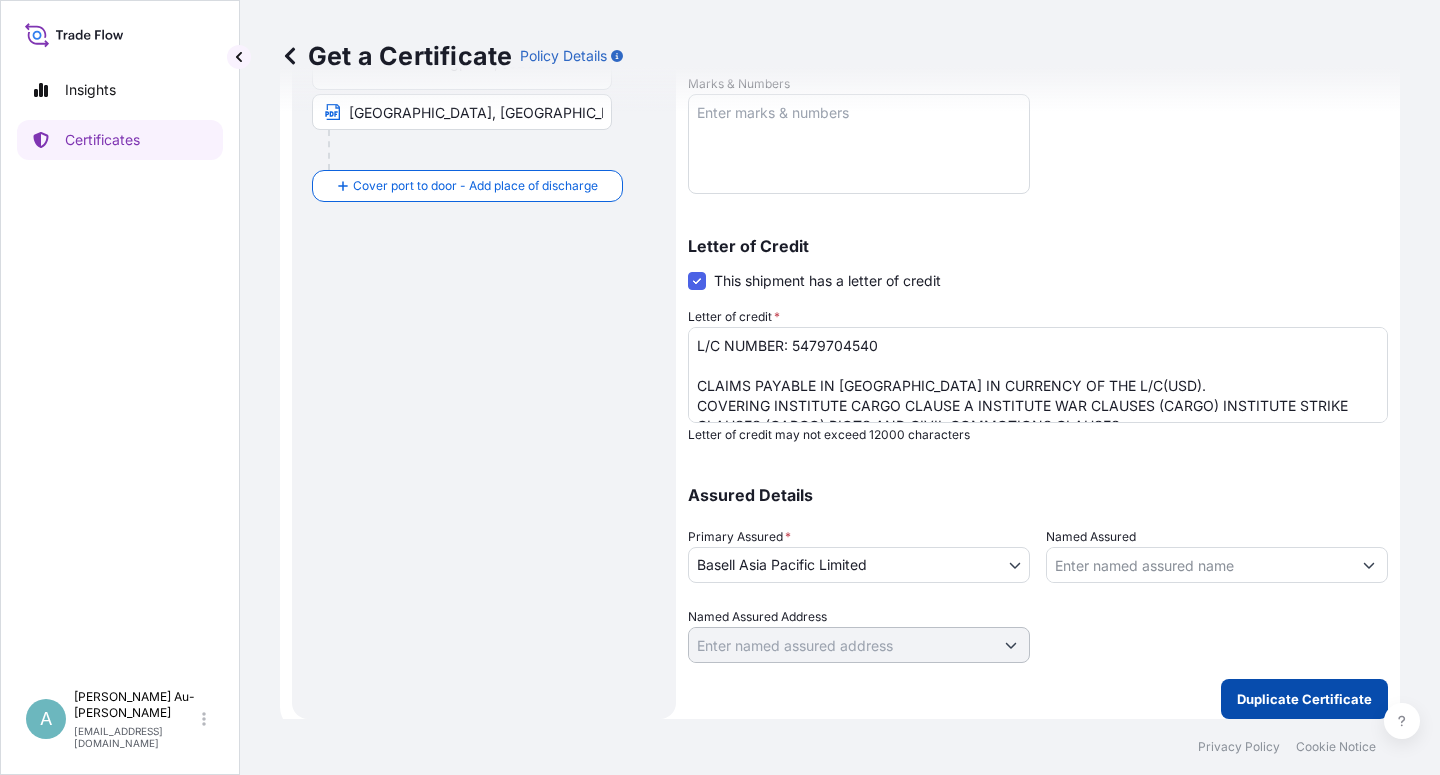 click on "Duplicate Certificate" at bounding box center [1304, 699] 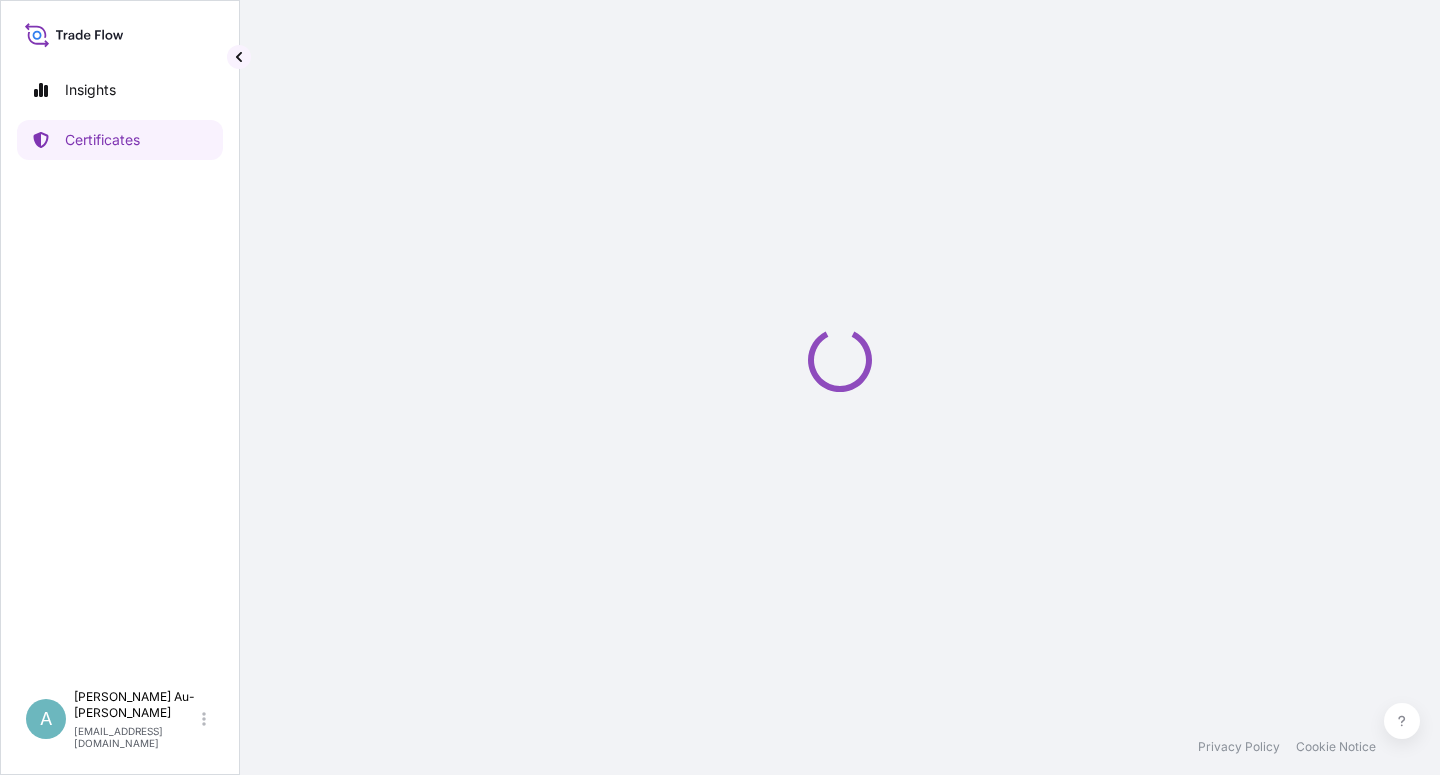 scroll, scrollTop: 0, scrollLeft: 0, axis: both 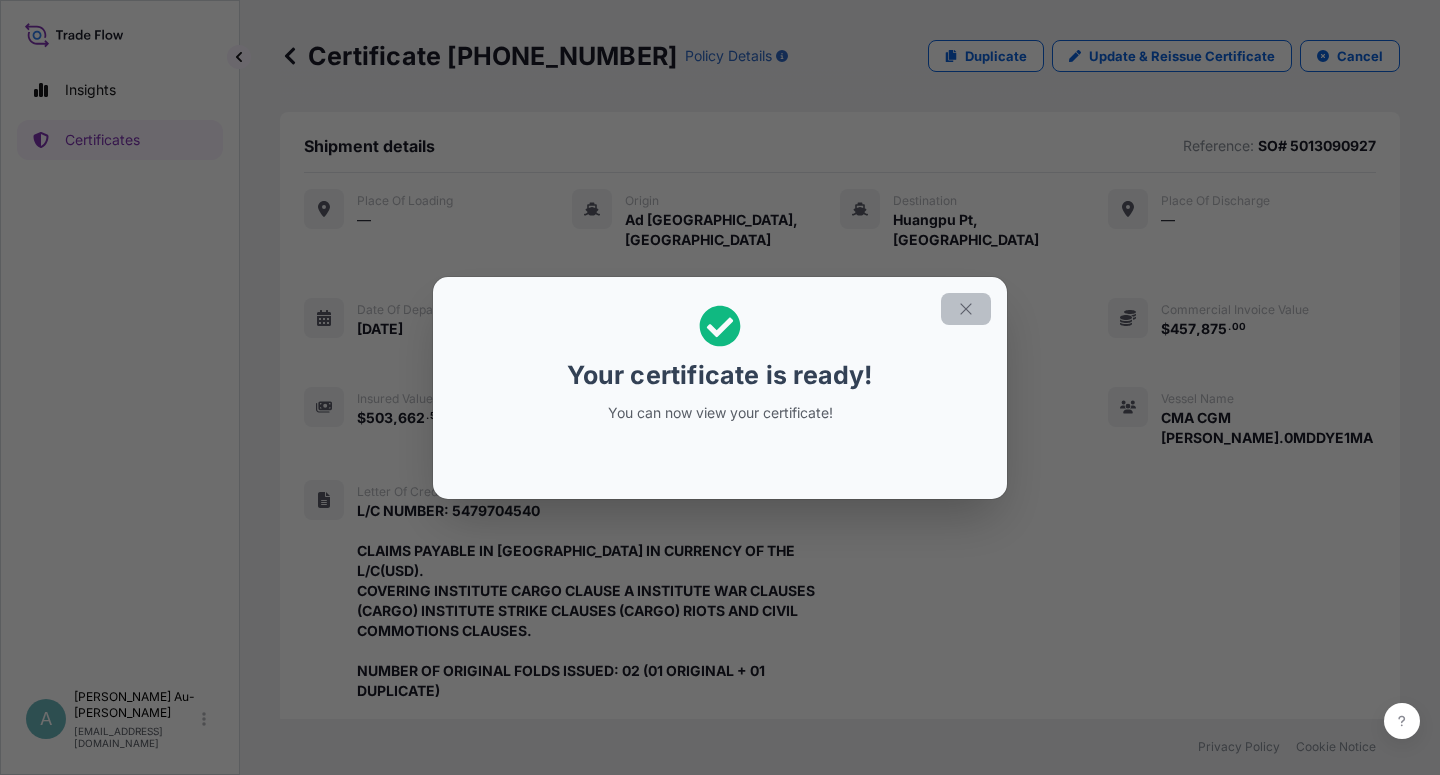 click 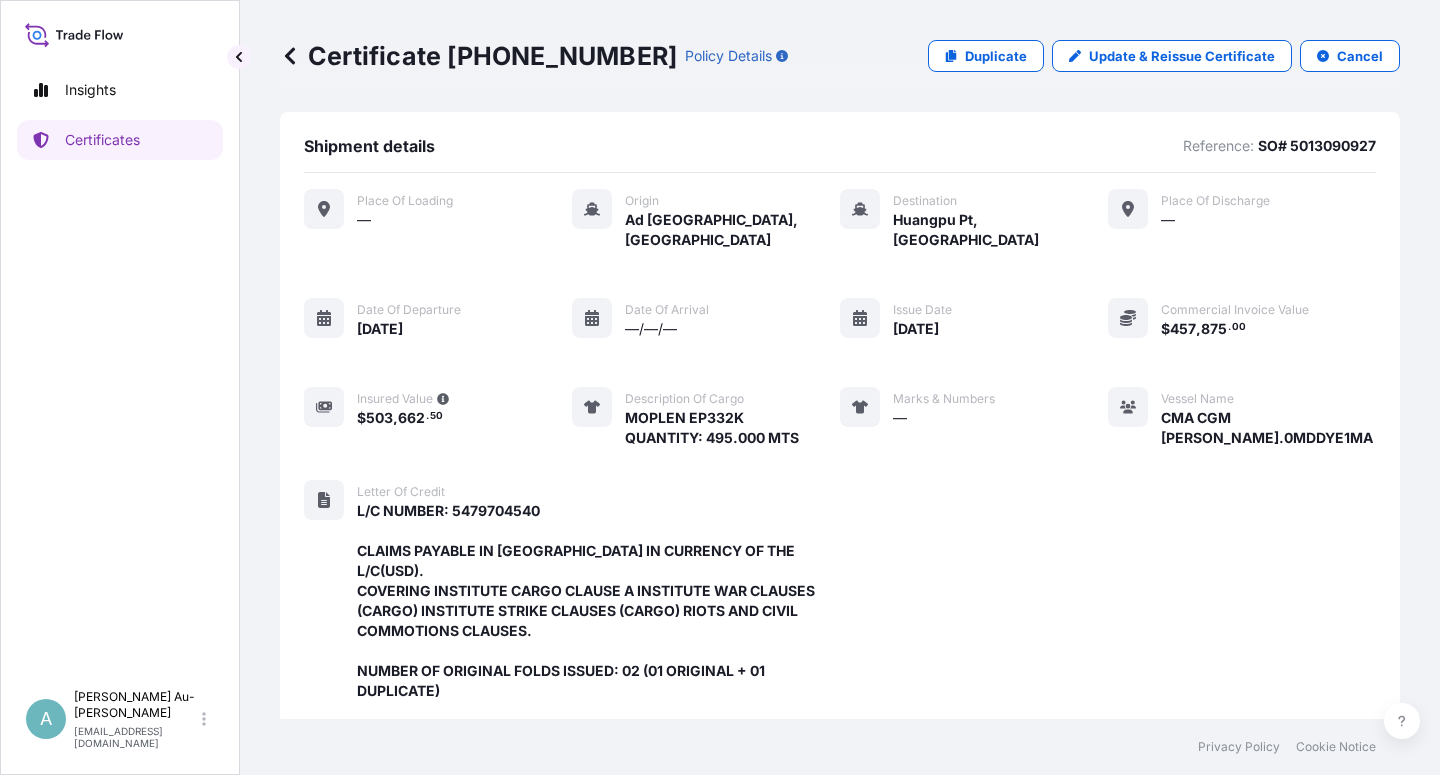 scroll, scrollTop: 574, scrollLeft: 0, axis: vertical 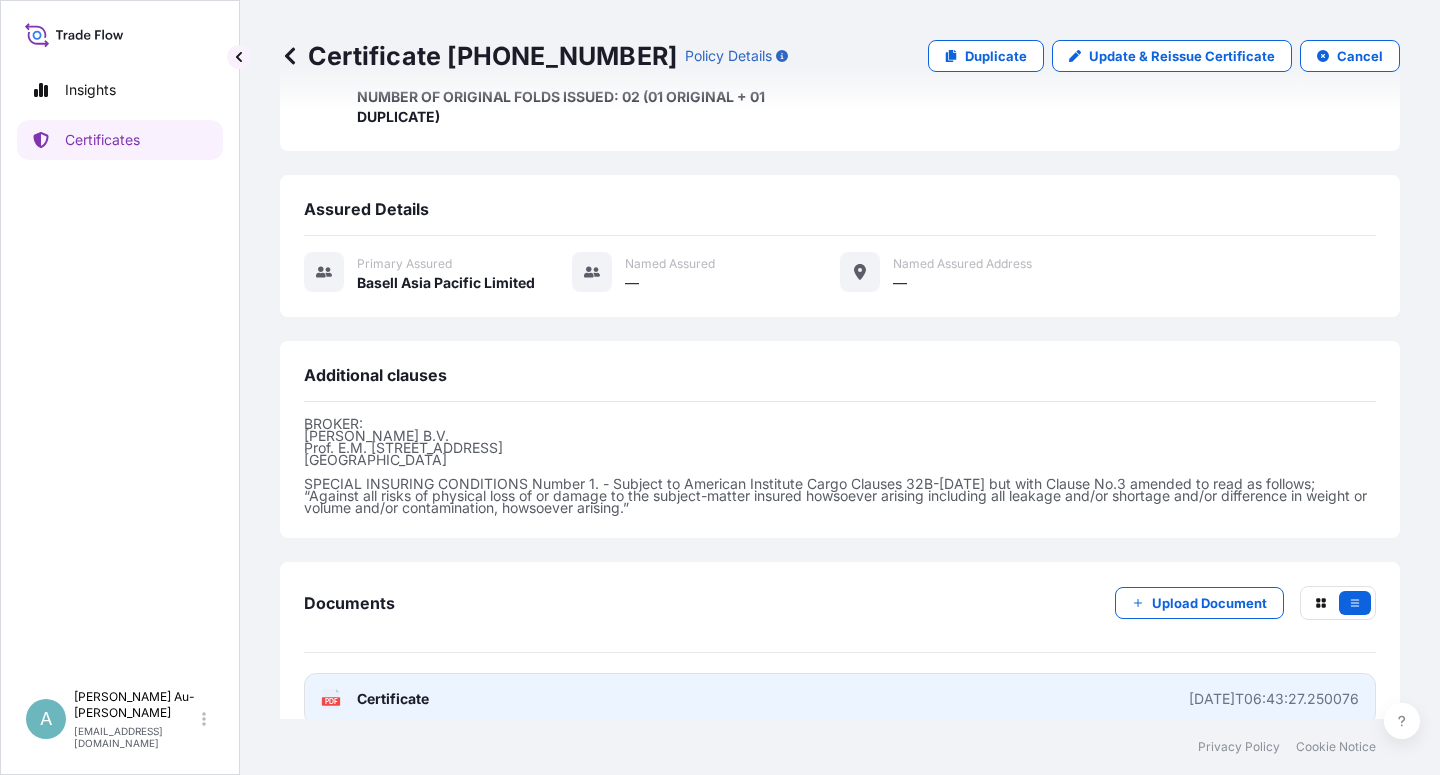 click on "Certificate" at bounding box center [393, 699] 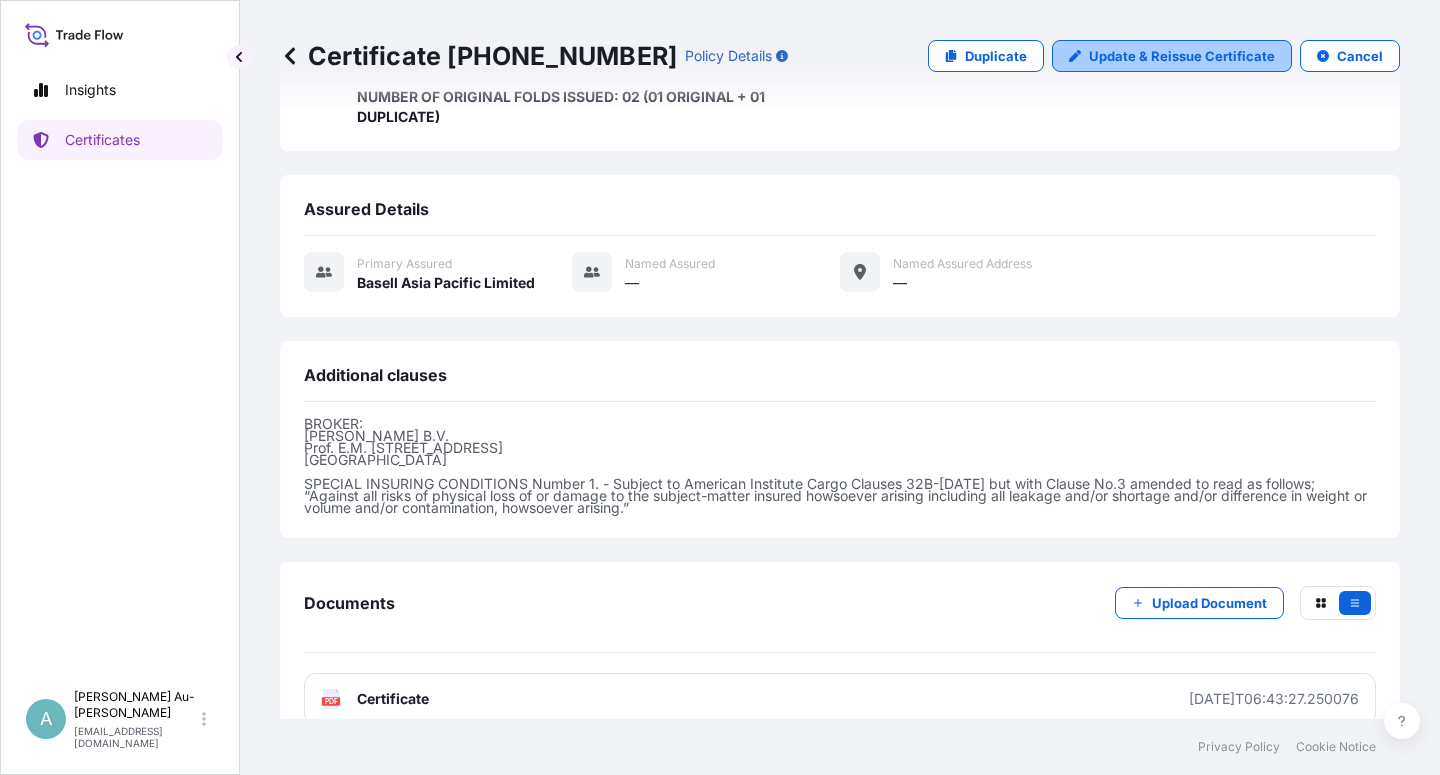 click on "Update & Reissue Certificate" at bounding box center (1172, 56) 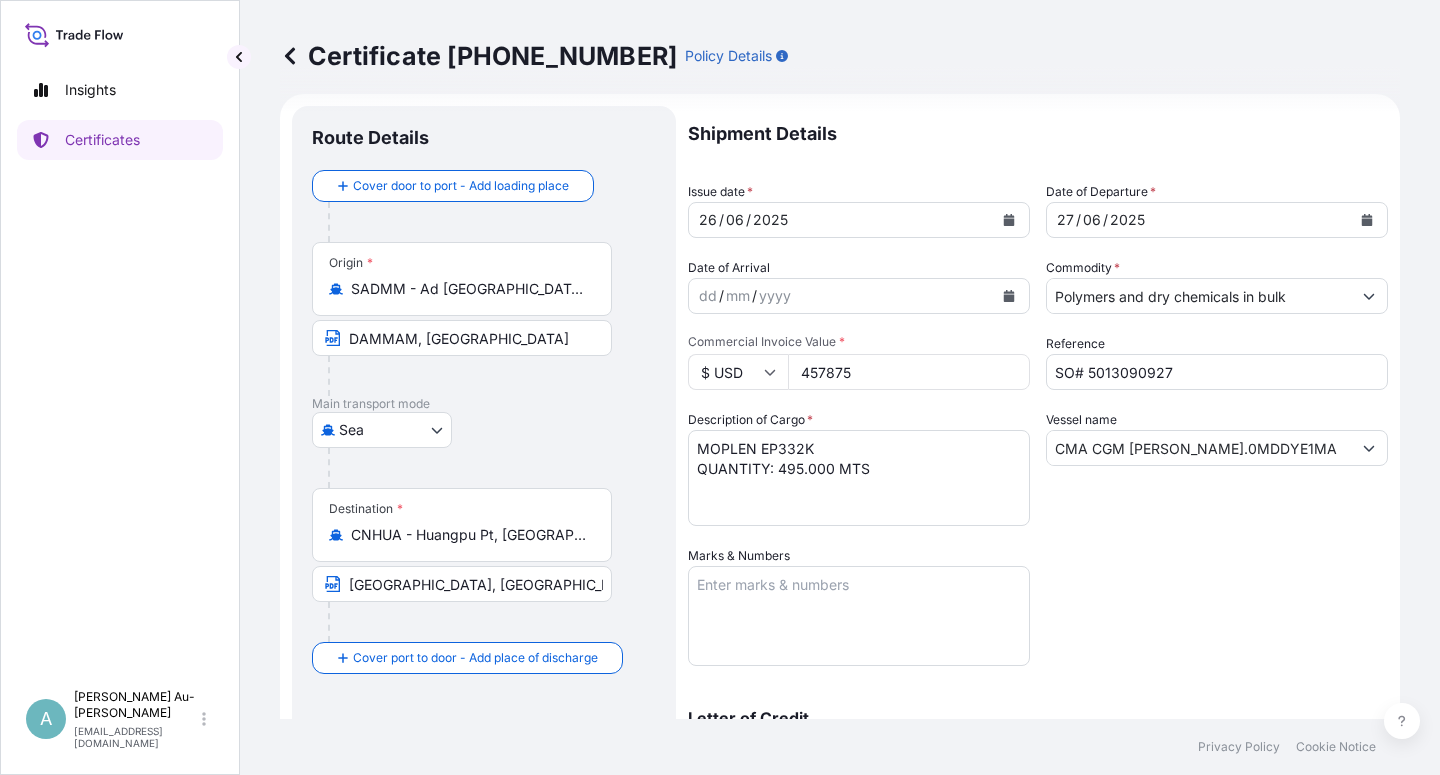 scroll, scrollTop: 0, scrollLeft: 0, axis: both 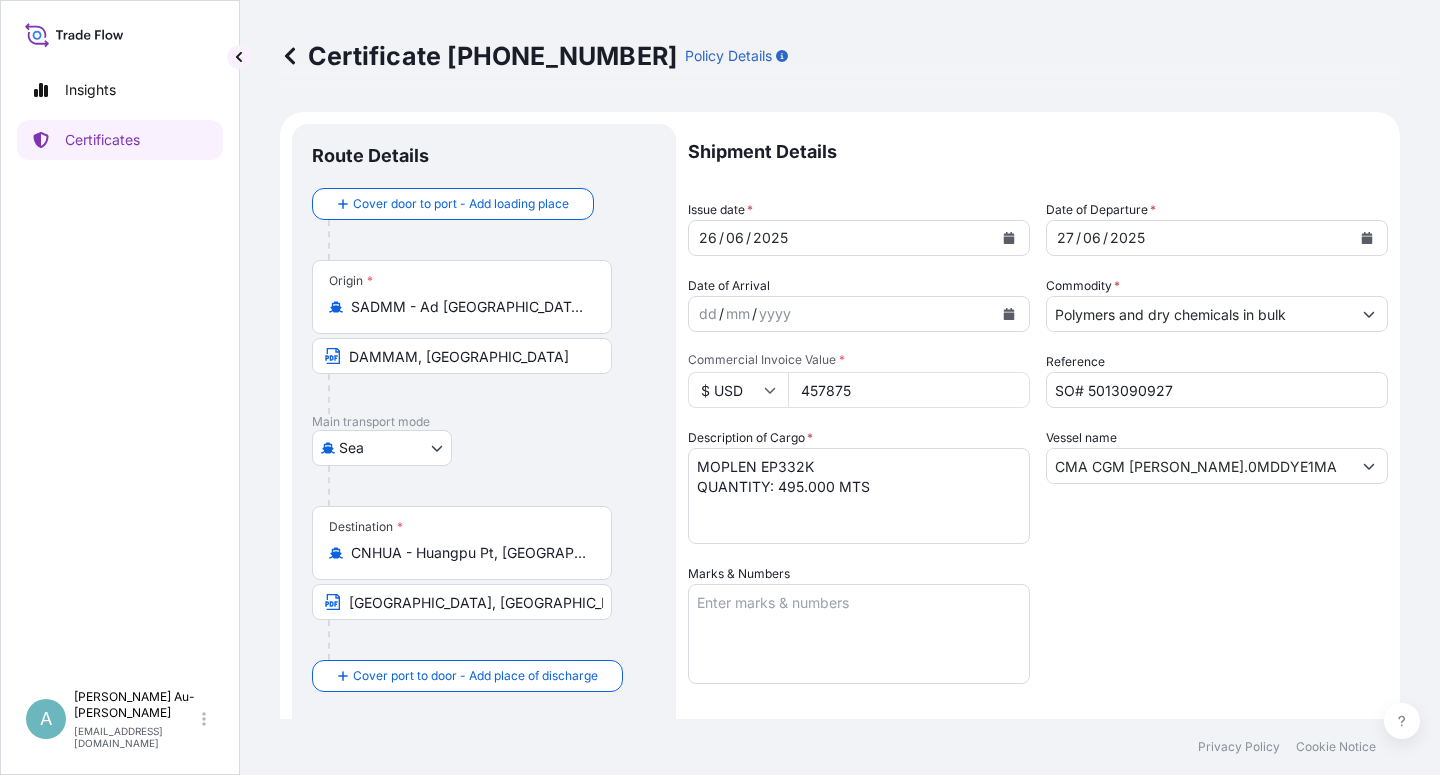 click on "CMA CGM [PERSON_NAME].0MDDYE1MA" at bounding box center [1199, 466] 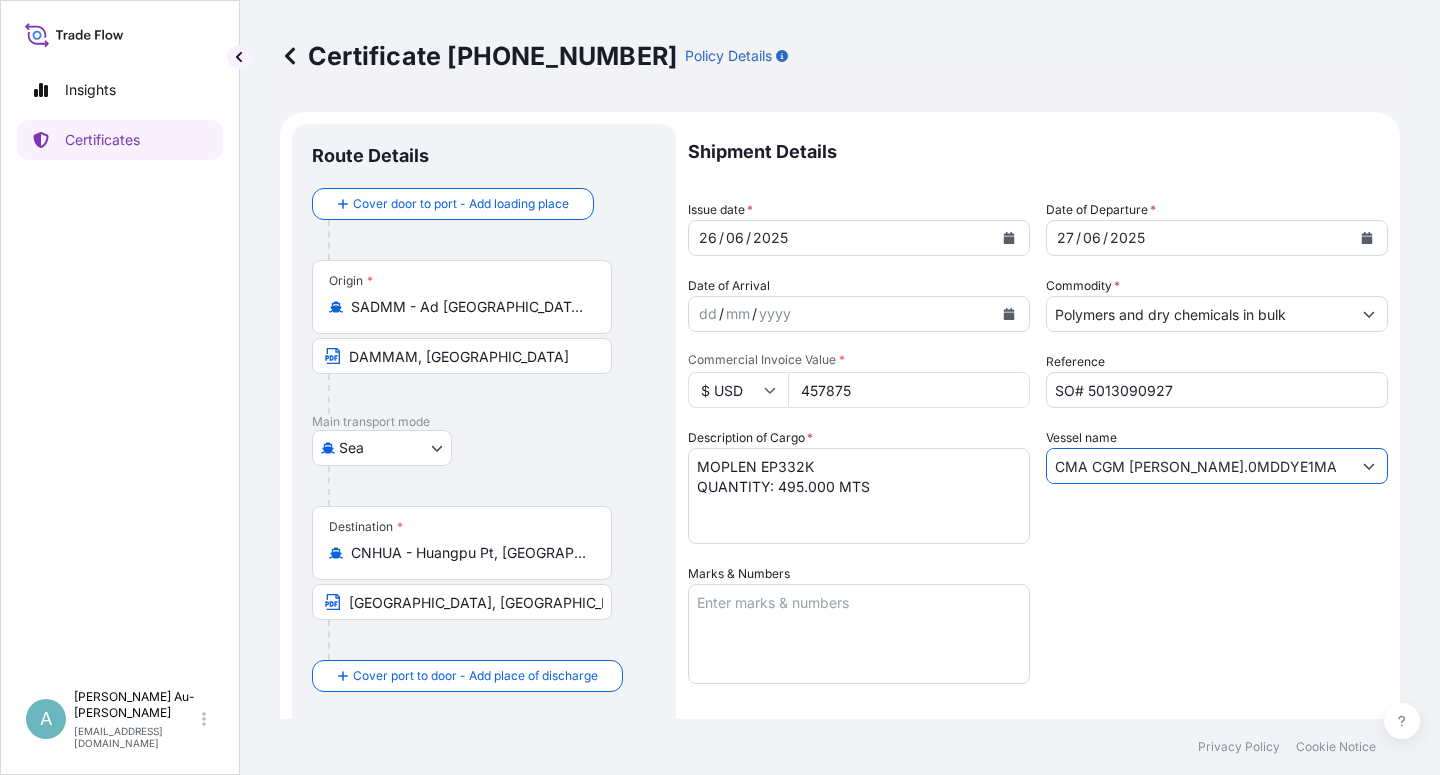 click on "CMA CGM [PERSON_NAME].0MDDYE1MA" at bounding box center (1199, 466) 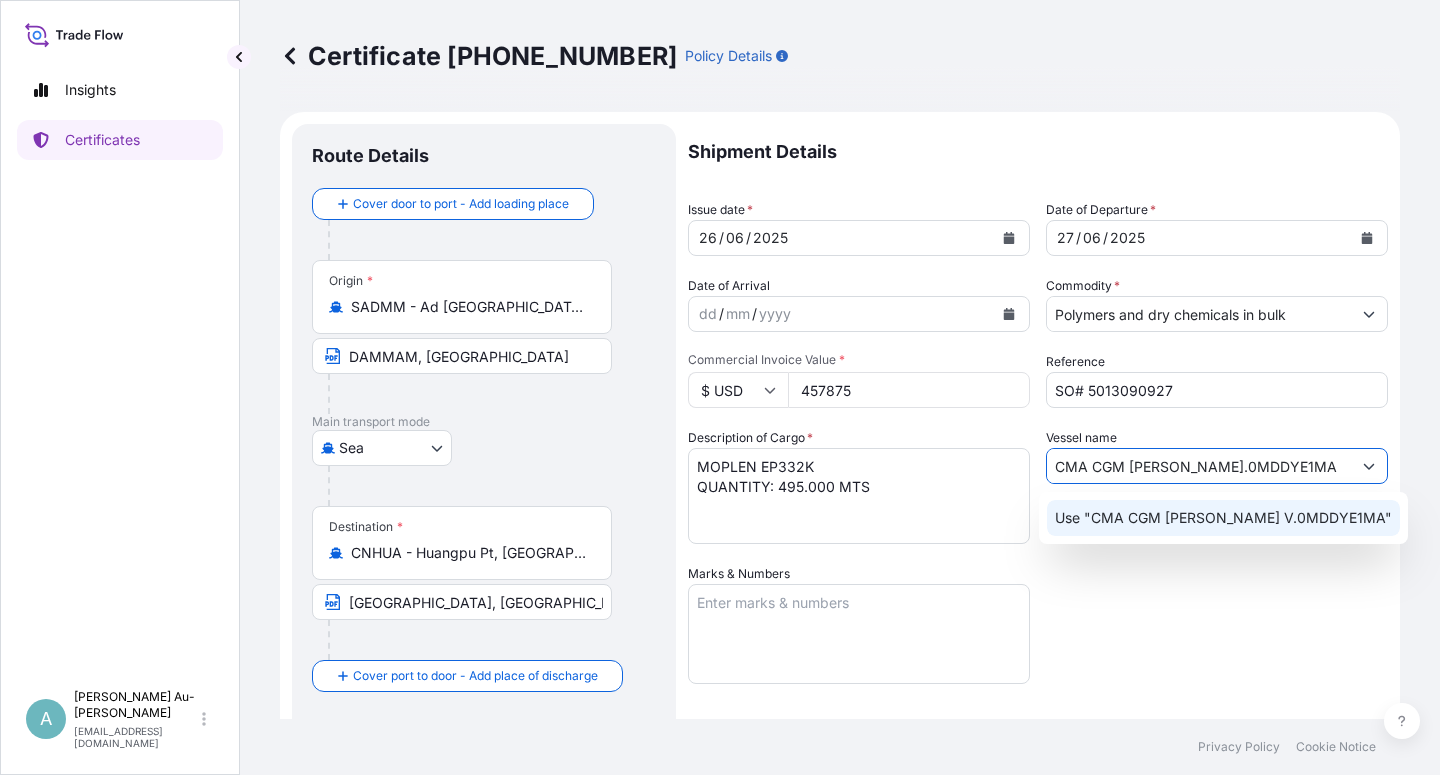 type on "CMA CGM [PERSON_NAME].0MDDYE1MA" 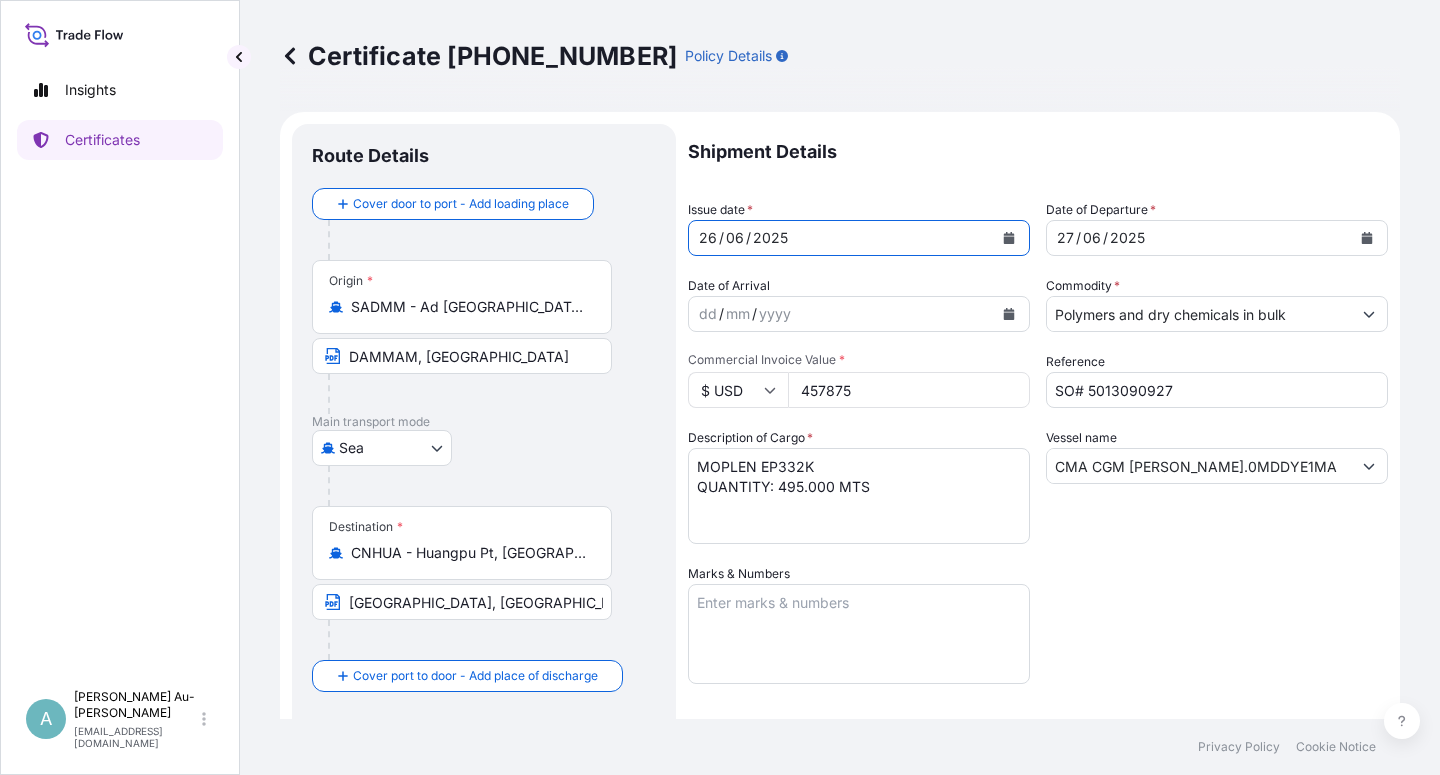 click at bounding box center [1009, 238] 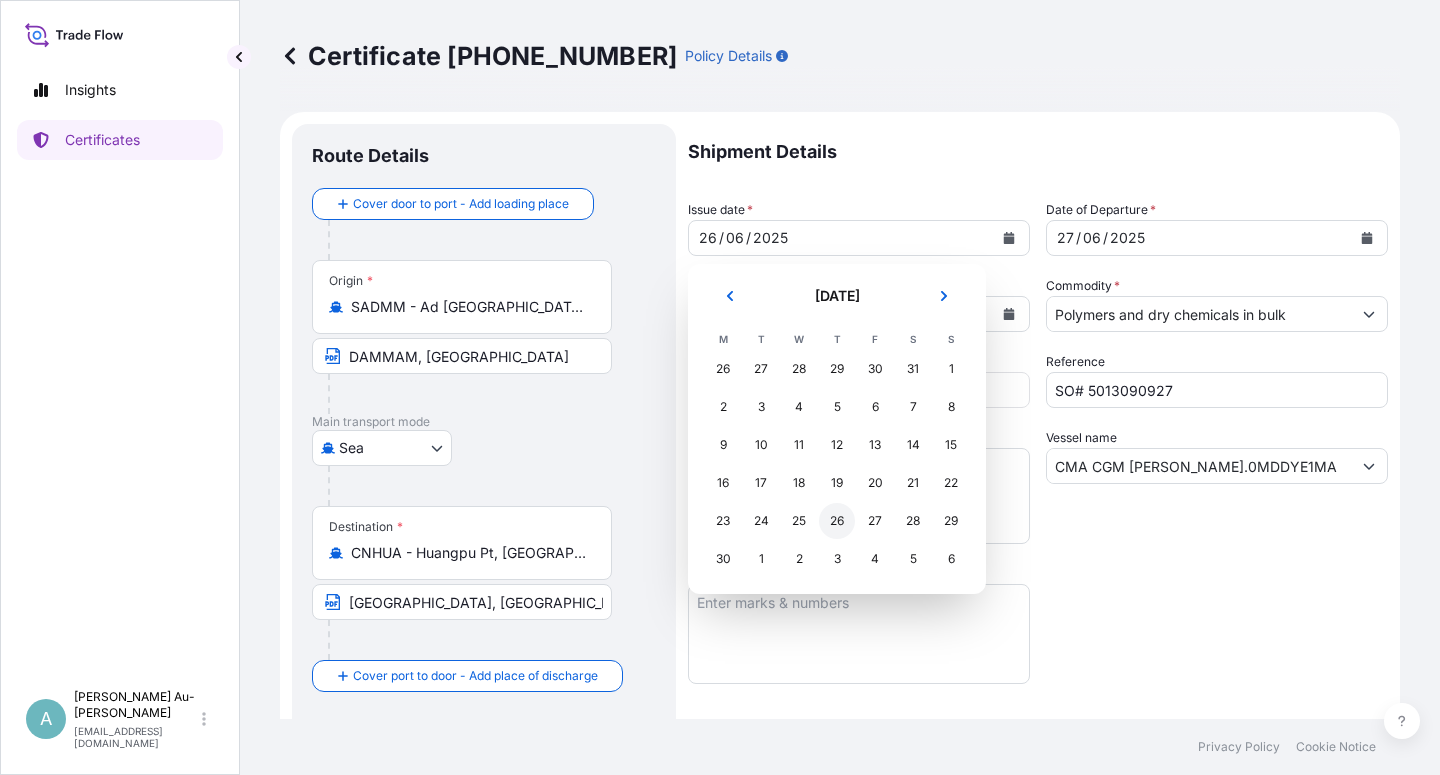 click on "26" at bounding box center (837, 521) 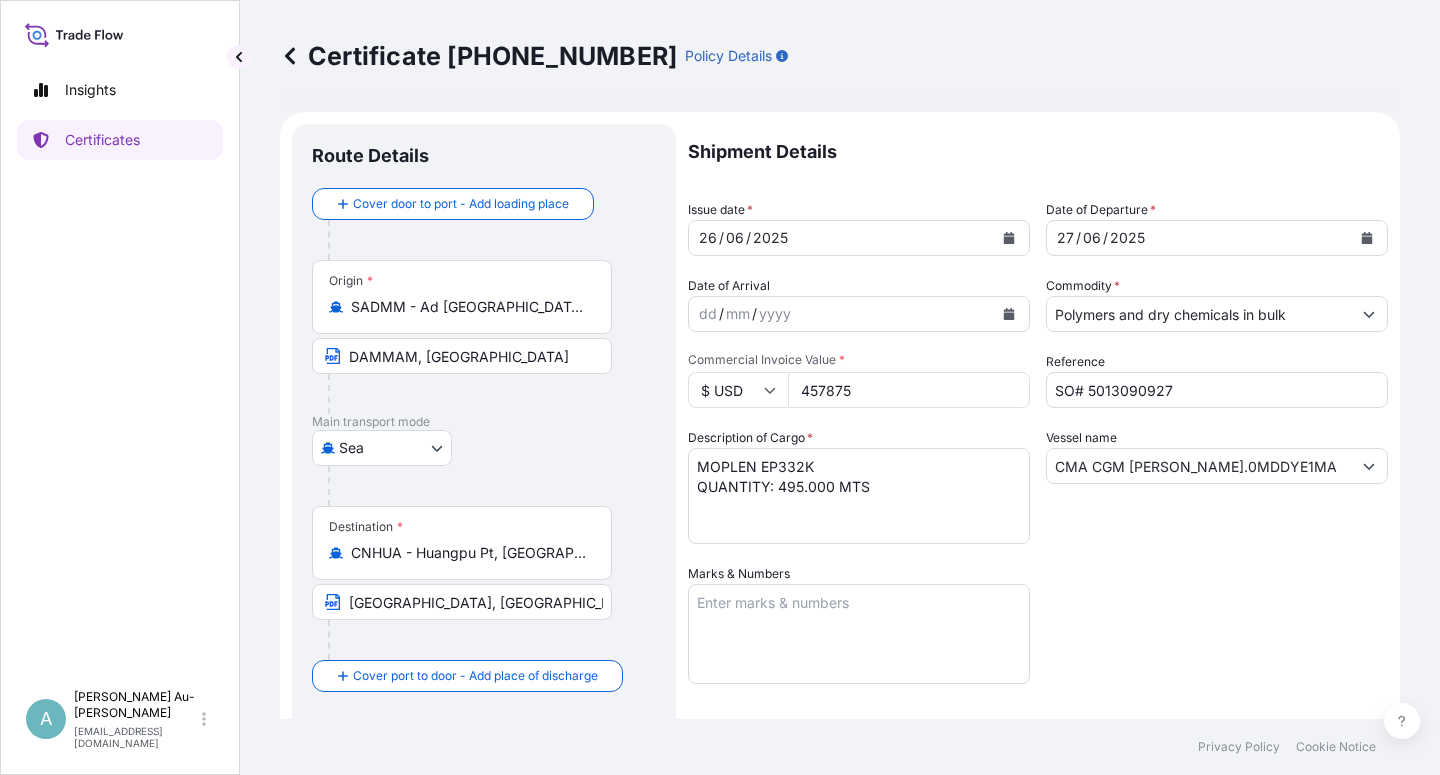 drag, startPoint x: 1087, startPoint y: 583, endPoint x: 1105, endPoint y: 589, distance: 18.973665 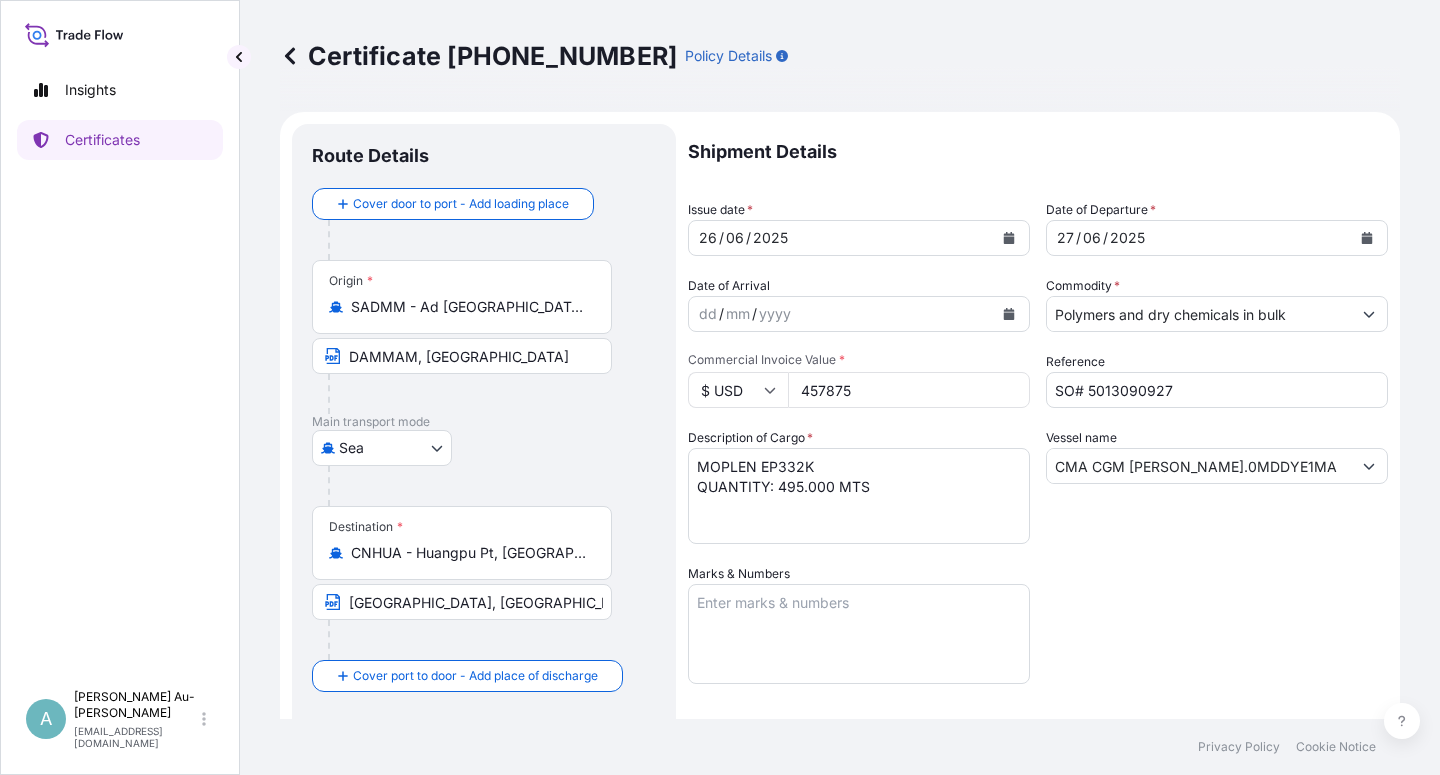 click on "Shipment Details Issue date * [DATE] Date of Departure * [DATE] Date of Arrival dd / mm / yyyy Commodity * Polymers and dry chemicals in bulk Packing Category Commercial Invoice Value    * $ USD 457875 Reference SO# 5013090927 Description of Cargo * MOPLEN EP332K
QUANTITY: 495.000 MTS Vessel name CMA CGM [PERSON_NAME]                            V.0MDDYE1MA Marks & Numbers Letter of Credit This shipment has a letter of credit Letter of credit * L/C NUMBER: 5479704540
CLAIMS PAYABLE IN [GEOGRAPHIC_DATA] IN CURRENCY OF THE L/C(USD).
COVERING INSTITUTE CARGO CLAUSE A INSTITUTE WAR CLAUSES (CARGO) INSTITUTE STRIKE CLAUSES (CARGO) RIOTS AND CIVIL COMMOTIONS CLAUSES.
NUMBER OF ORIGINAL FOLDS ISSUED: 02 (01 ORIGINAL + 01 DUPLICATE)
Letter of credit may not exceed 12000 characters Assured Details Primary Assured * Basell Asia Pacific Limited Basell Asia Pacific Limited Named Assured Named Assured Address" at bounding box center [1038, 638] 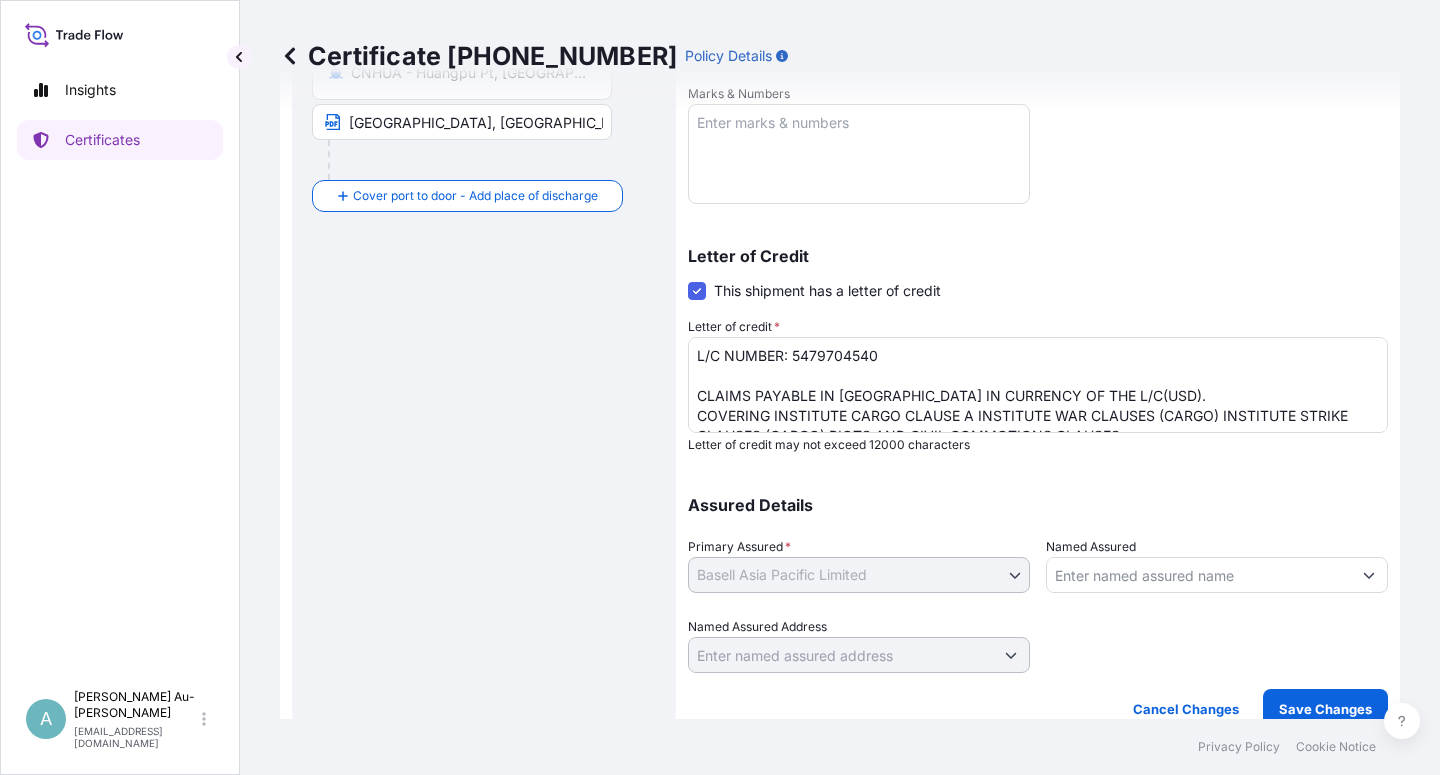 scroll, scrollTop: 490, scrollLeft: 0, axis: vertical 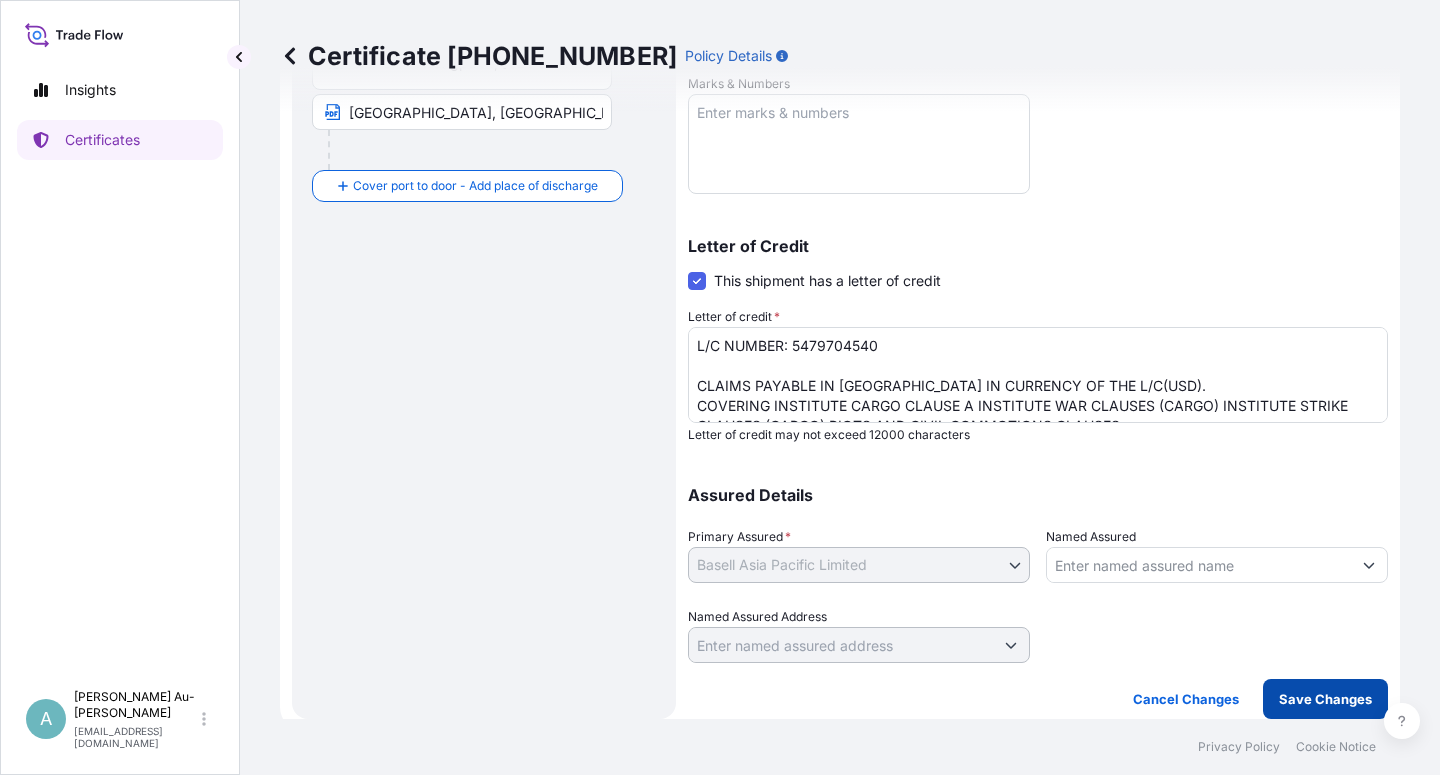 click on "Save Changes" at bounding box center (1325, 699) 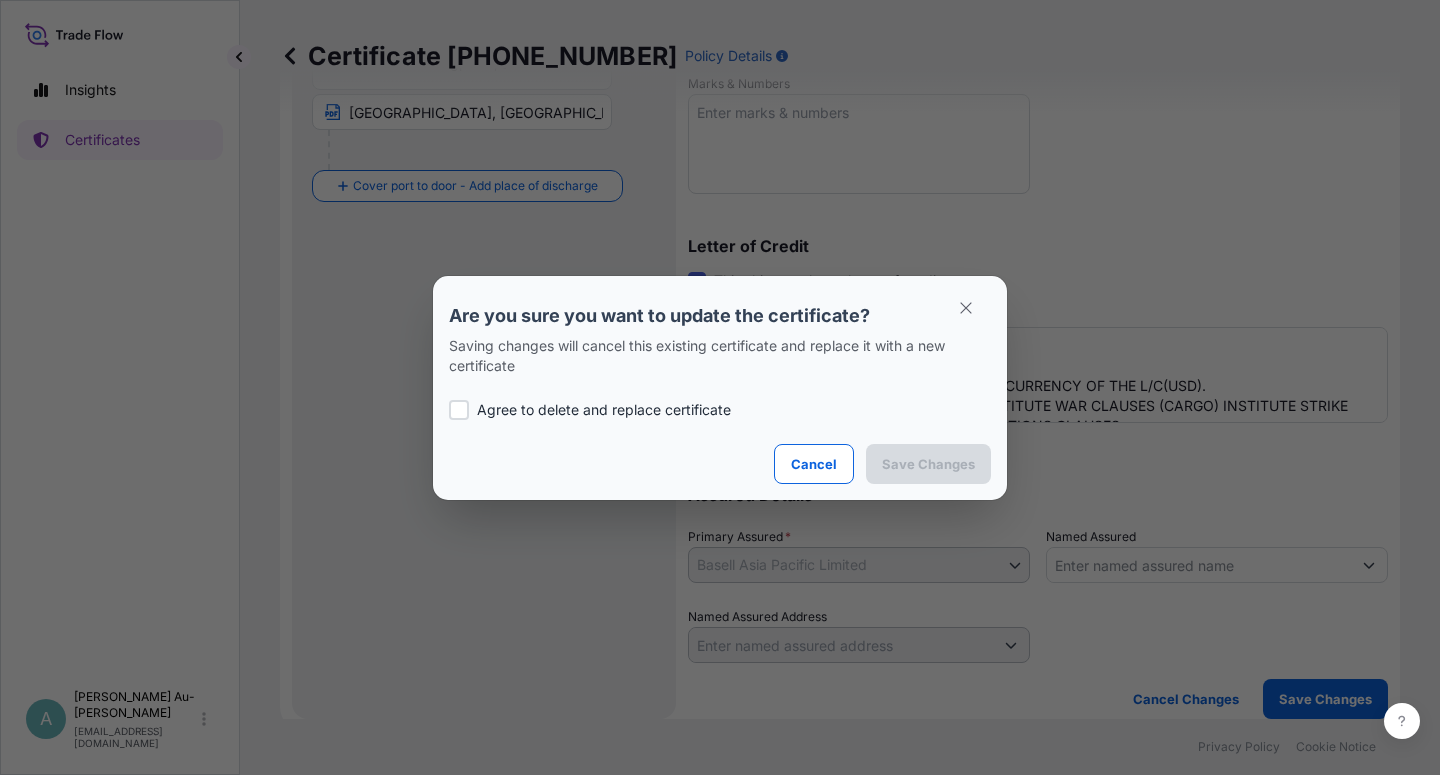 click on "Agree to delete and replace certificate" at bounding box center (604, 410) 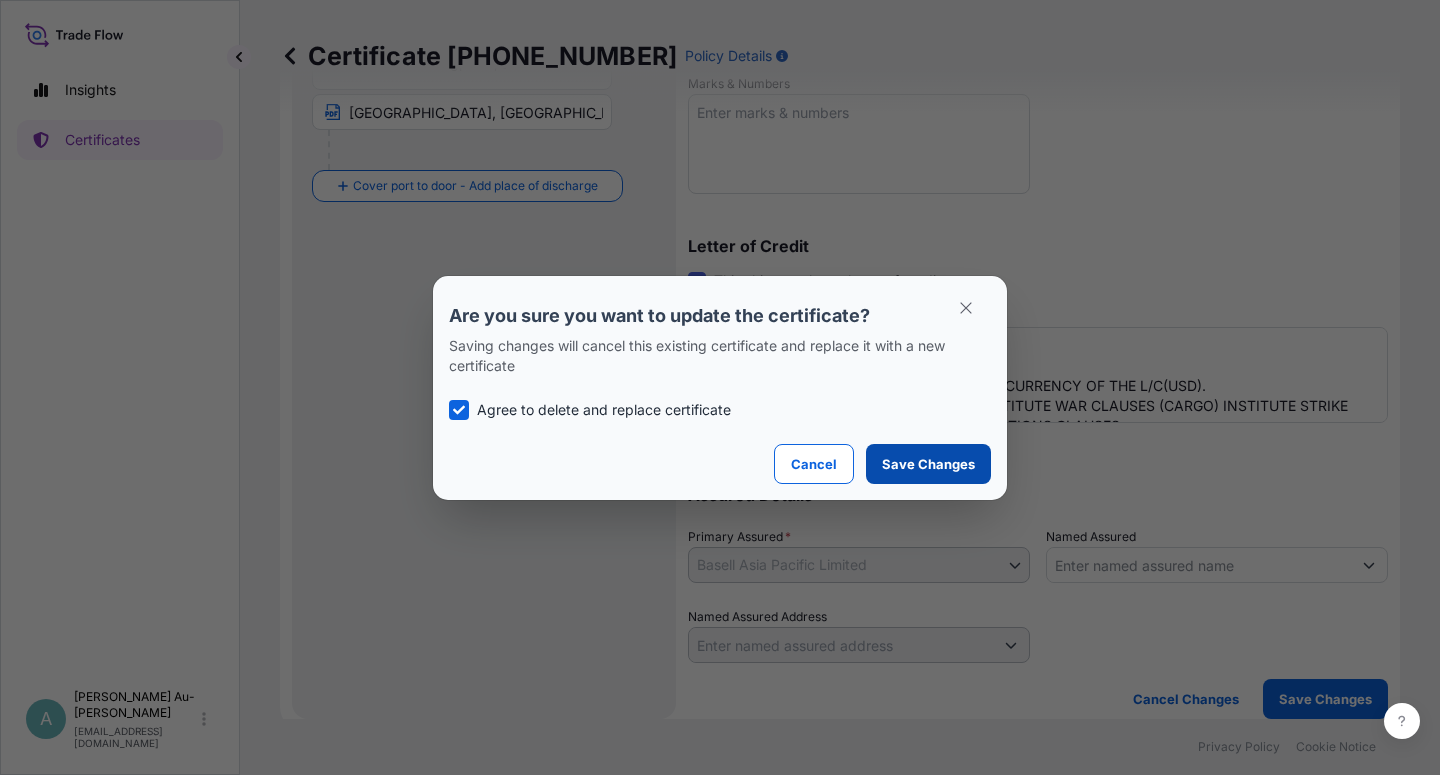 click on "Save Changes" at bounding box center (928, 464) 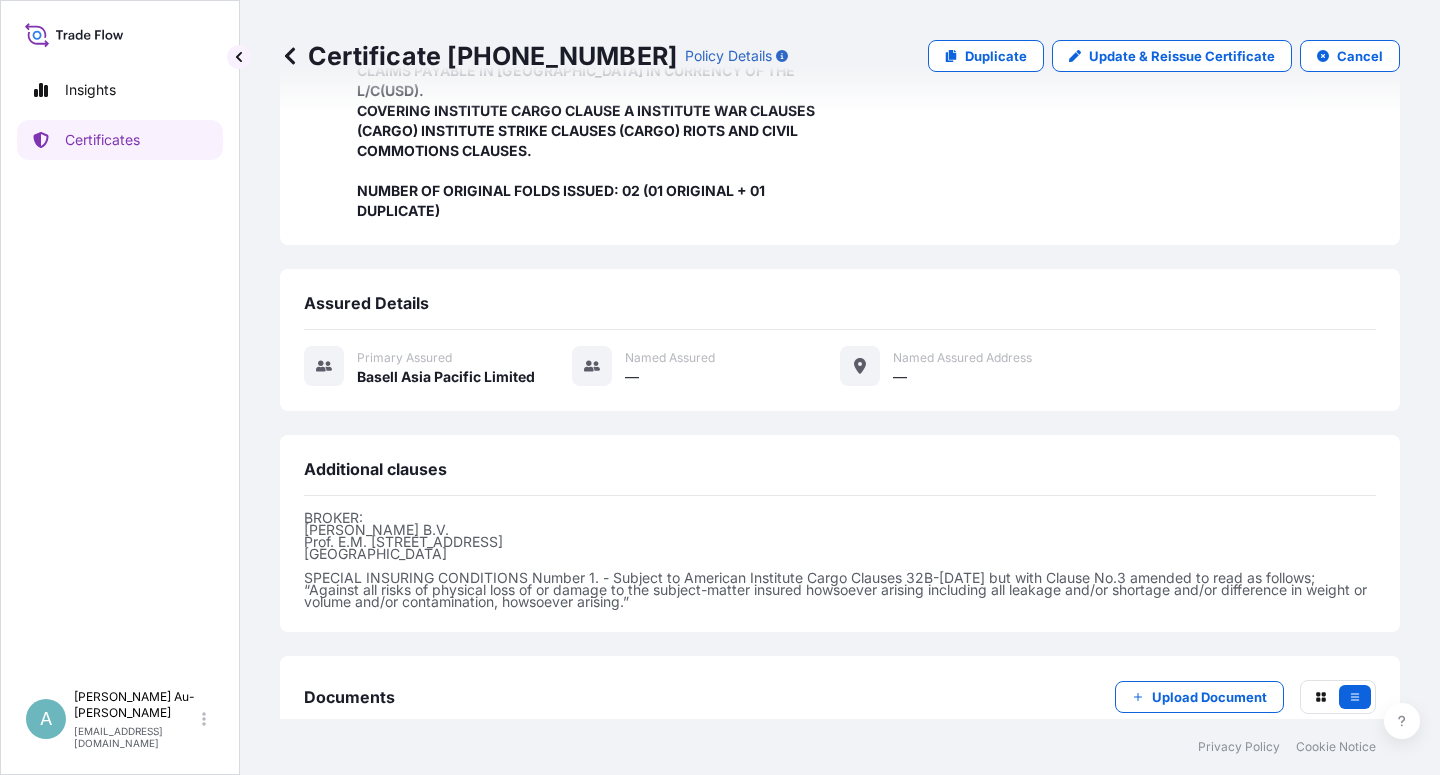 scroll, scrollTop: 574, scrollLeft: 0, axis: vertical 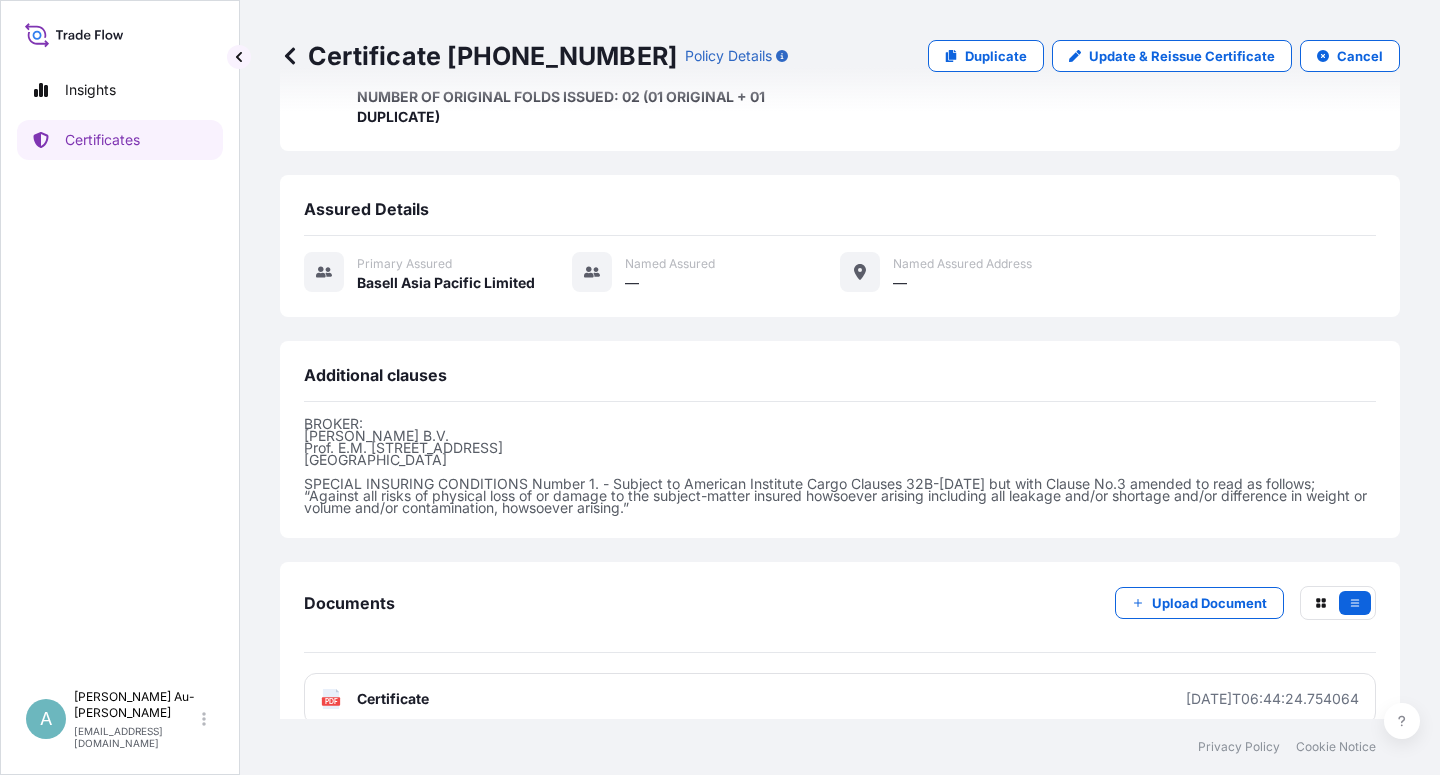 click on "Certificate" at bounding box center [393, 699] 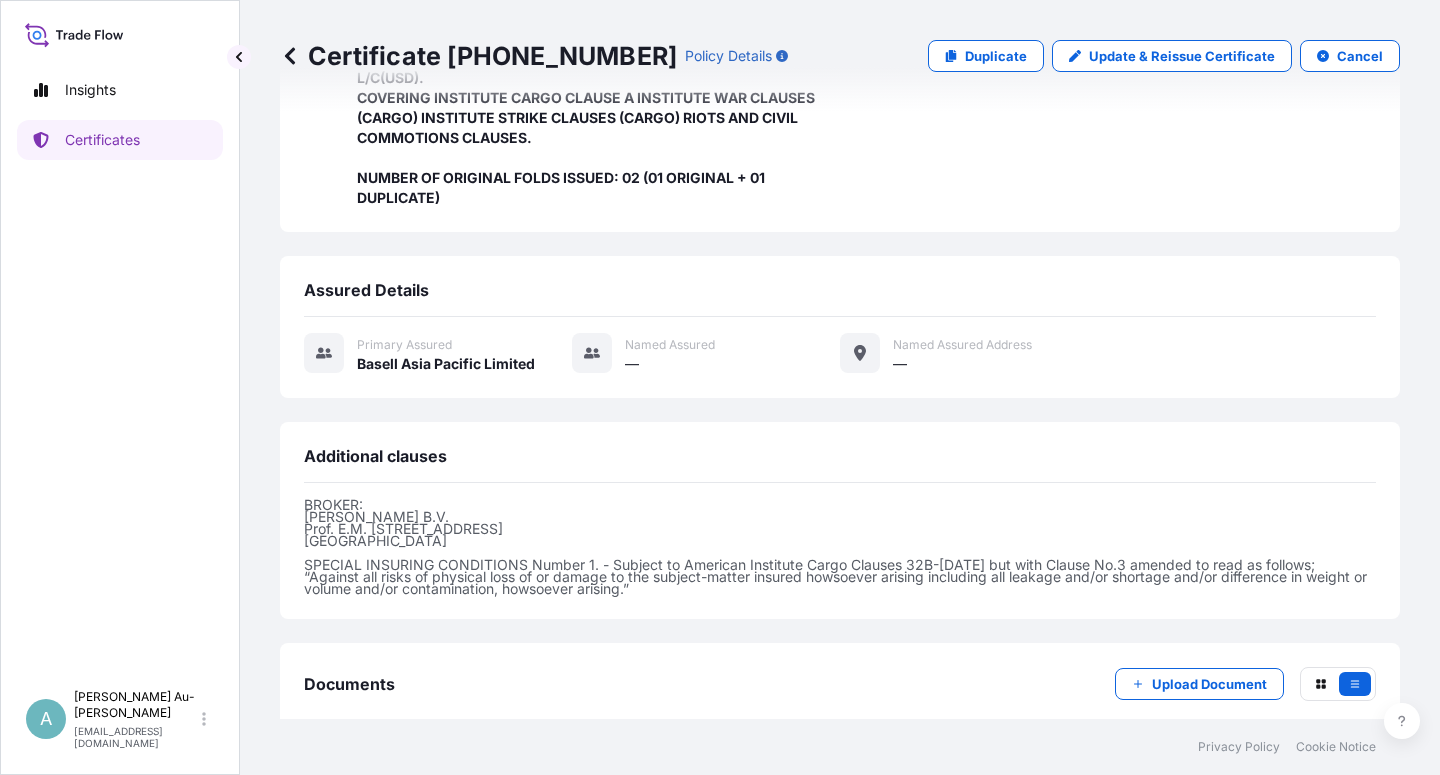 scroll, scrollTop: 454, scrollLeft: 0, axis: vertical 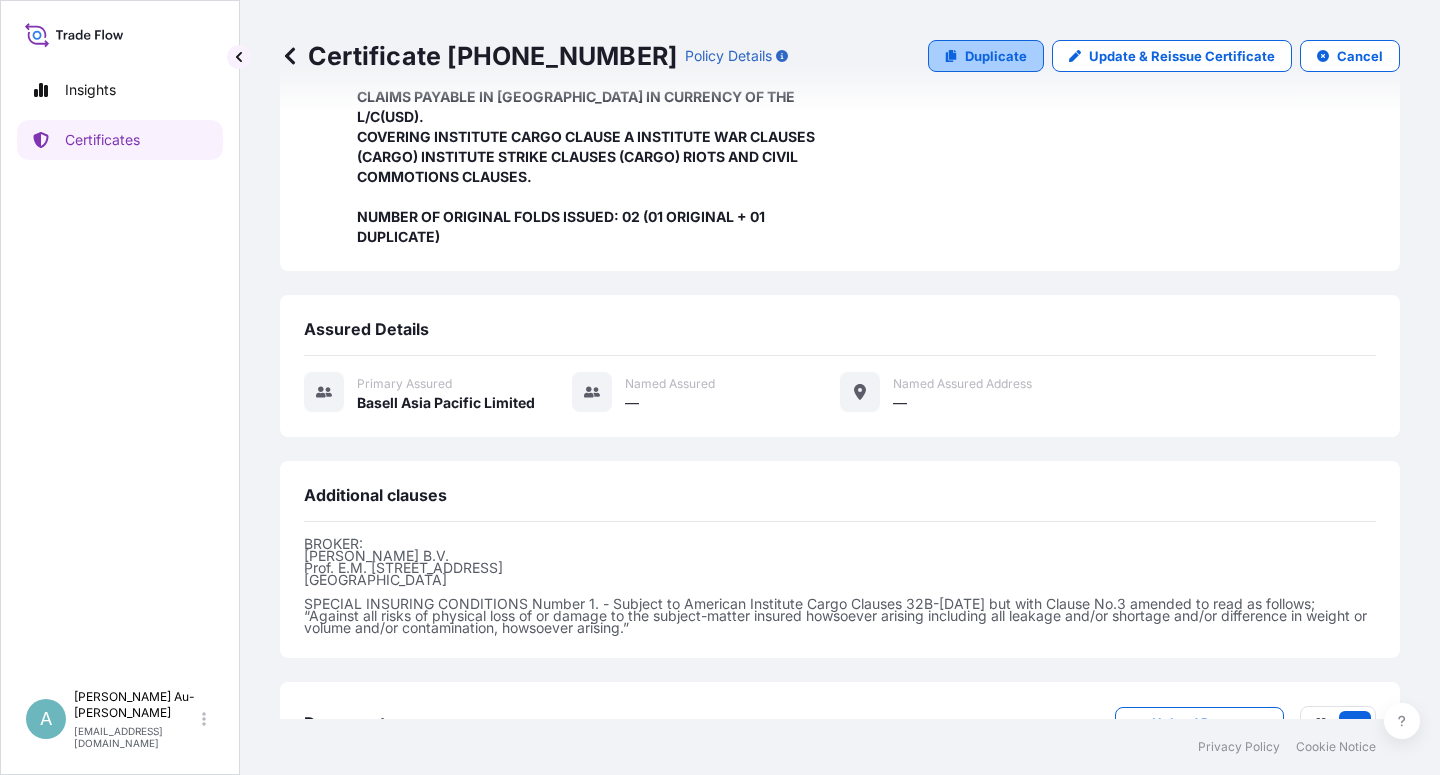 click on "Duplicate" at bounding box center [996, 56] 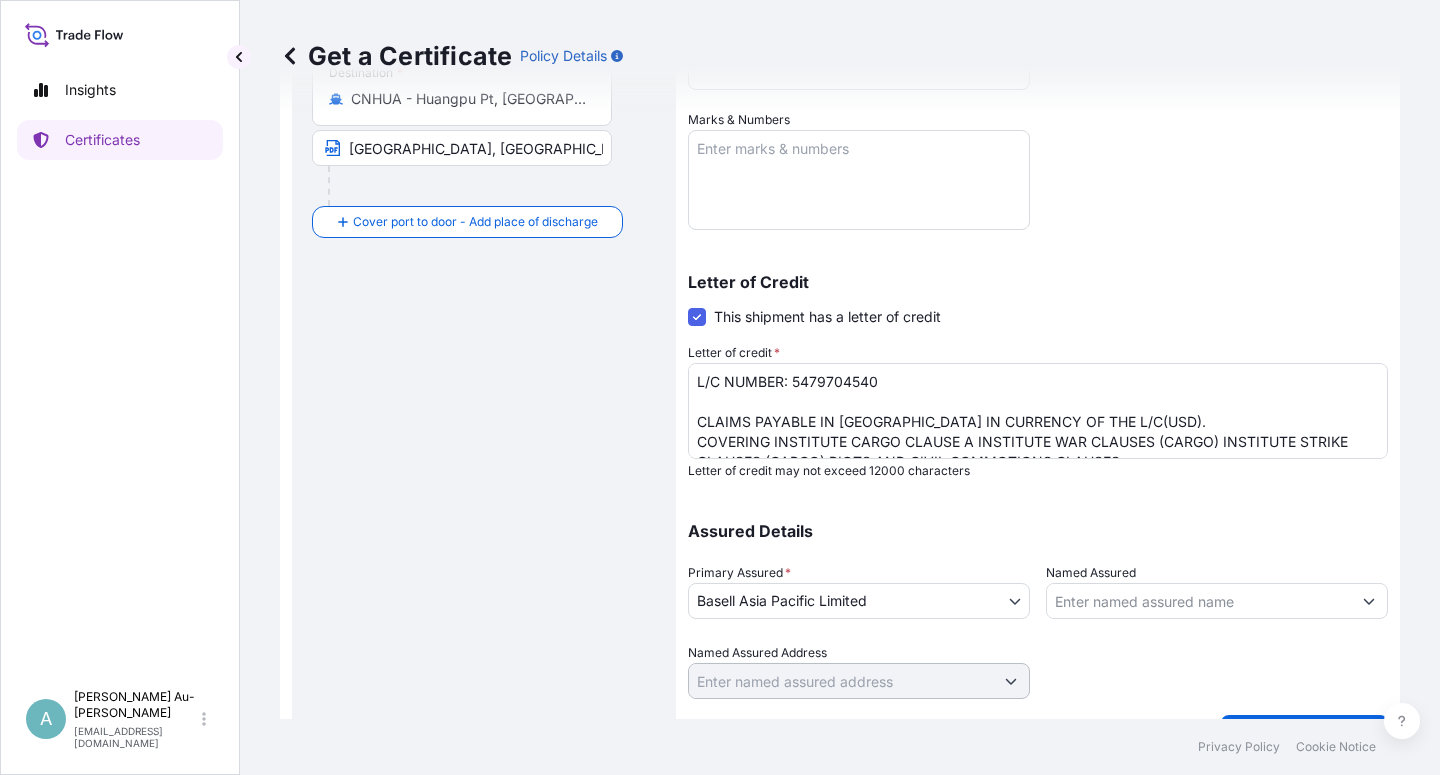 scroll, scrollTop: 0, scrollLeft: 0, axis: both 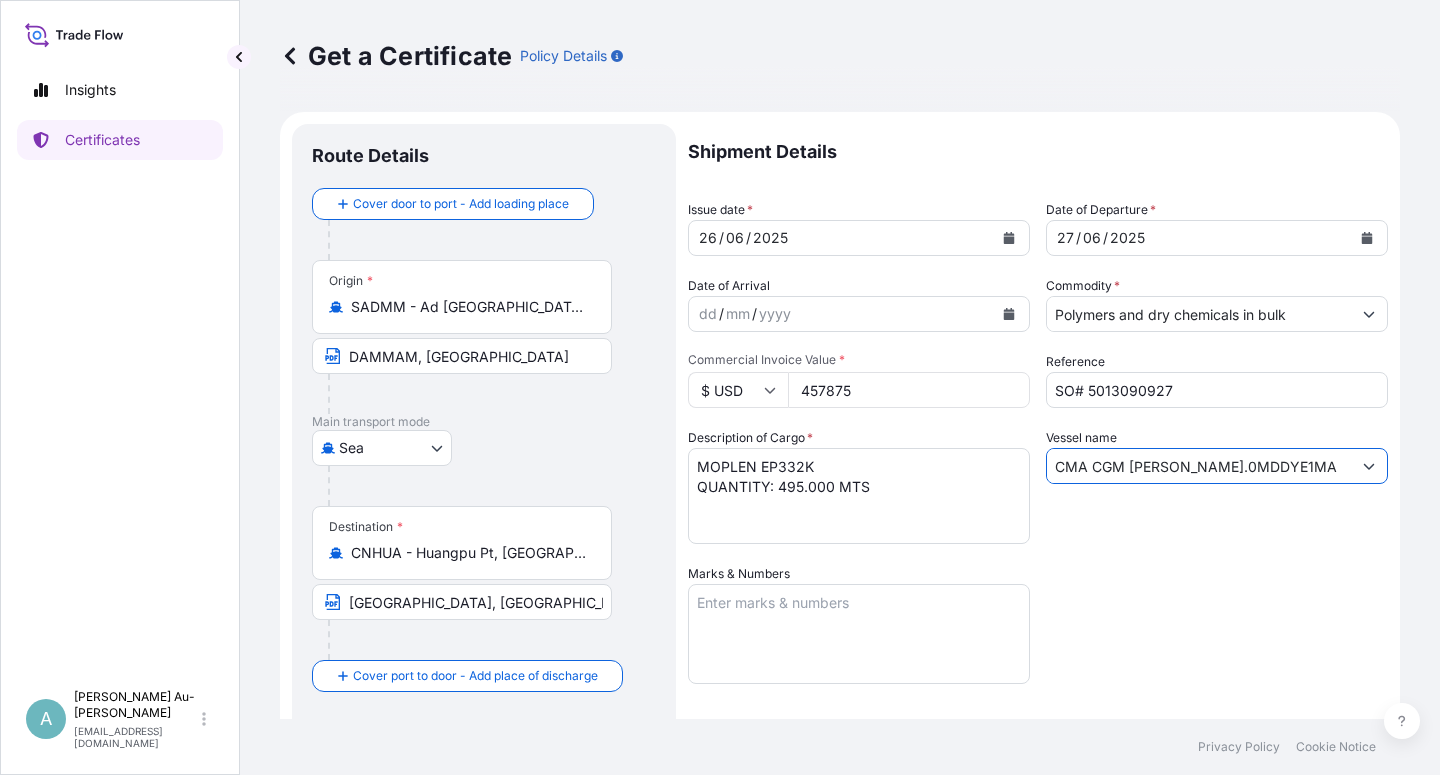 click on "CMA CGM [PERSON_NAME].0MDDYE1MA" at bounding box center [1199, 466] 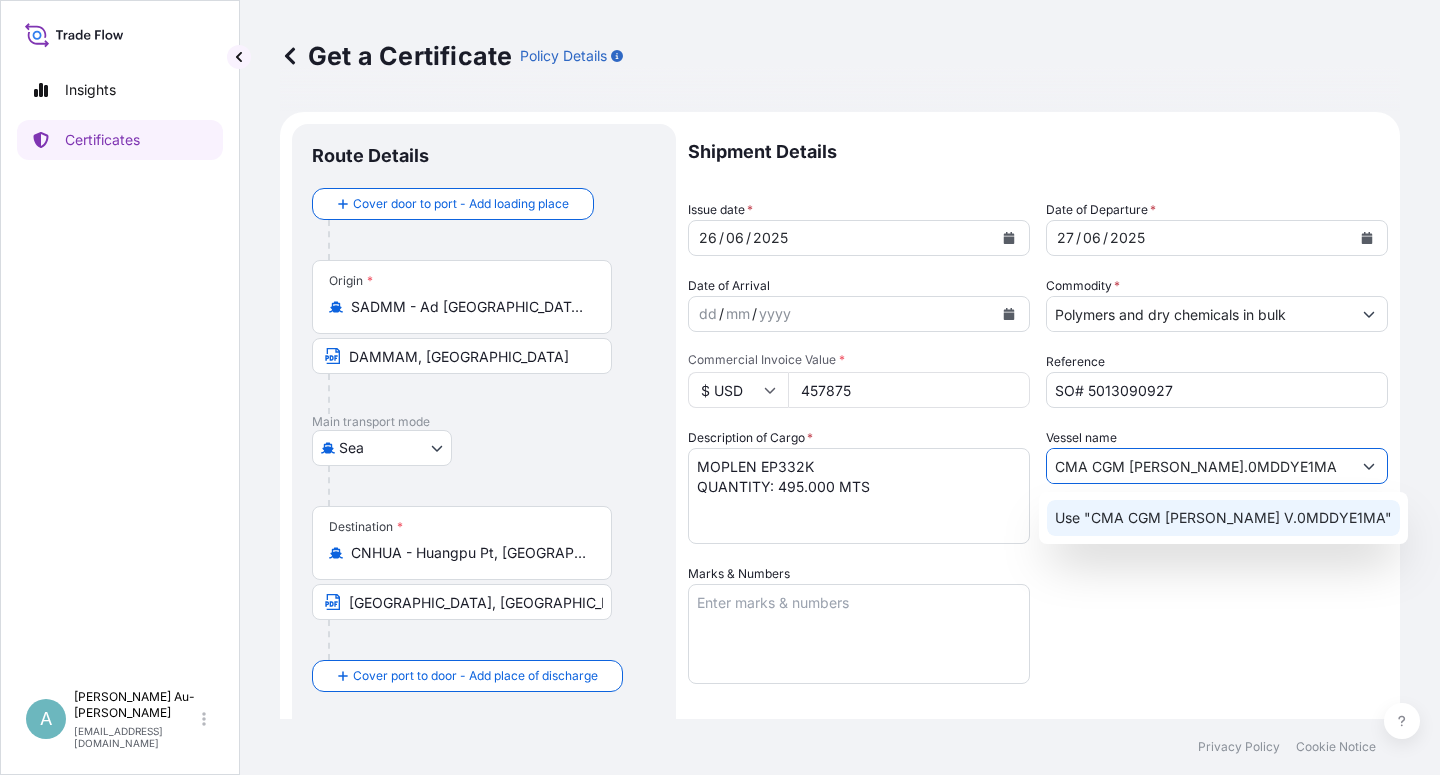 scroll, scrollTop: 0, scrollLeft: 3, axis: horizontal 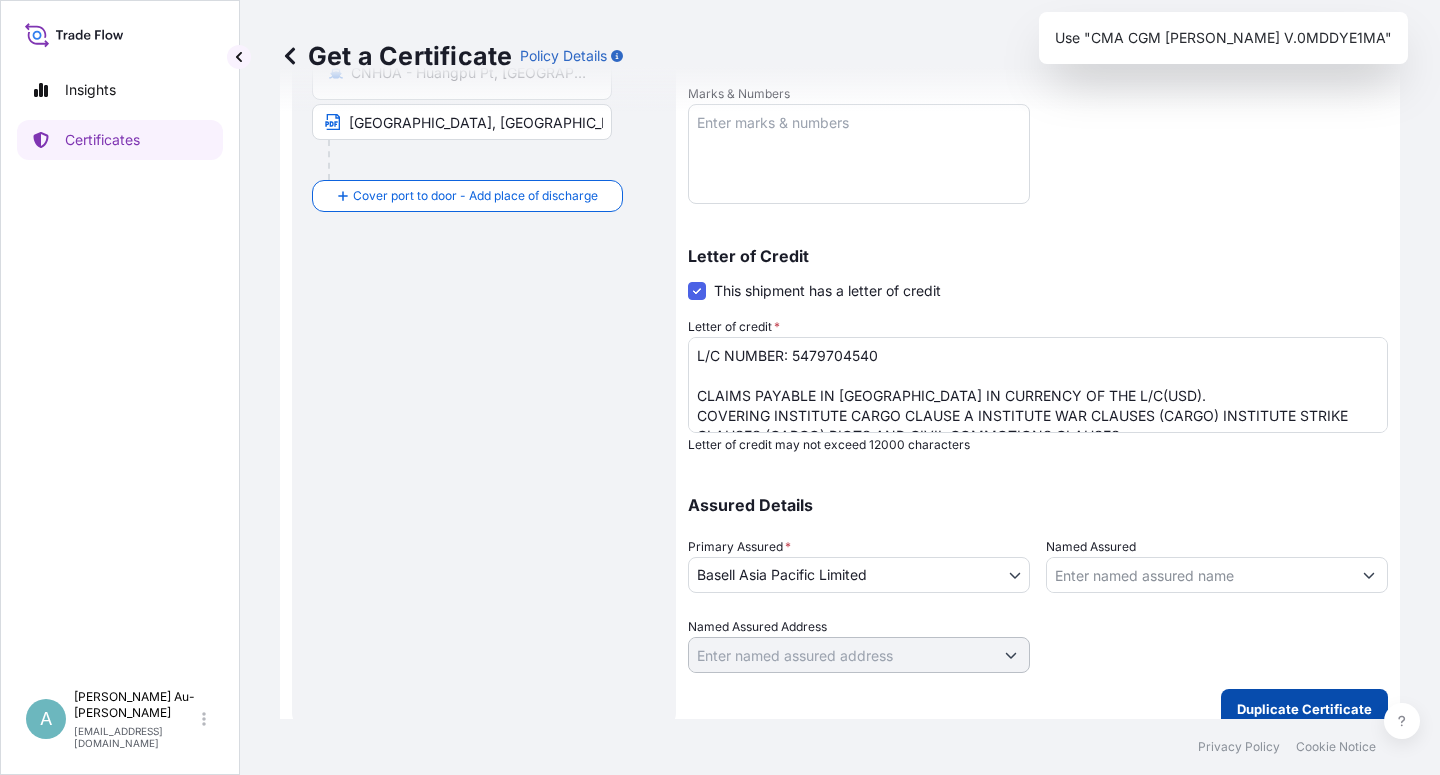 type on "CMA CGM [PERSON_NAME].0MDDYE1MA" 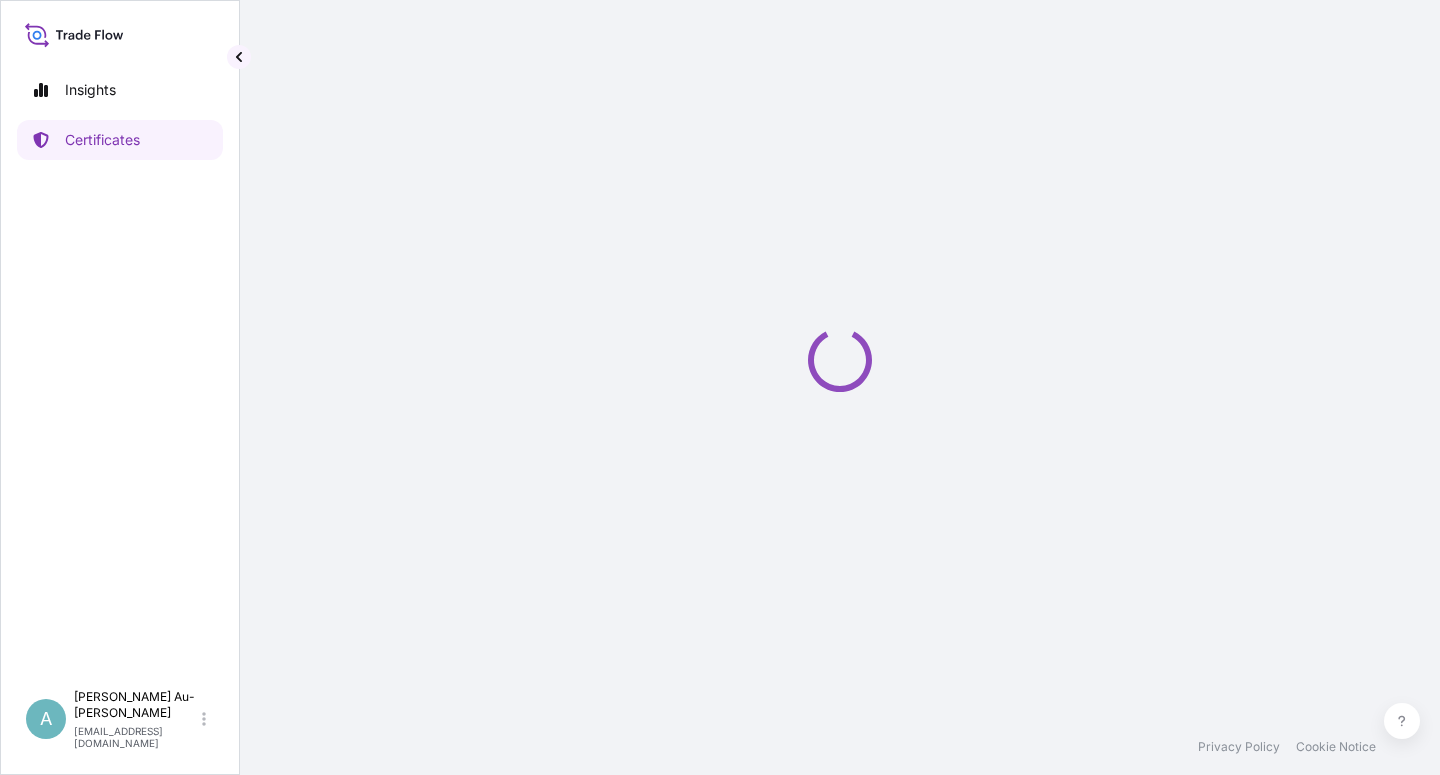 scroll, scrollTop: 0, scrollLeft: 0, axis: both 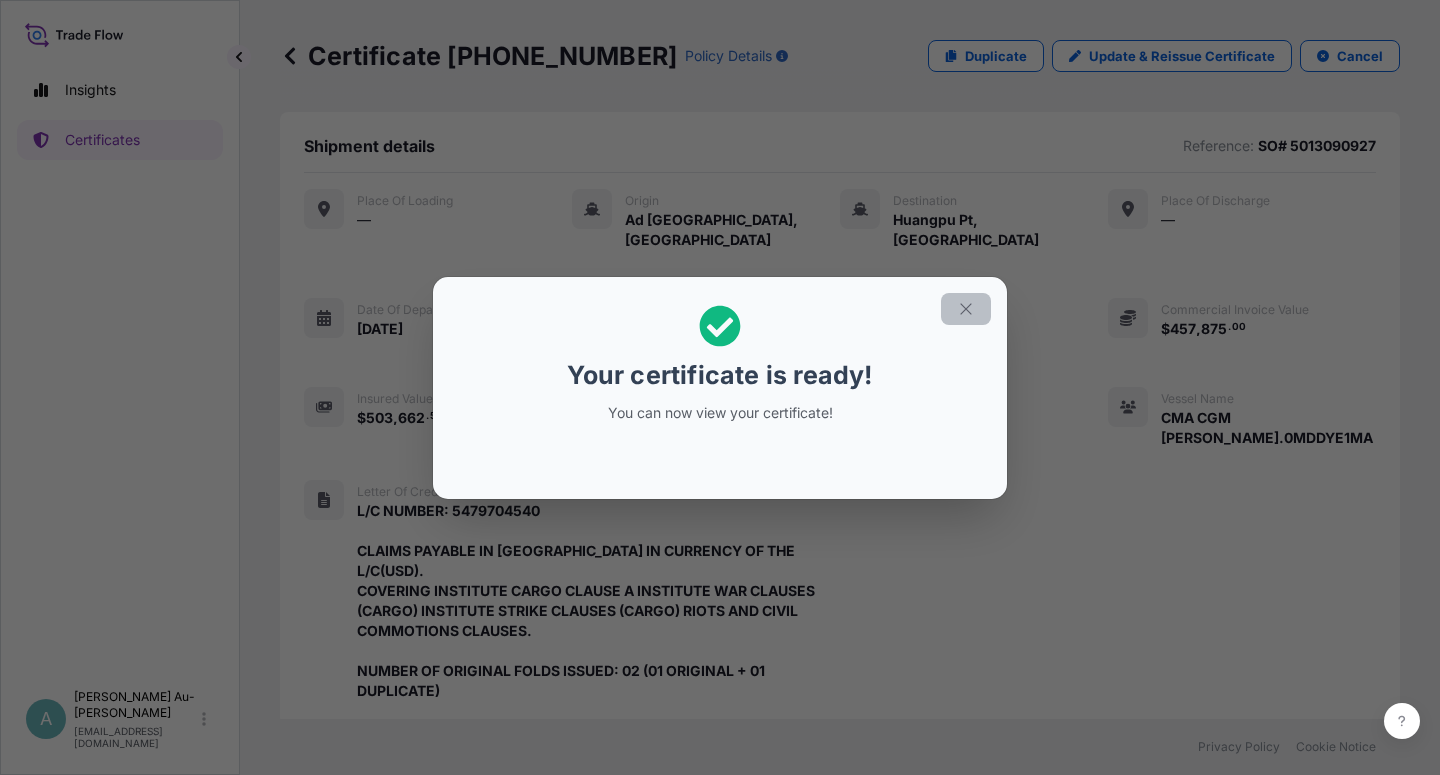 click 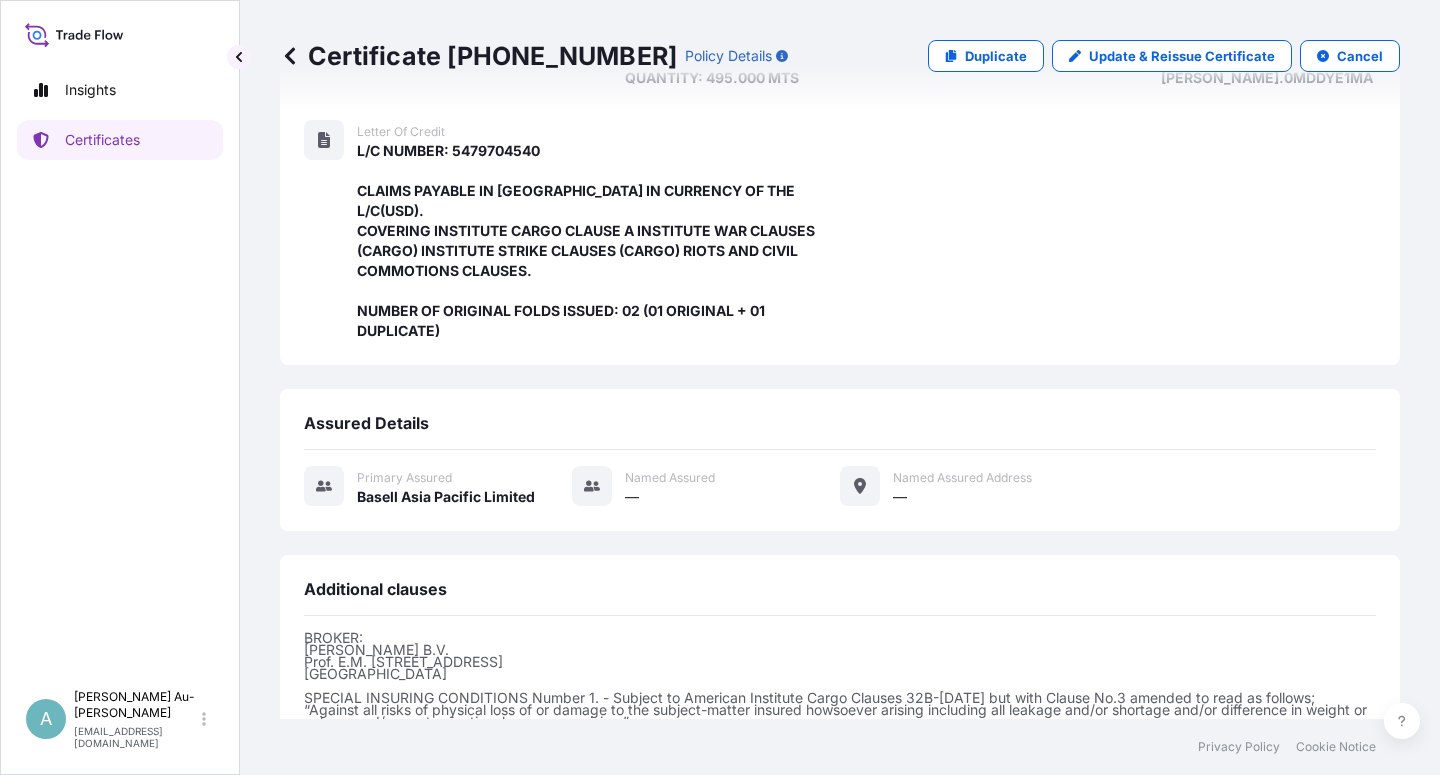 scroll, scrollTop: 574, scrollLeft: 0, axis: vertical 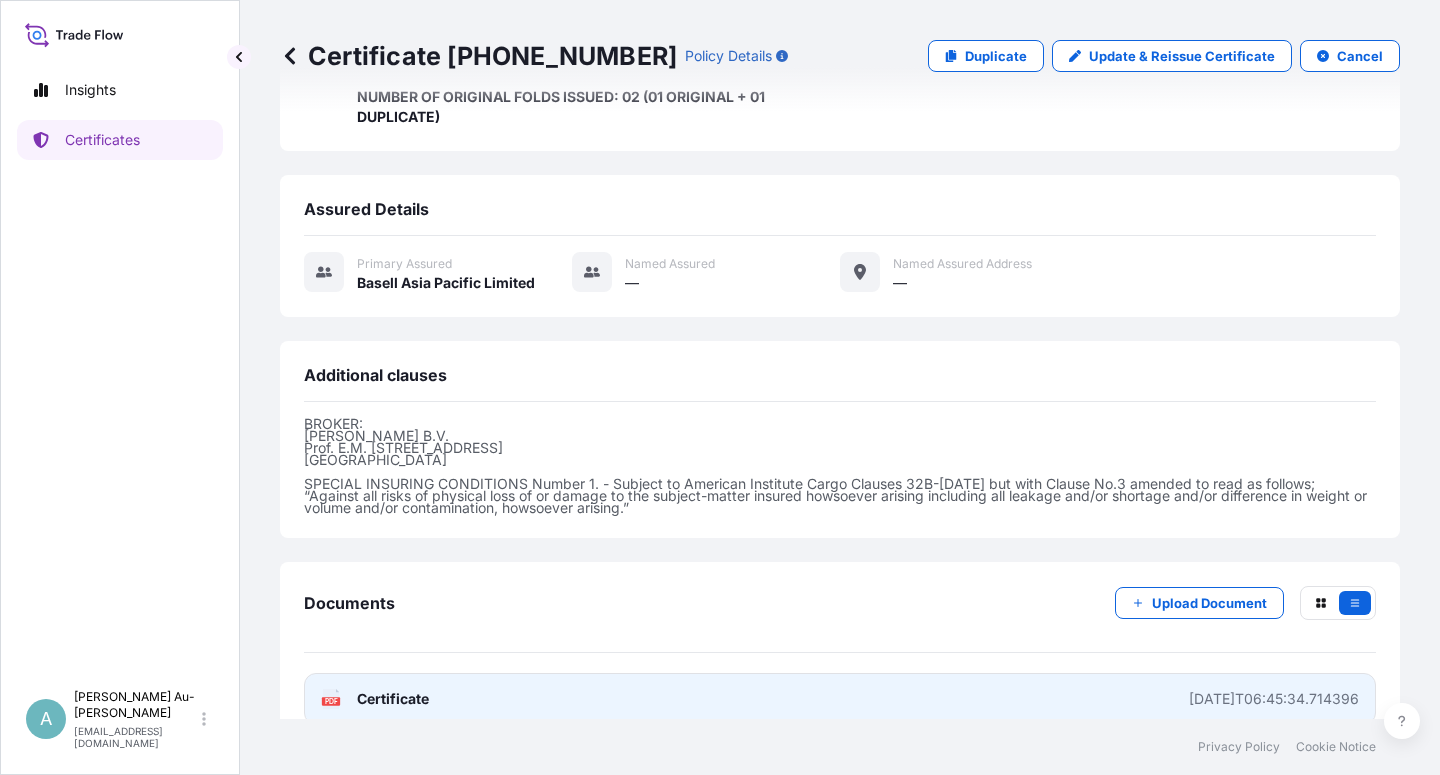 click on "PDF" 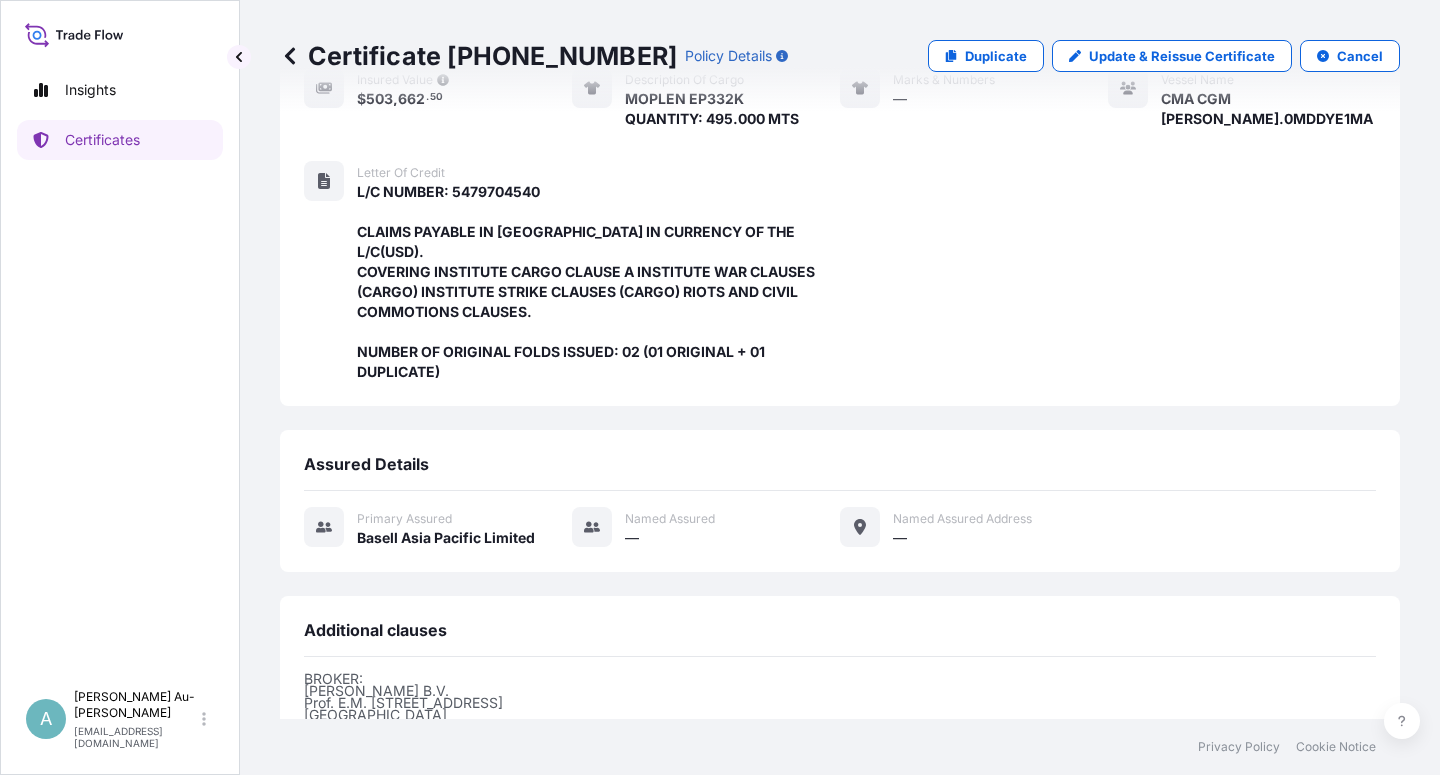 scroll, scrollTop: 0, scrollLeft: 0, axis: both 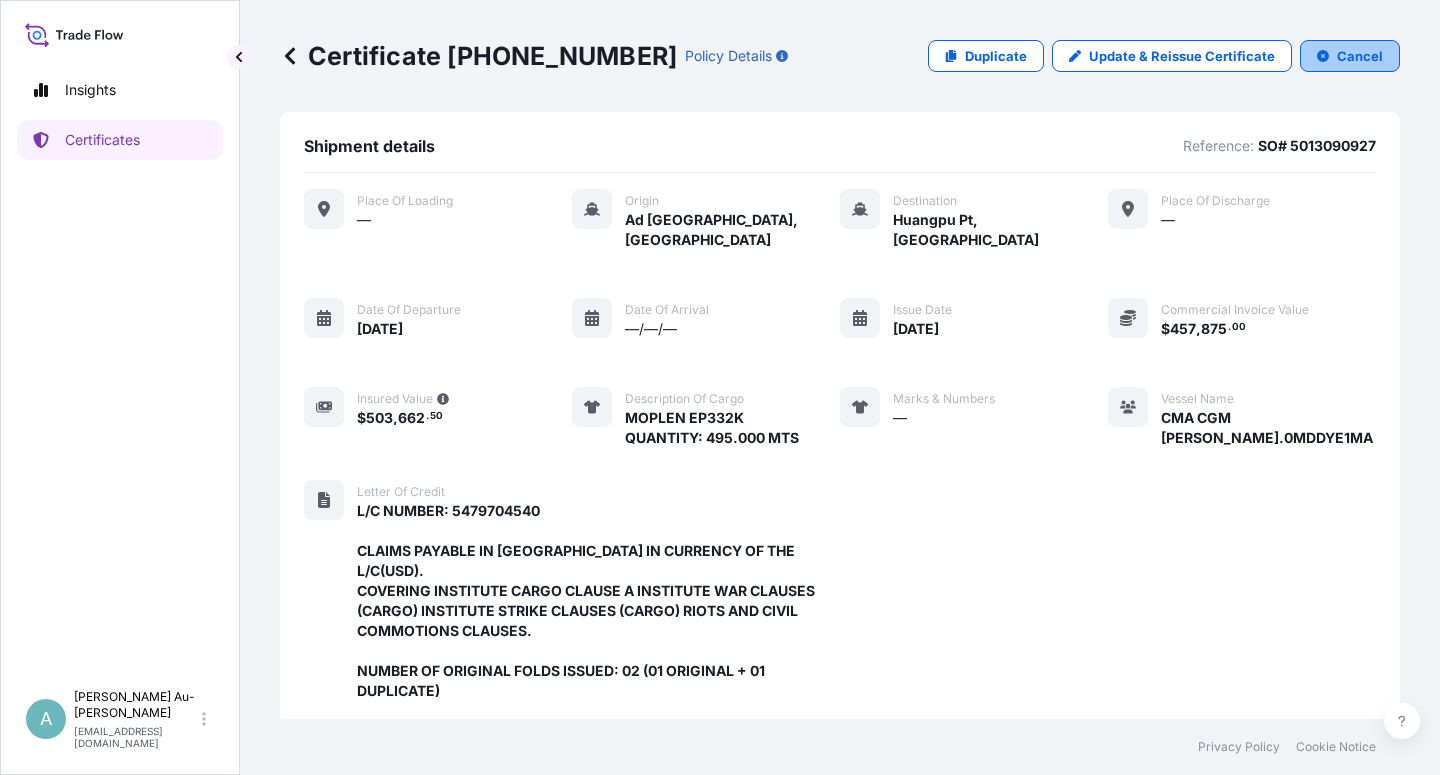click on "Cancel" at bounding box center (1360, 56) 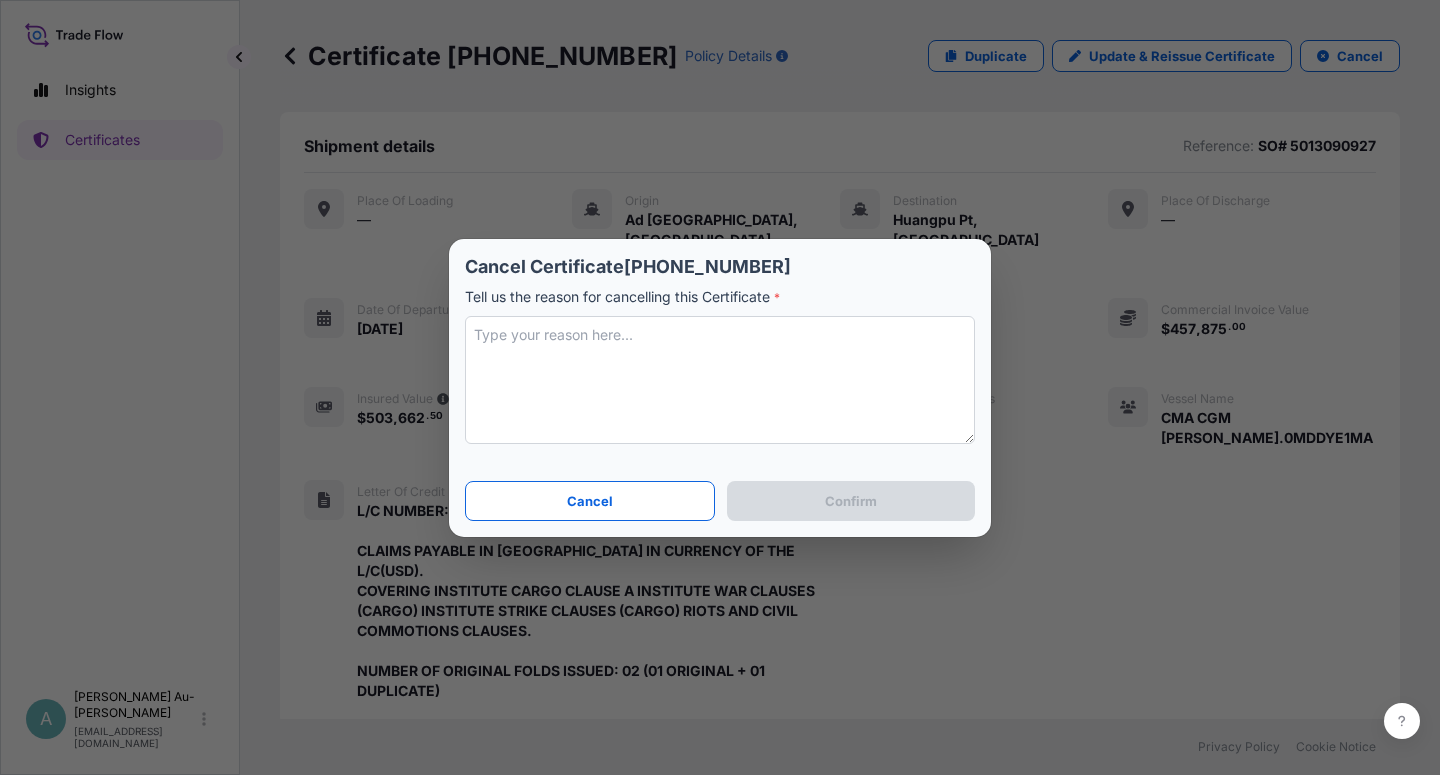 click at bounding box center [720, 380] 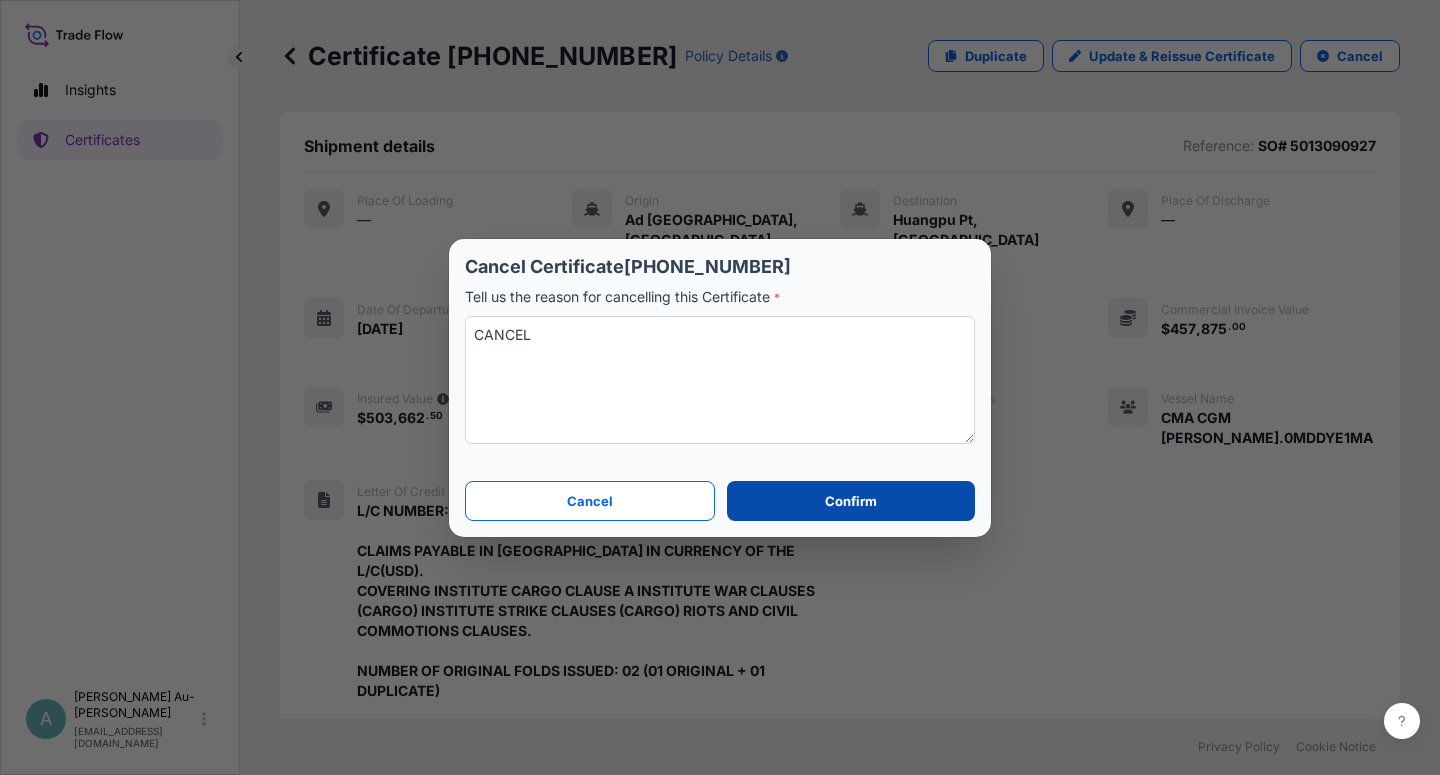 type on "CANCEL" 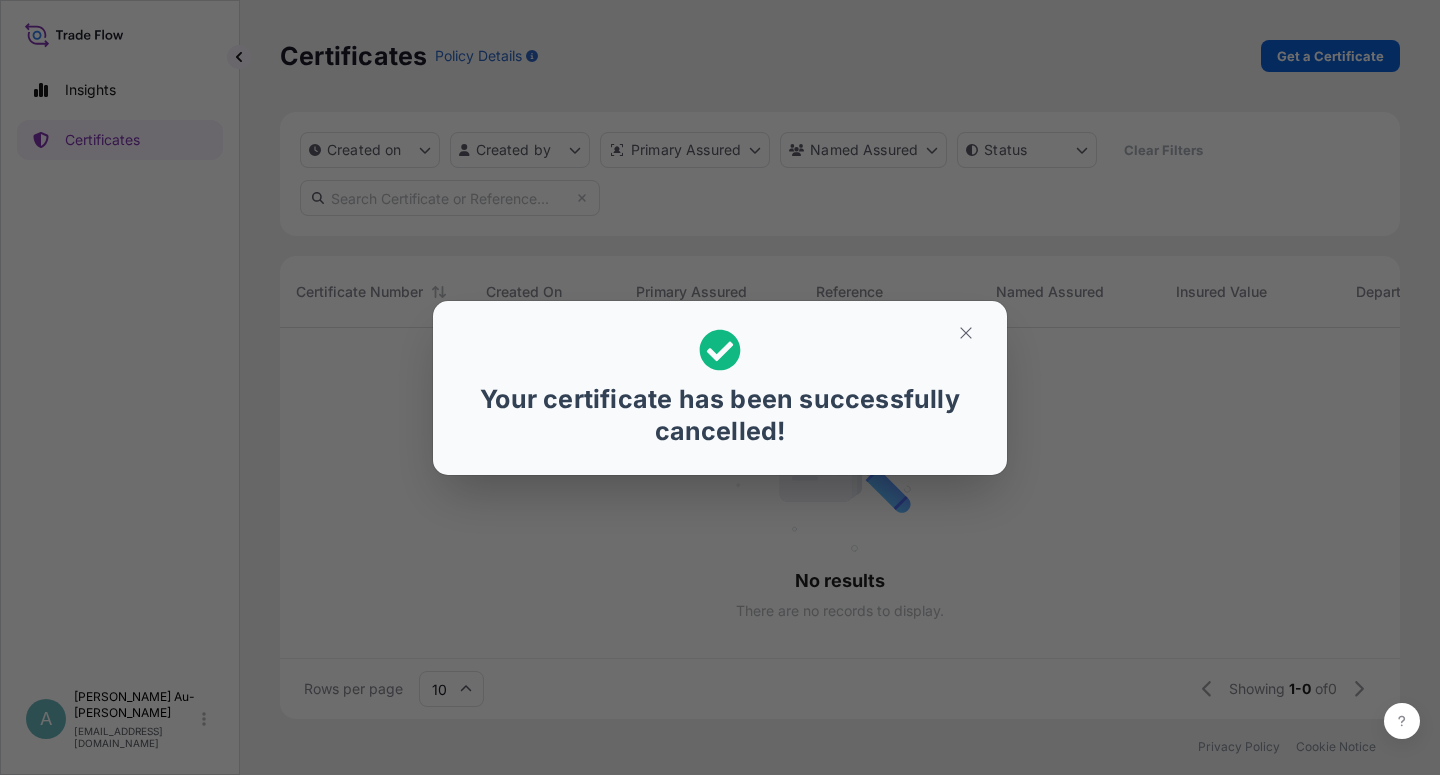 scroll, scrollTop: 18, scrollLeft: 18, axis: both 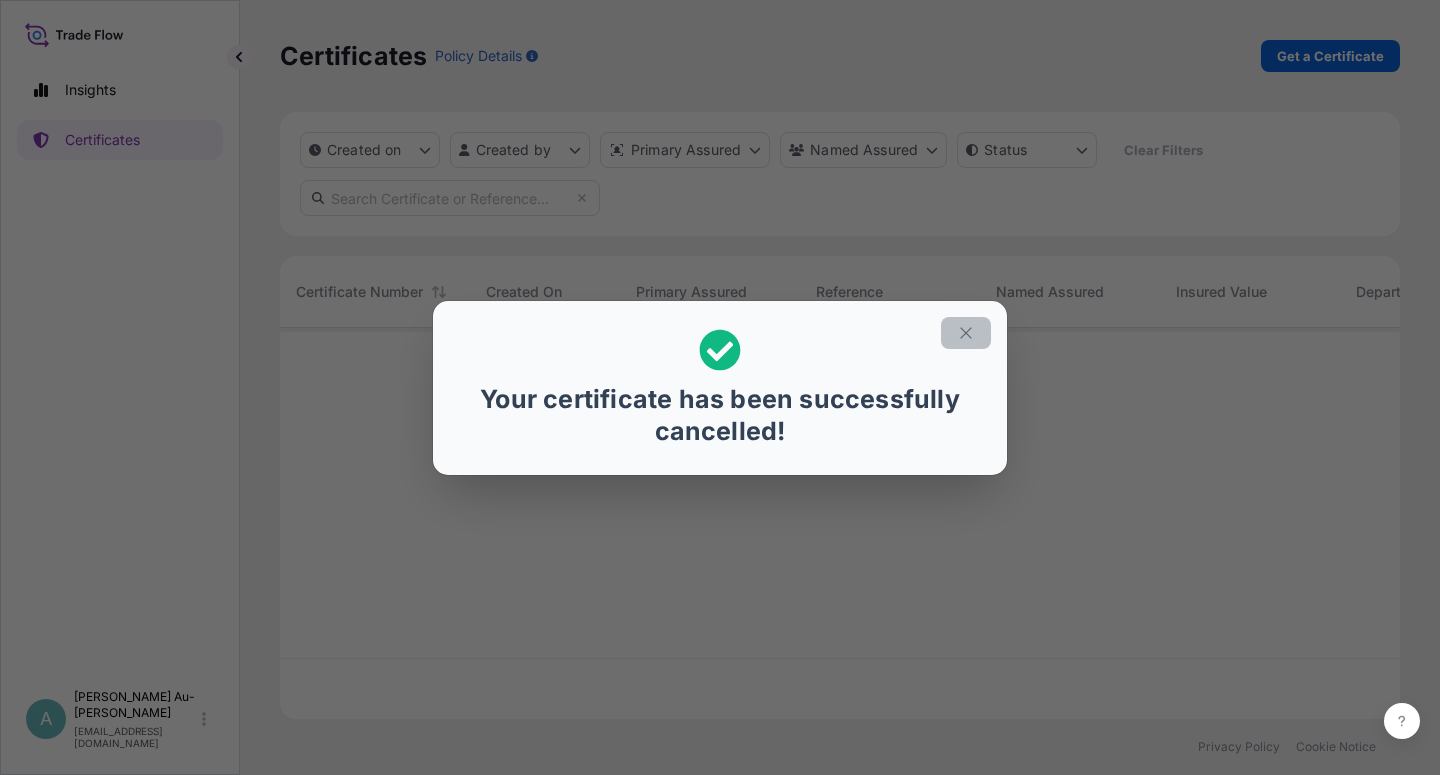 click 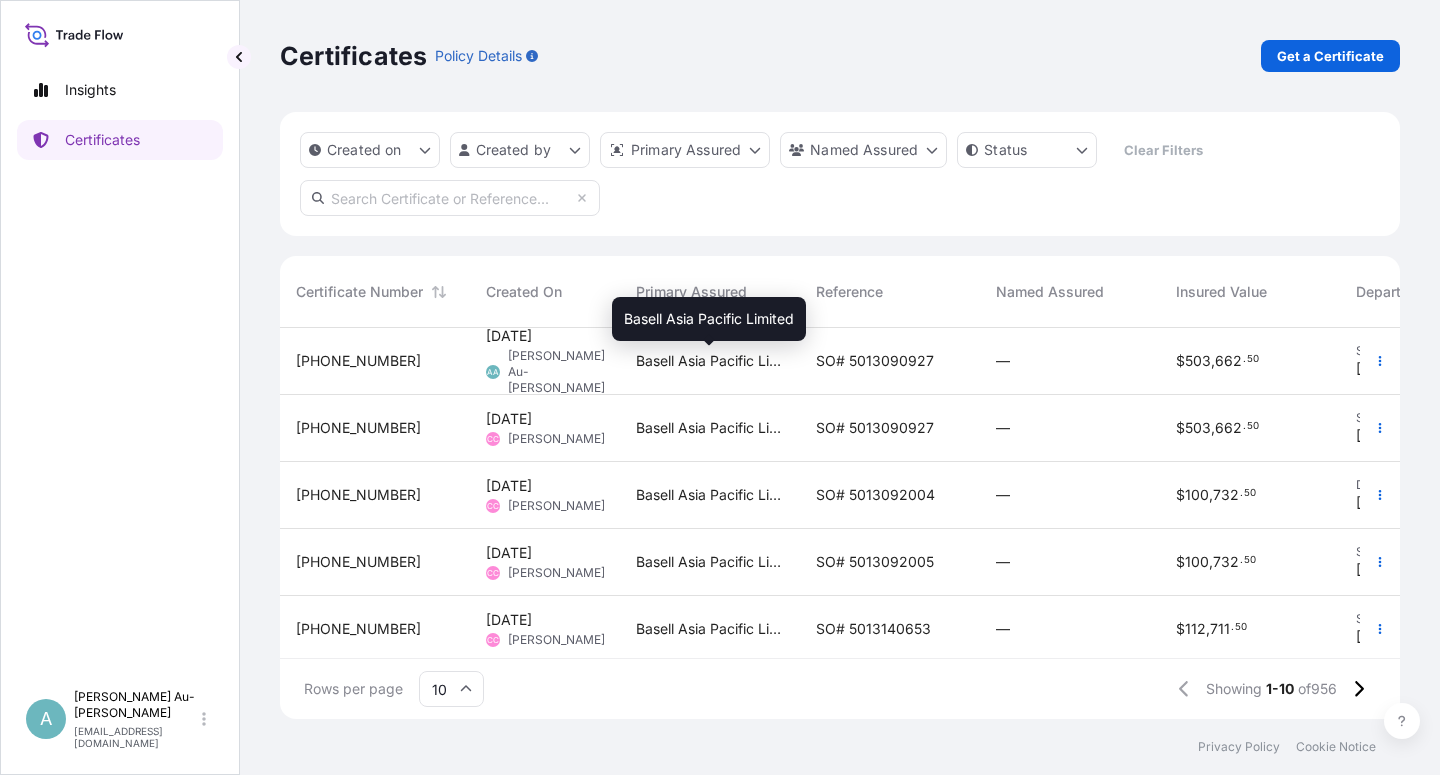 click on "Basell Asia Pacific Limited" at bounding box center [710, 361] 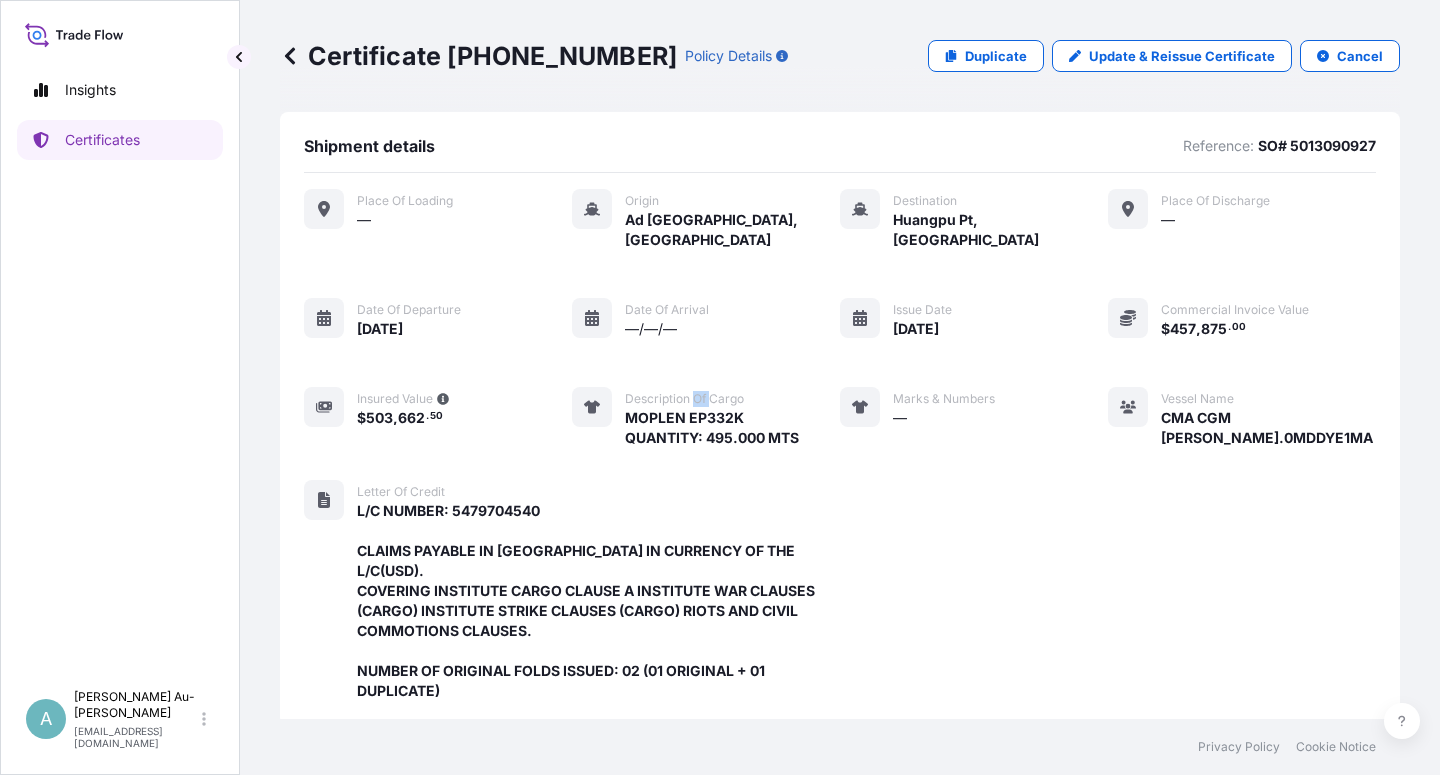 click on "Place of Loading — Origin Ad [GEOGRAPHIC_DATA], [GEOGRAPHIC_DATA] Destination Huangpu Pt, [GEOGRAPHIC_DATA] Place of discharge — Date of departure [DATE] Date of arrival —/—/— Issue Date [DATE] Commercial Invoice Value $ 457 , 875 . 00 Insured Value $ 503 , 662 . 50 Description of cargo MOPLEN EP332K
QUANTITY: 495.000 MTS Marks & Numbers — Vessel Name CMA CGM [PERSON_NAME]                 V.0MDDYE1MA" at bounding box center (840, 318) 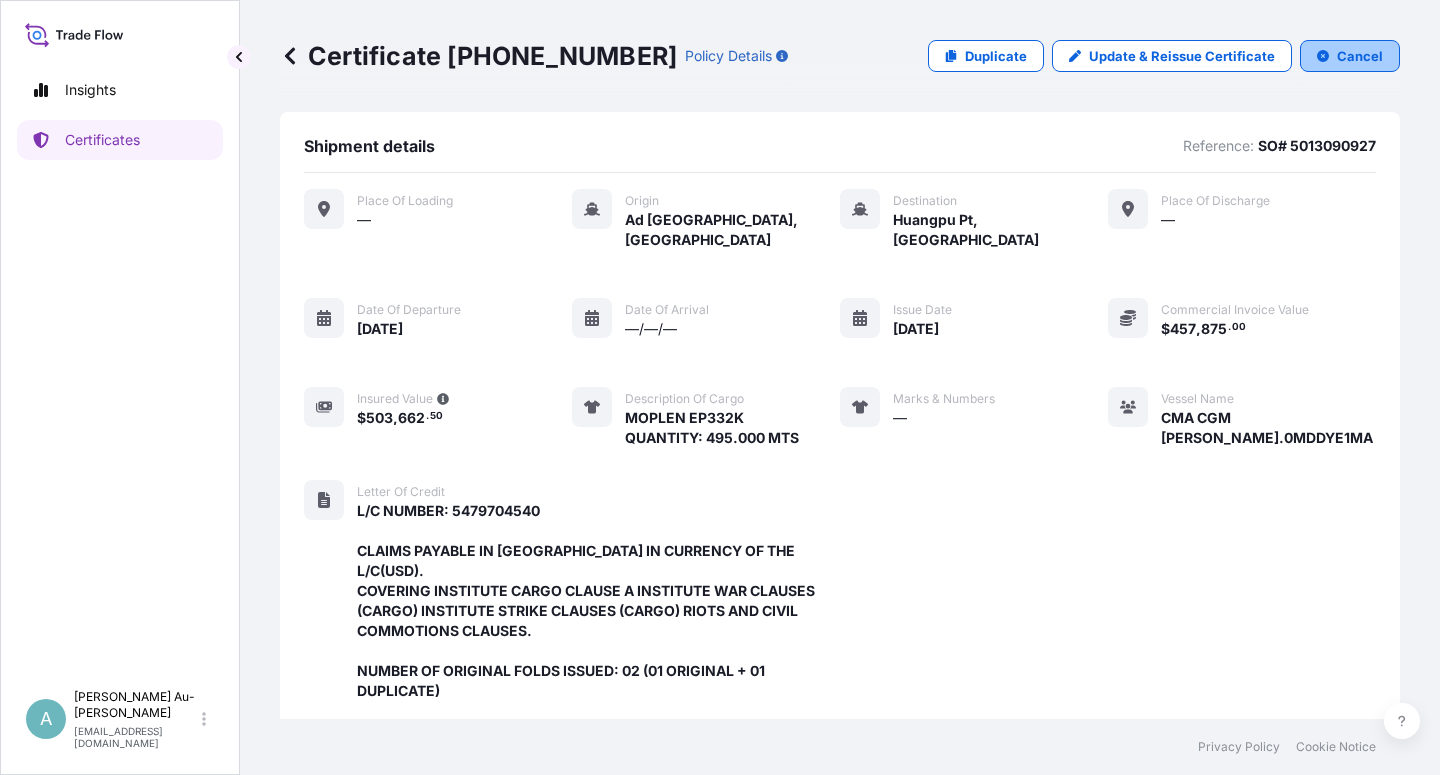 click 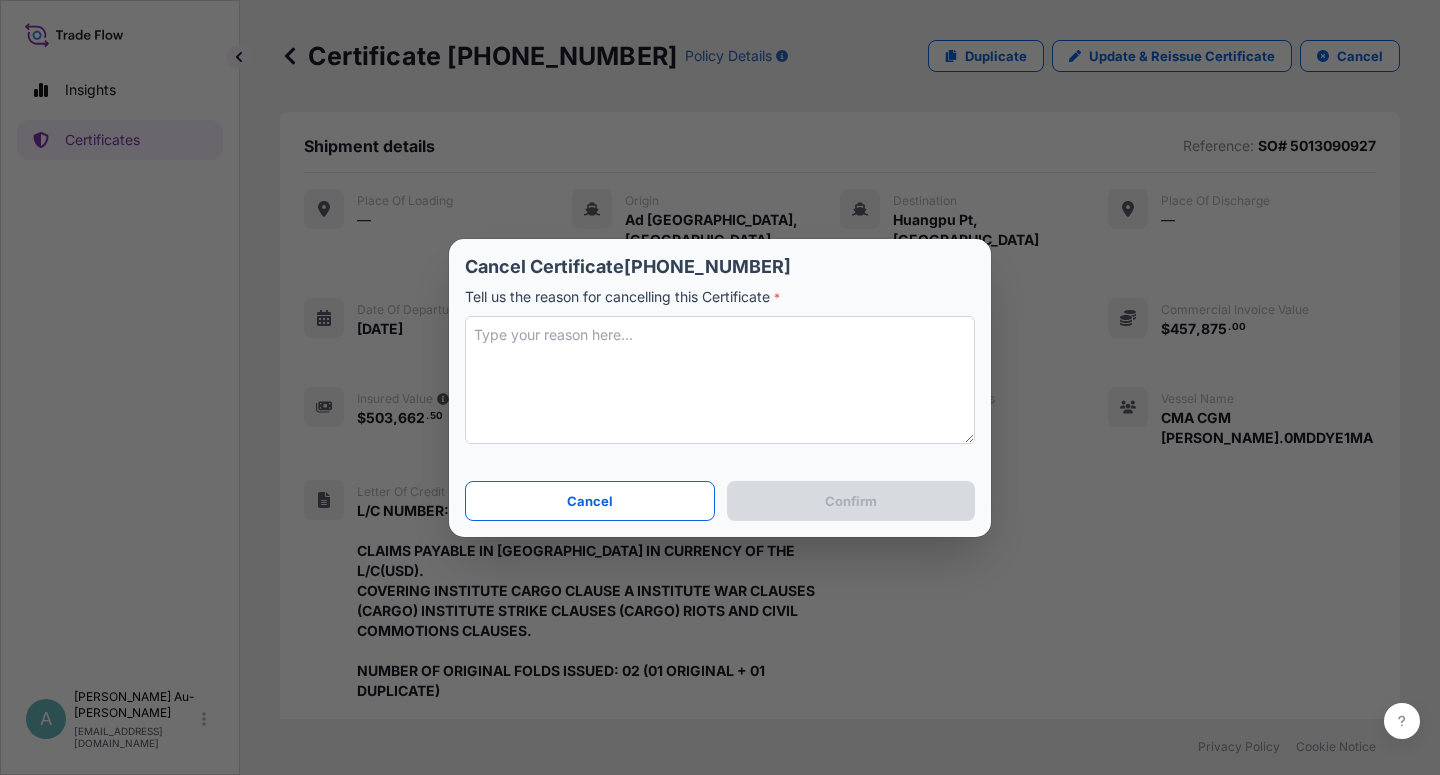 click at bounding box center [720, 380] 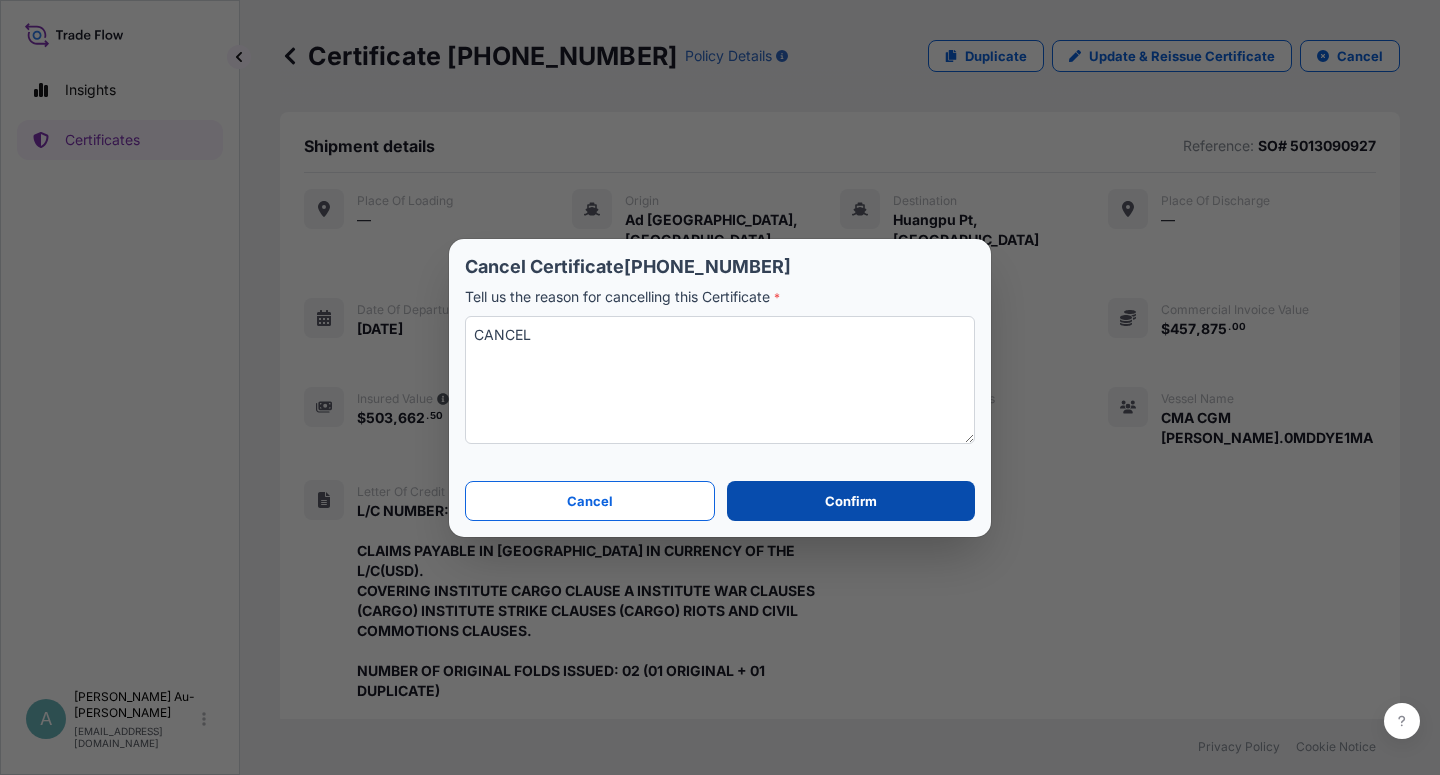 type on "CANCEL" 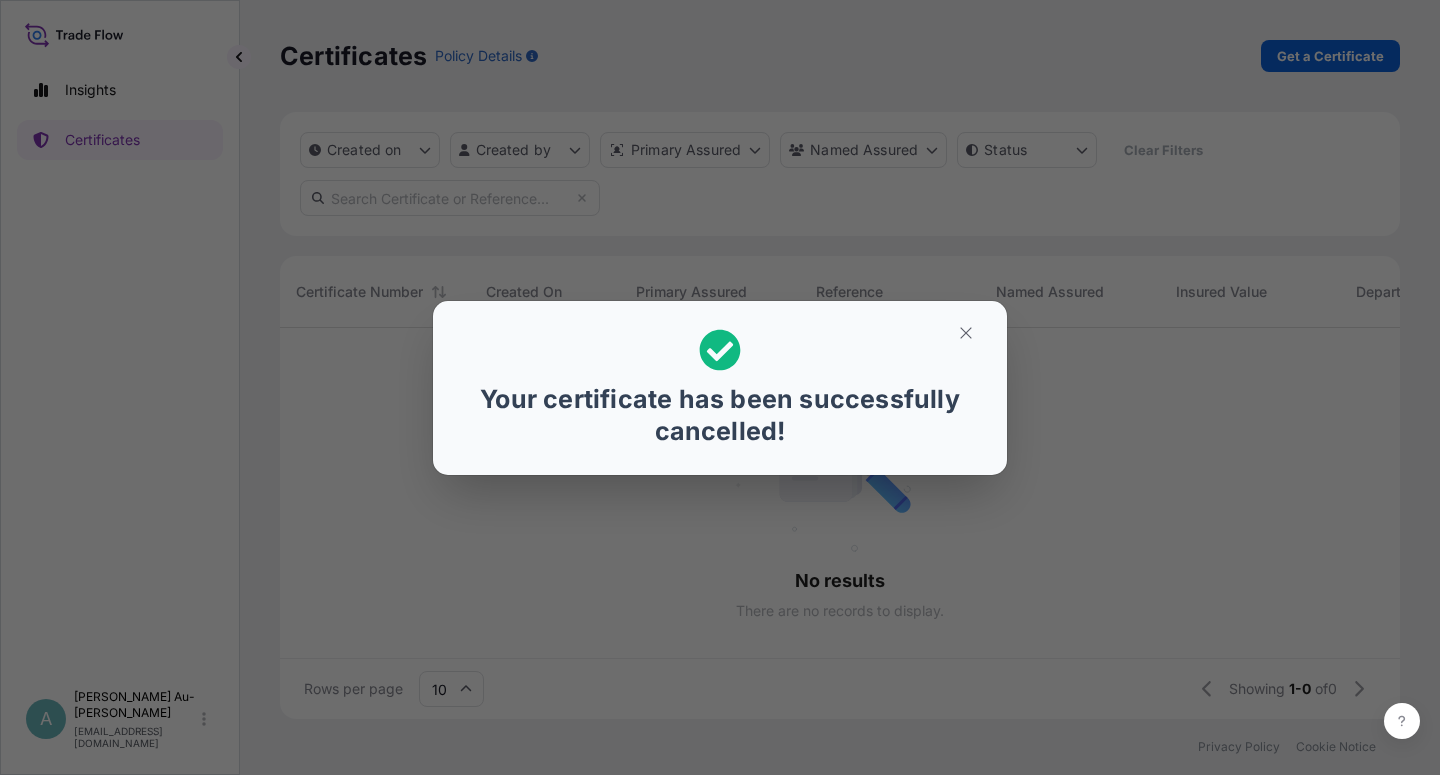 scroll, scrollTop: 18, scrollLeft: 18, axis: both 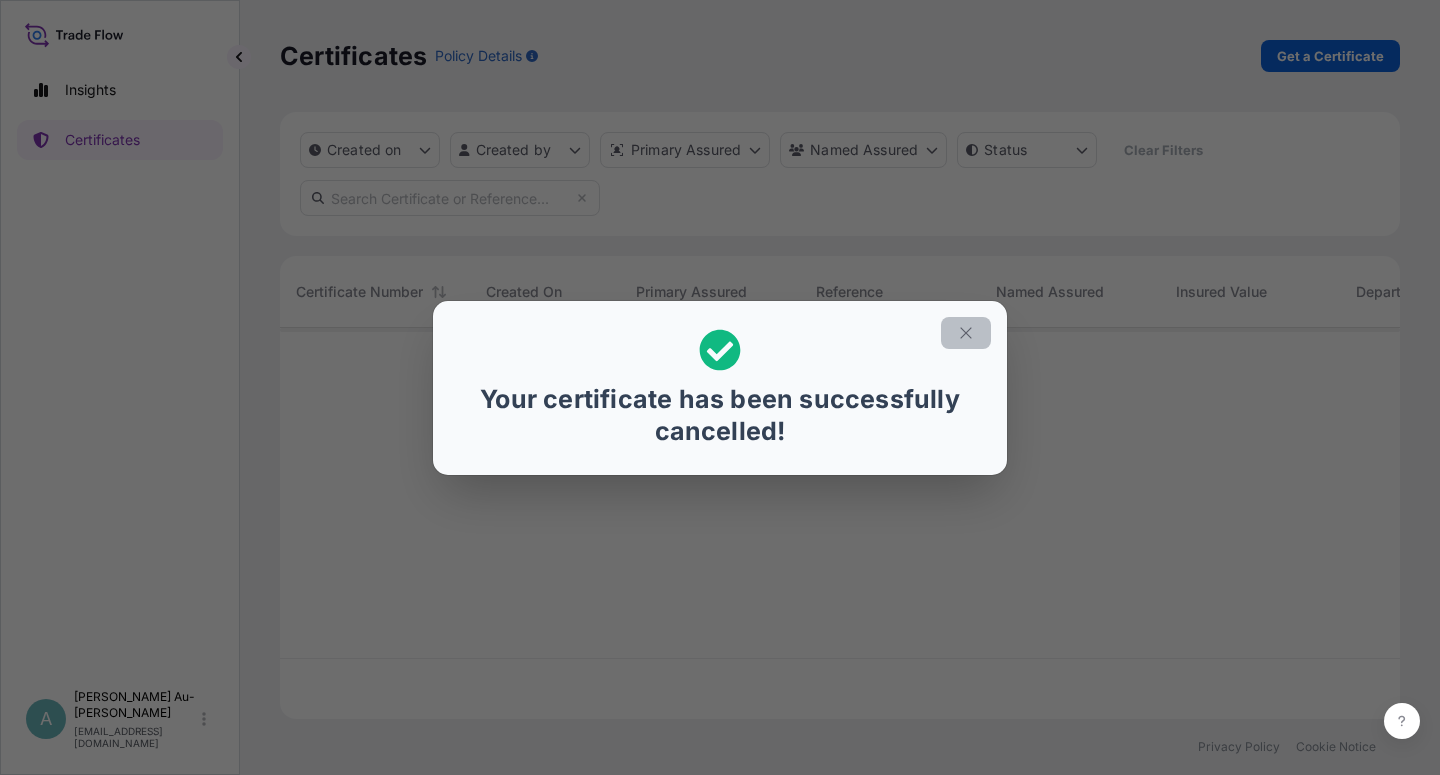 click 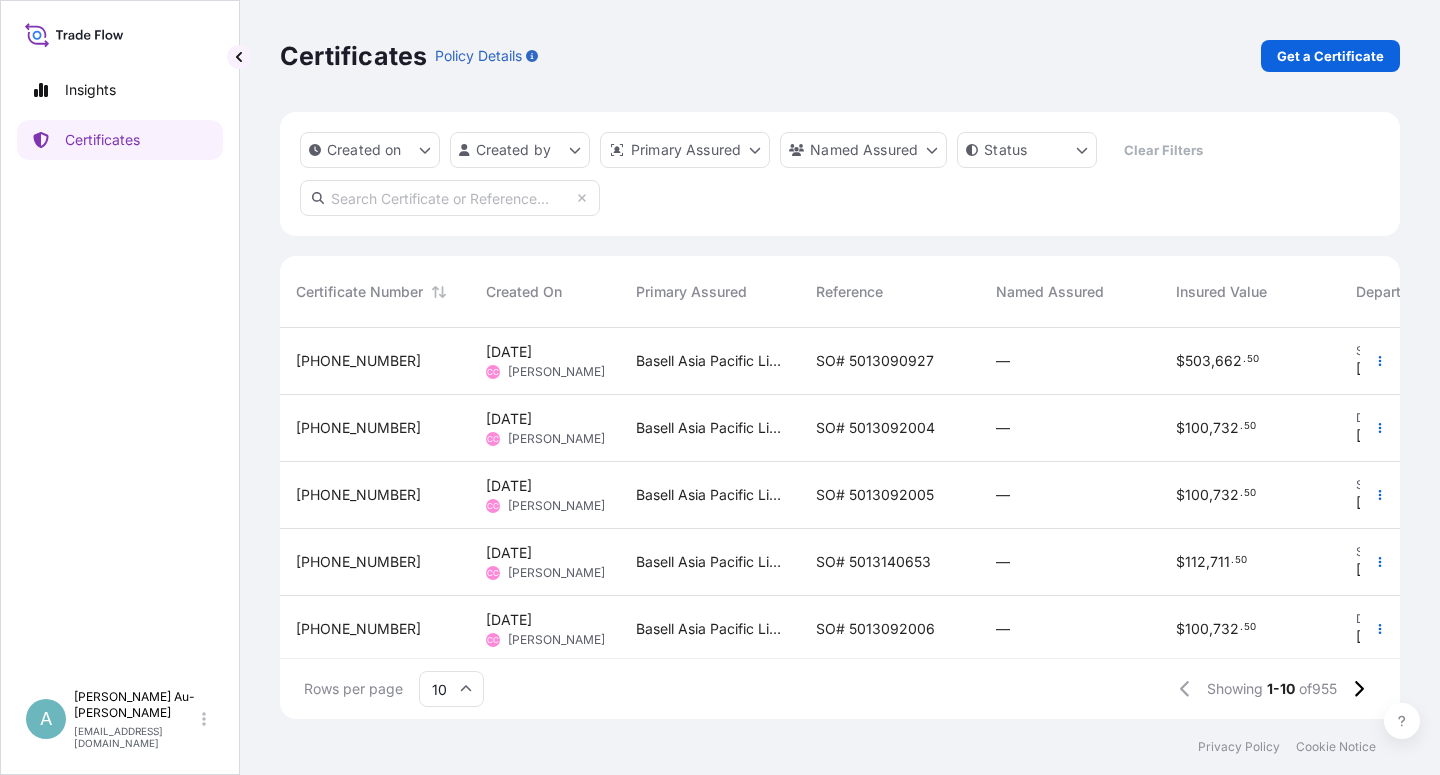 click on "SO# 5013090927" at bounding box center (890, 361) 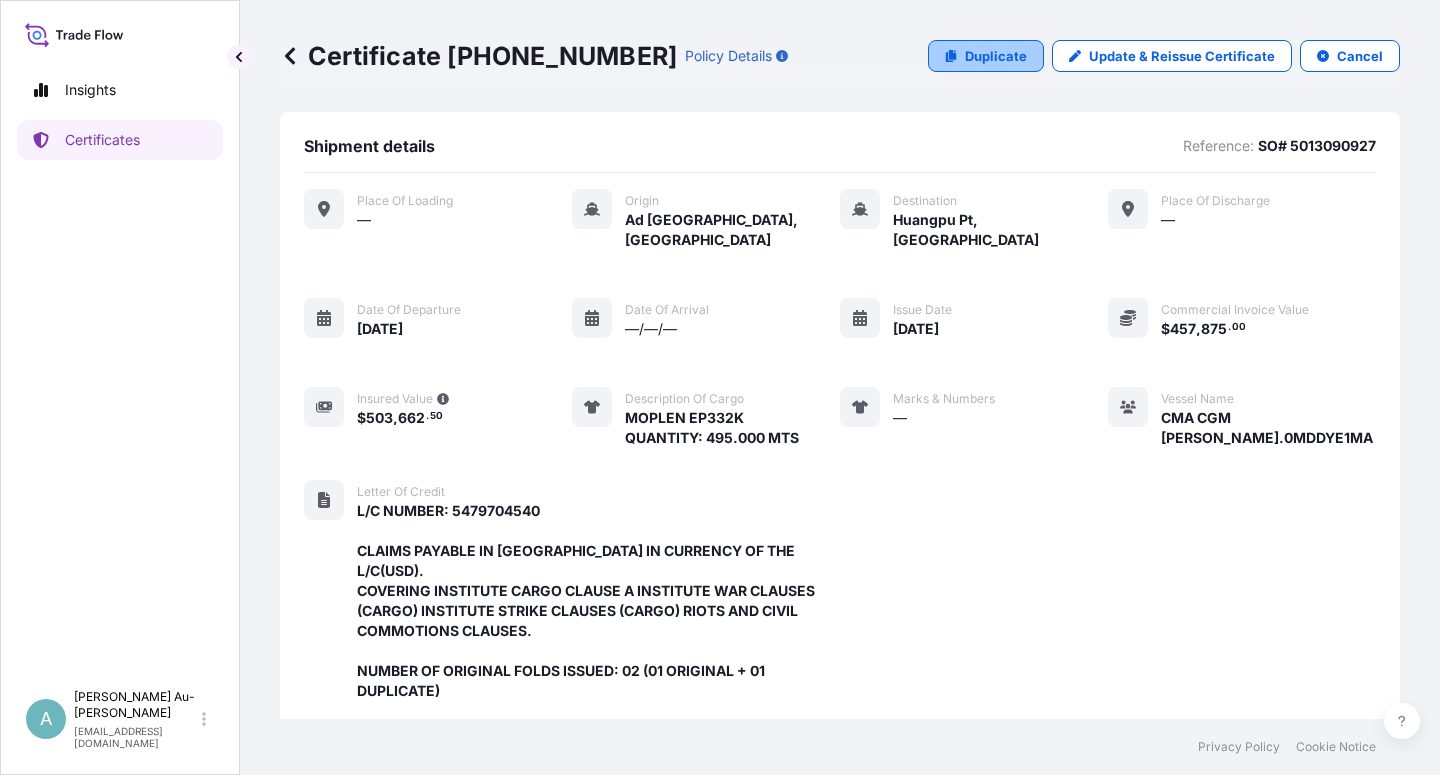 click on "Duplicate" at bounding box center (996, 56) 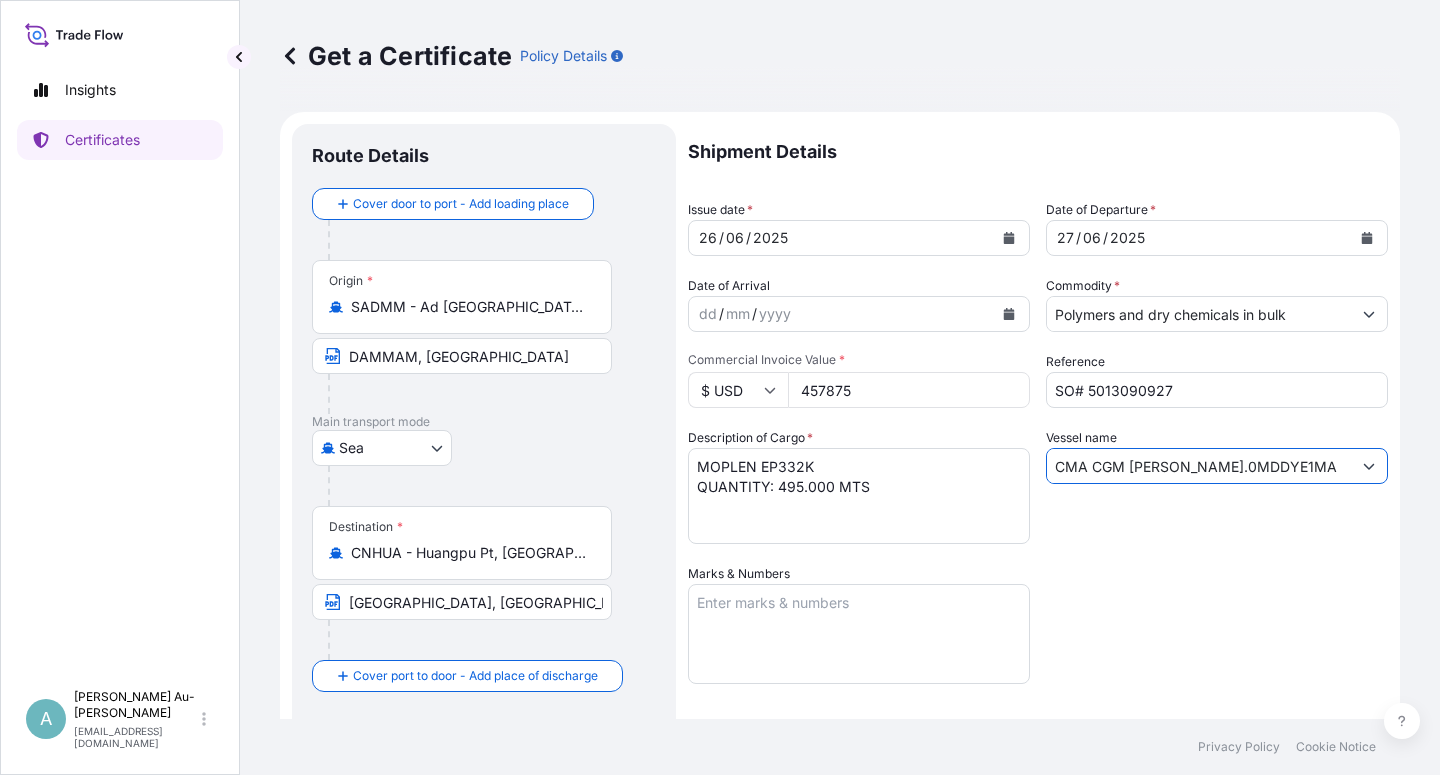 click on "CMA CGM [PERSON_NAME].0MDDYE1MA" at bounding box center [1199, 466] 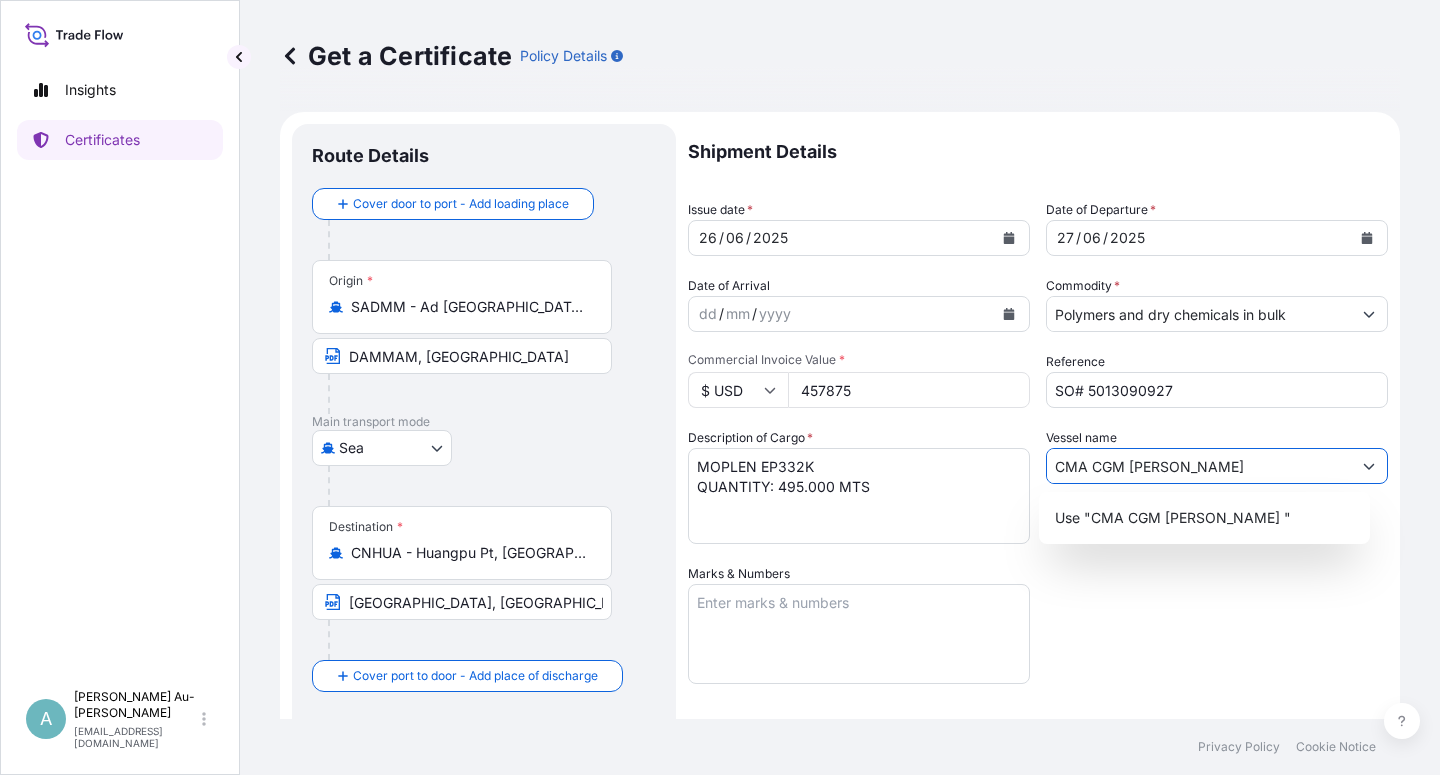 drag, startPoint x: 1185, startPoint y: 464, endPoint x: 1214, endPoint y: 459, distance: 29.427877 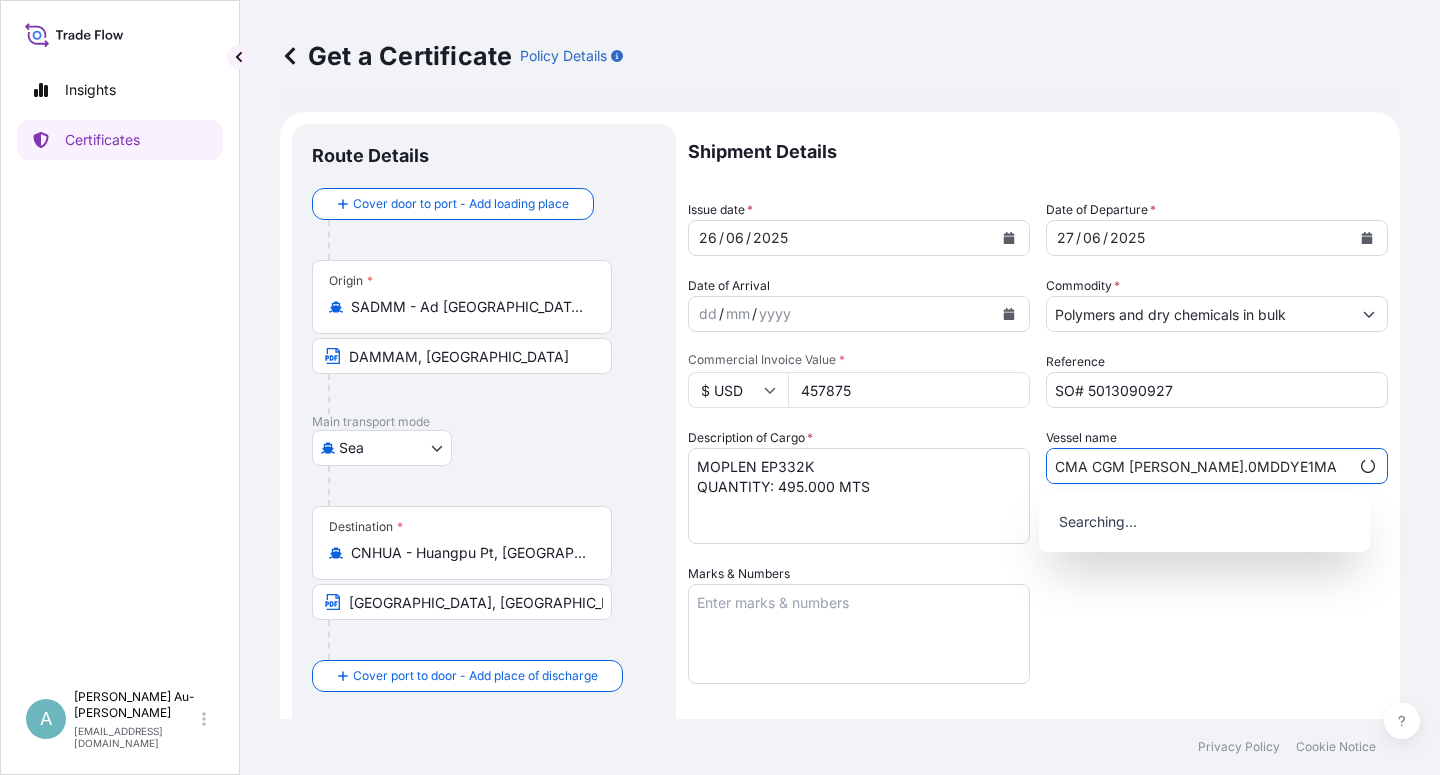 scroll, scrollTop: 0, scrollLeft: 175, axis: horizontal 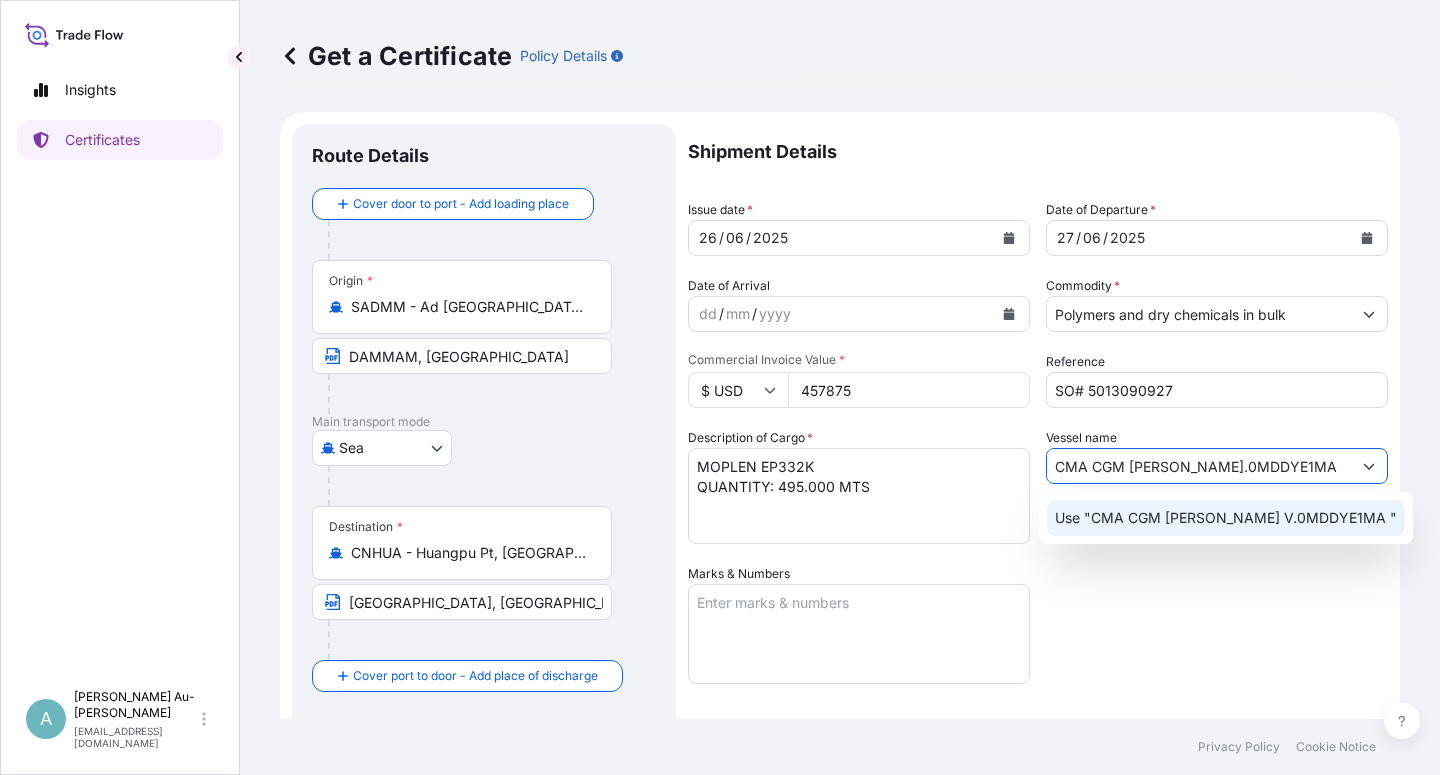 type on "CMA CGM [PERSON_NAME].0MDDYE1MA" 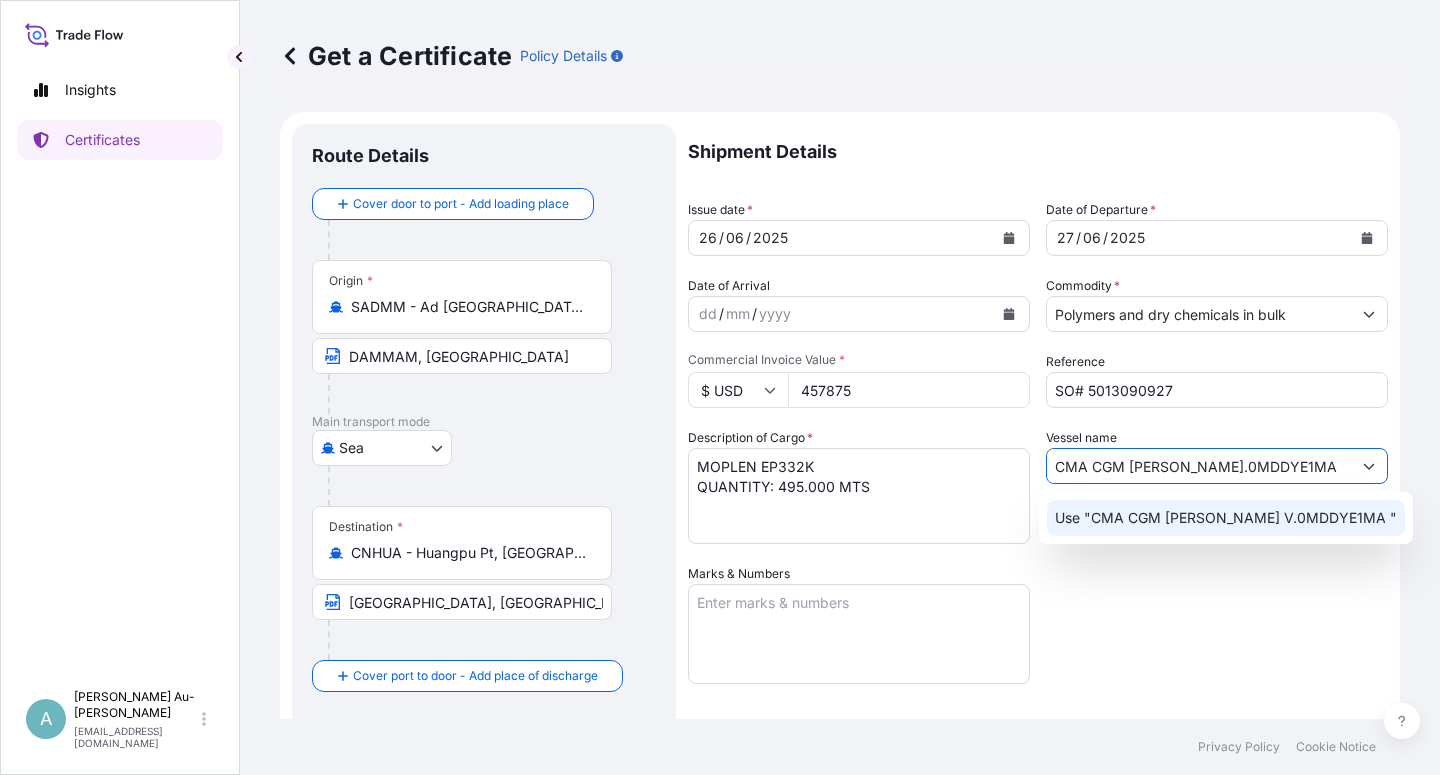 click 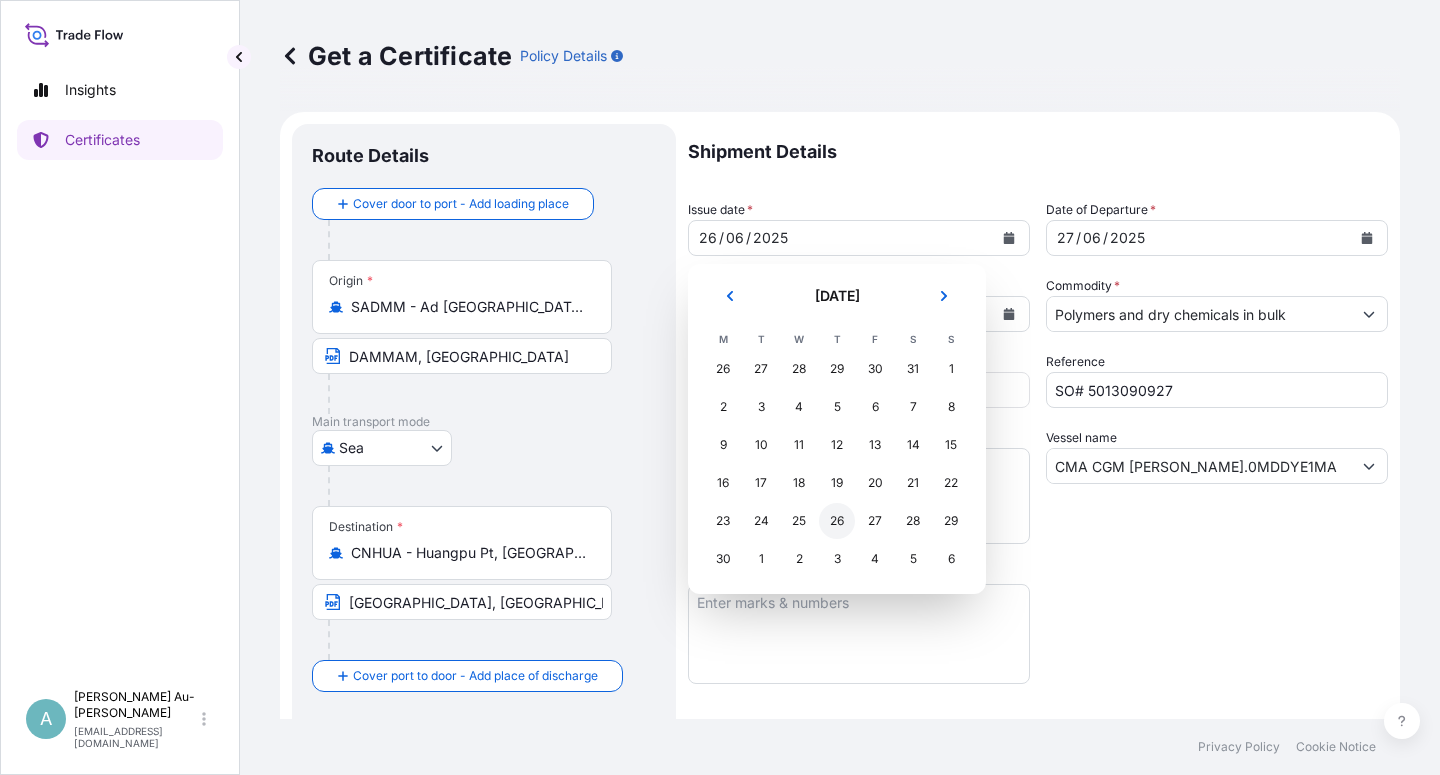 click on "26" at bounding box center (837, 521) 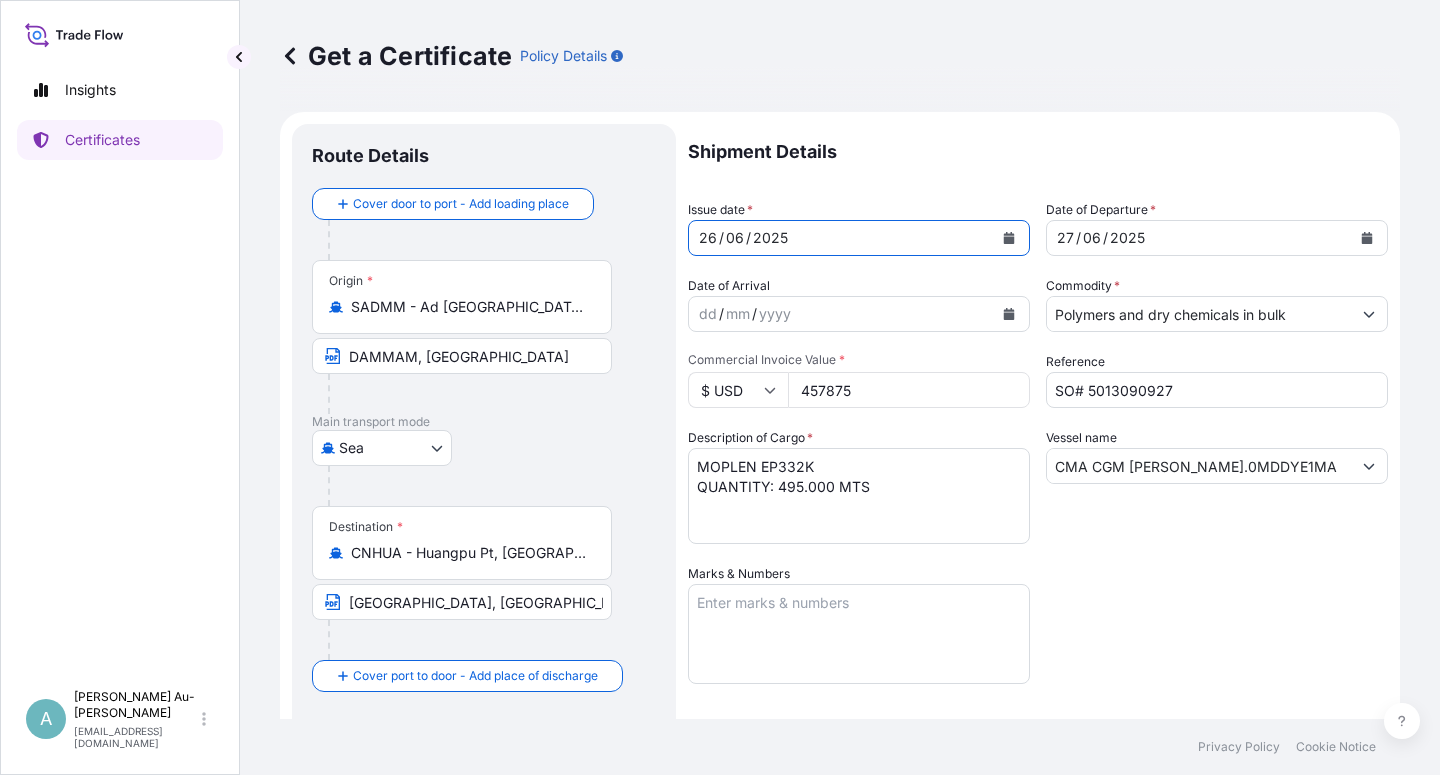 click on "Shipment Details Issue date * [DATE] Date of Departure * [DATE] Date of Arrival dd / mm / yyyy Commodity * Polymers and dry chemicals in bulk Packing Category Commercial Invoice Value    * $ USD 457875 Reference SO# 5013090927 Description of Cargo * MOPLEN EP332K
QUANTITY: 495.000 MTS Vessel name CMA CGM [PERSON_NAME]                                               V.0MDDYE1MA Marks & Numbers Letter of Credit This shipment has a letter of credit Letter of credit * L/C NUMBER: 5479704540
CLAIMS PAYABLE IN [GEOGRAPHIC_DATA] IN CURRENCY OF THE L/C(USD).
COVERING INSTITUTE CARGO CLAUSE A INSTITUTE WAR CLAUSES (CARGO) INSTITUTE STRIKE CLAUSES (CARGO) RIOTS AND CIVIL COMMOTIONS CLAUSES.
NUMBER OF ORIGINAL FOLDS ISSUED: 02 (01 ORIGINAL + 01 DUPLICATE)
Letter of credit may not exceed 12000 characters Assured Details Primary Assured * Basell Asia Pacific Limited Basell Asia Pacific Limited Named Assured Named Assured Address" at bounding box center (1038, 638) 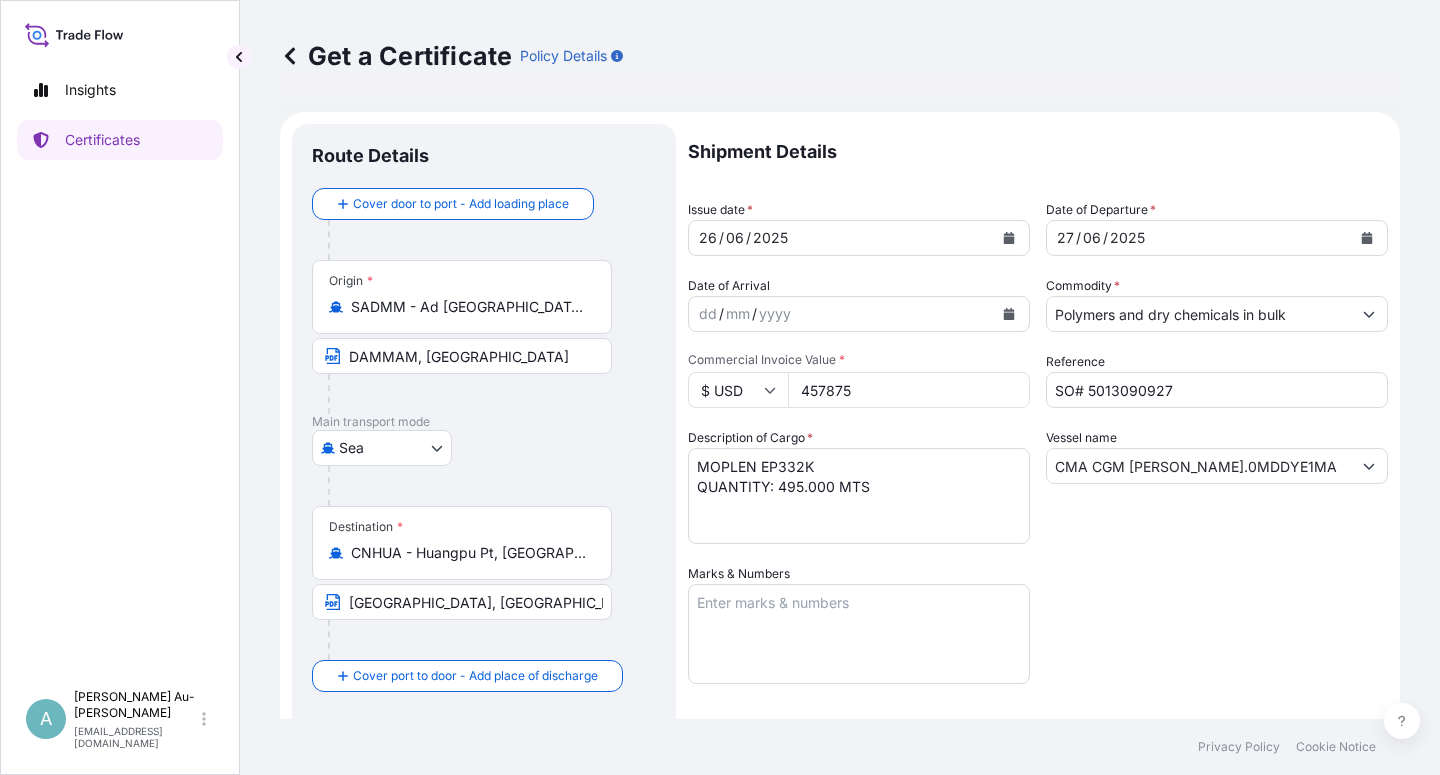 scroll, scrollTop: 360, scrollLeft: 0, axis: vertical 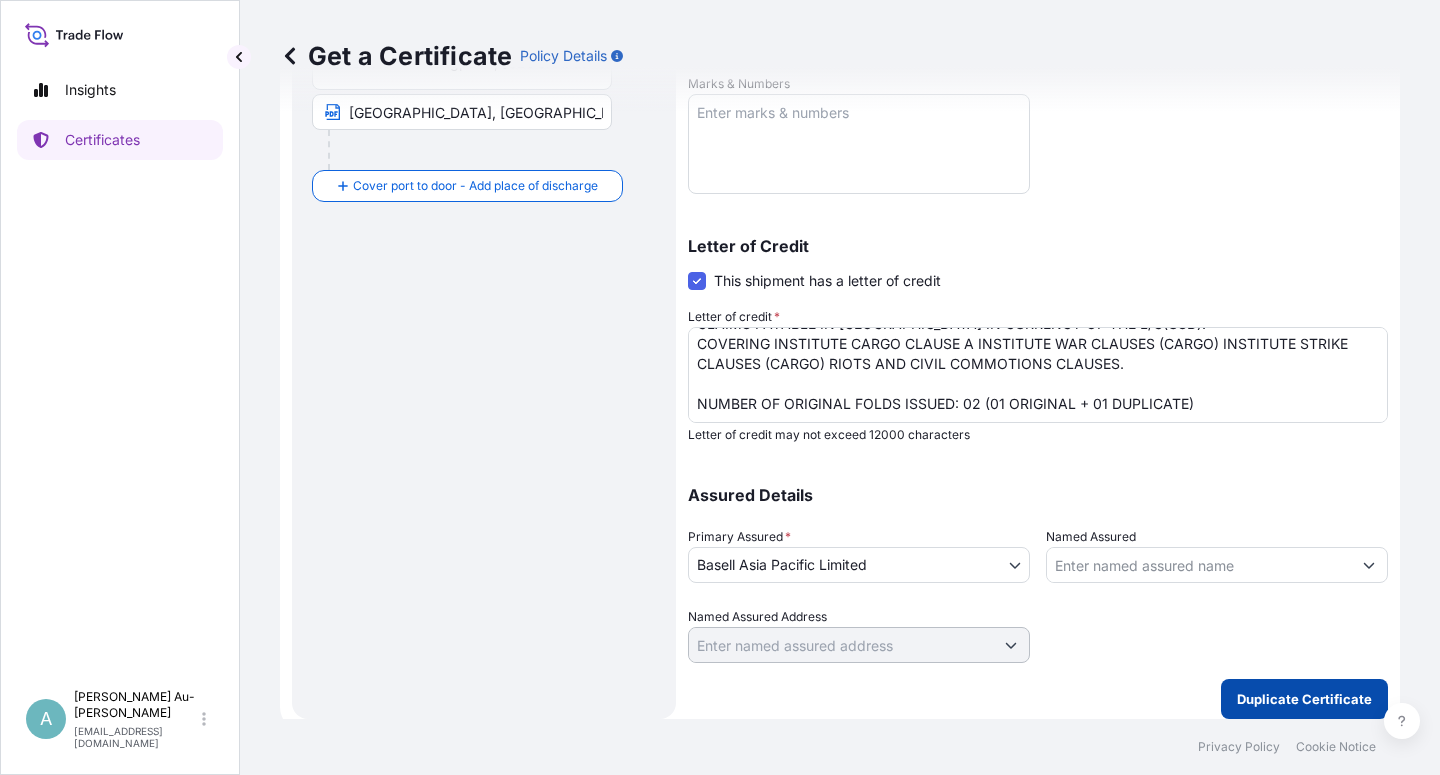click on "Duplicate Certificate" at bounding box center (1304, 699) 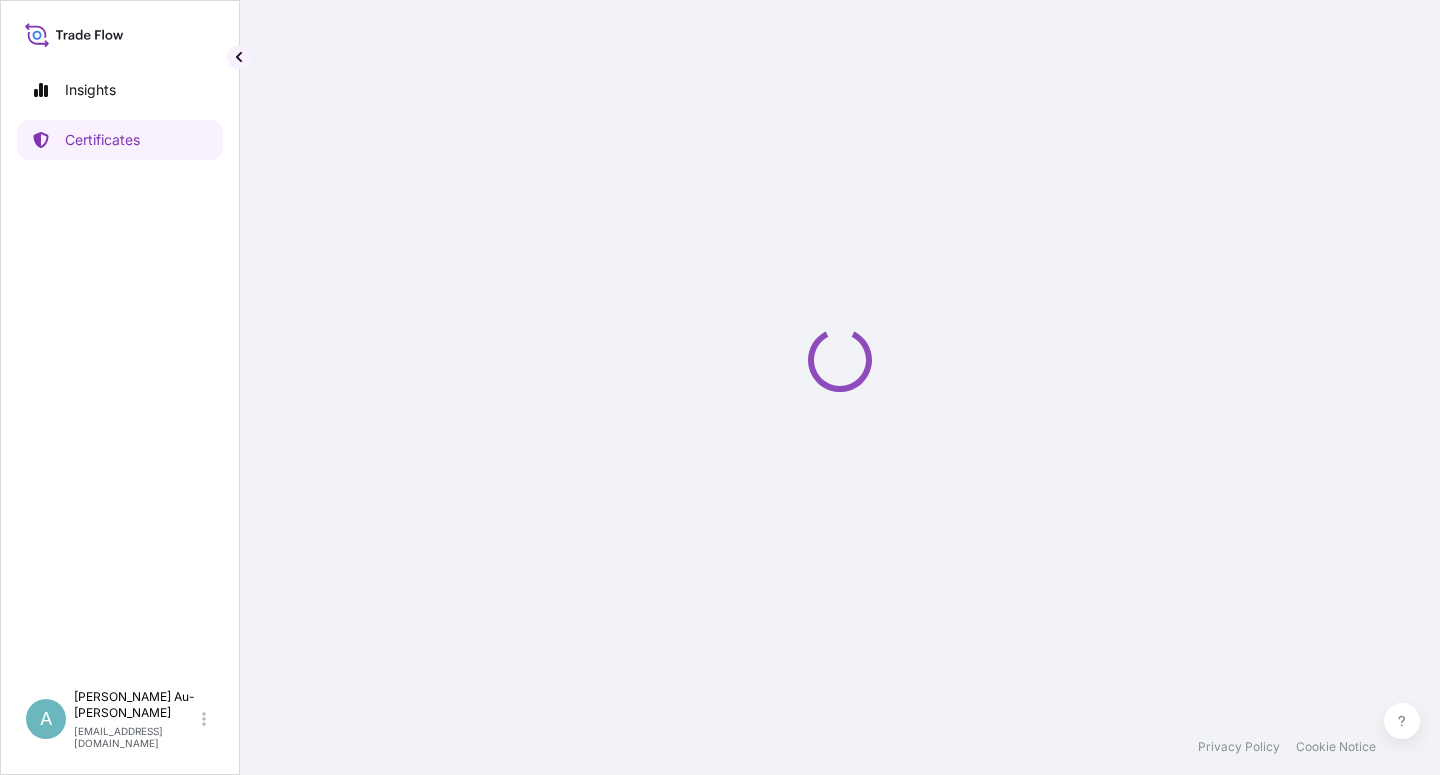 scroll, scrollTop: 0, scrollLeft: 0, axis: both 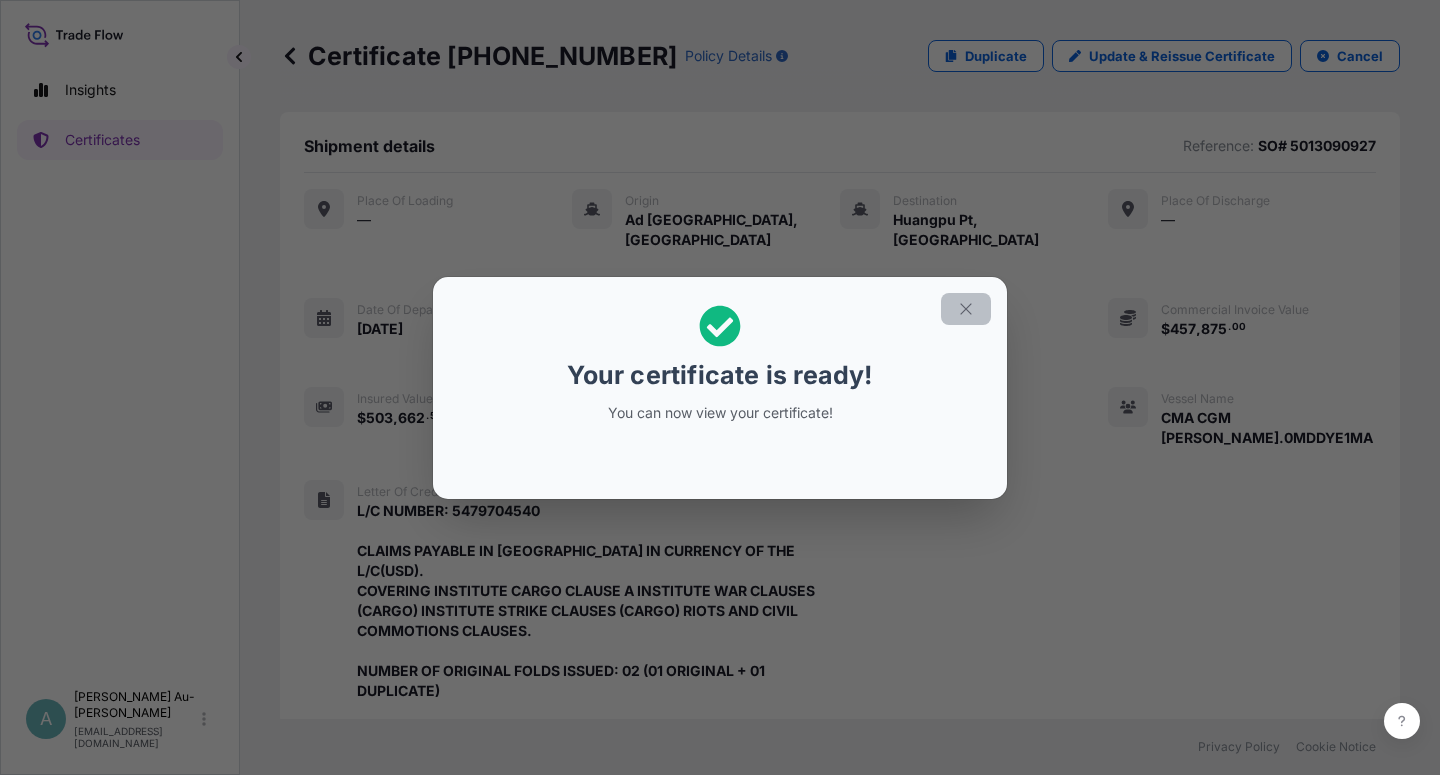 click 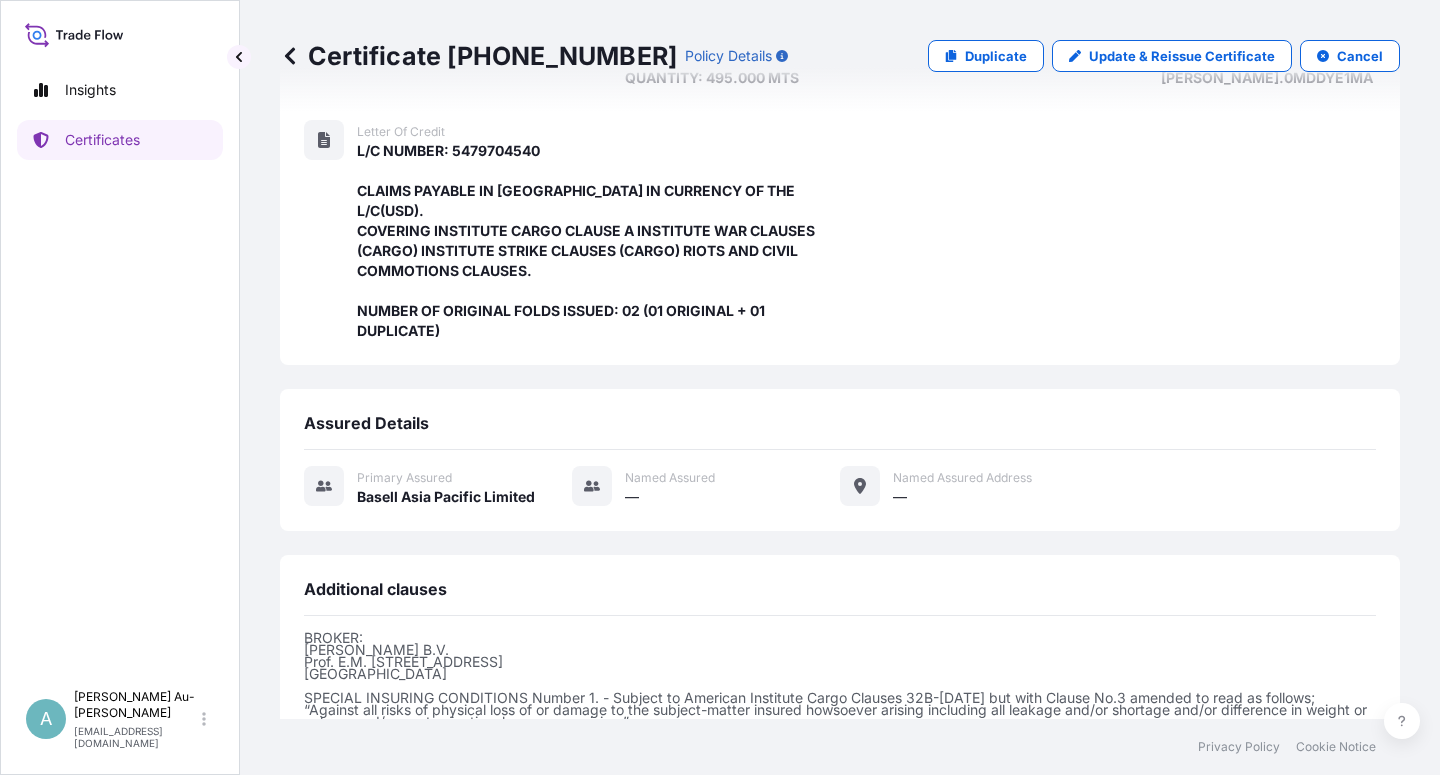scroll, scrollTop: 574, scrollLeft: 0, axis: vertical 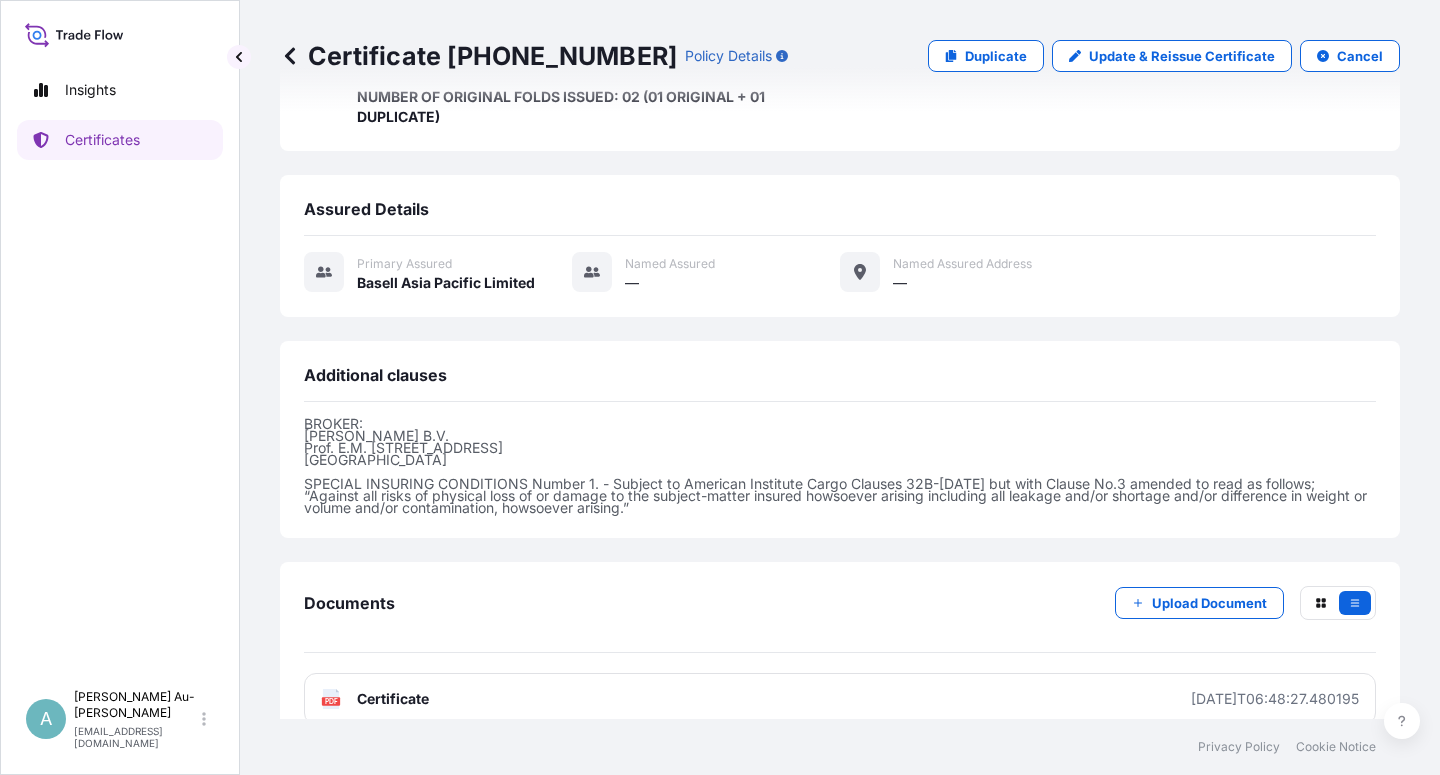 click on "Certificate" at bounding box center (393, 699) 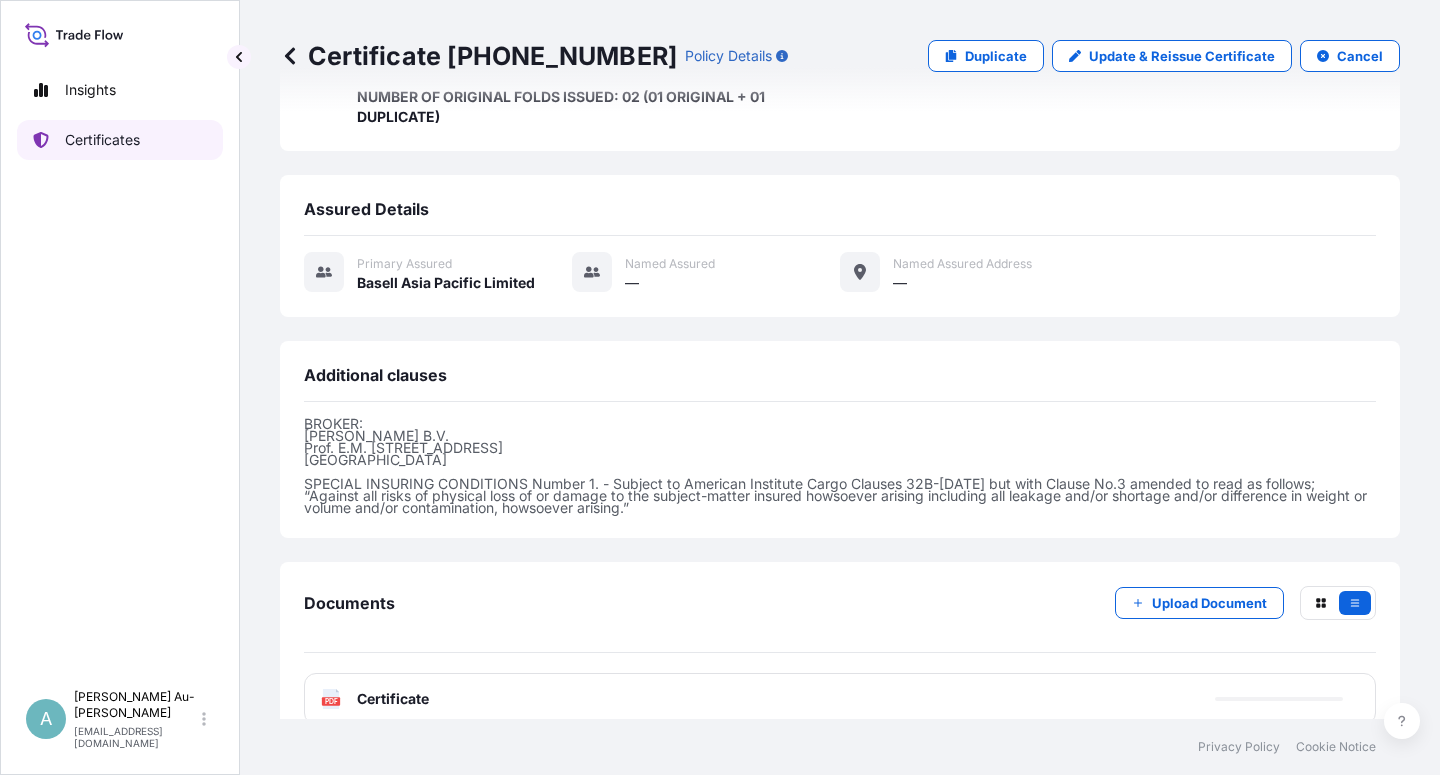 click on "Certificates" at bounding box center [120, 140] 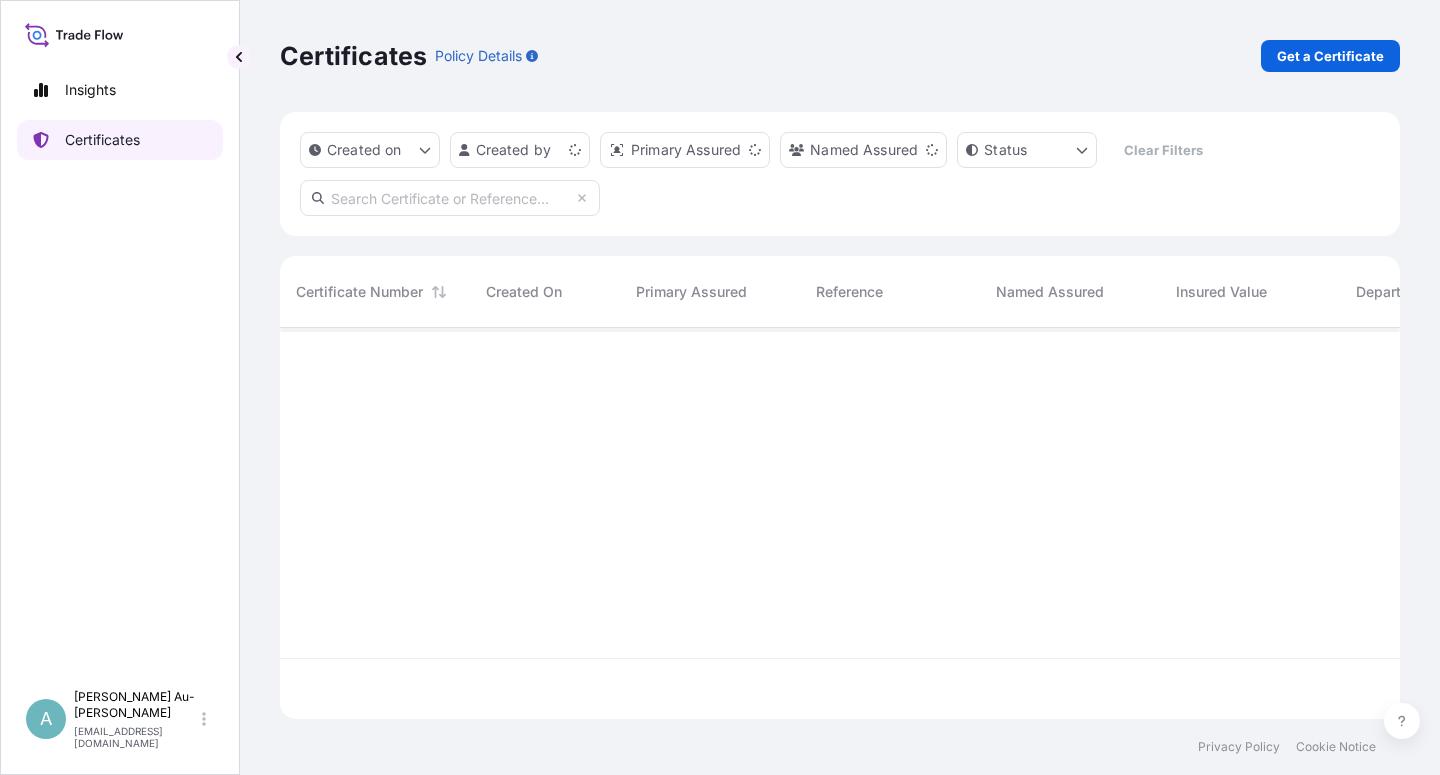 scroll, scrollTop: 18, scrollLeft: 18, axis: both 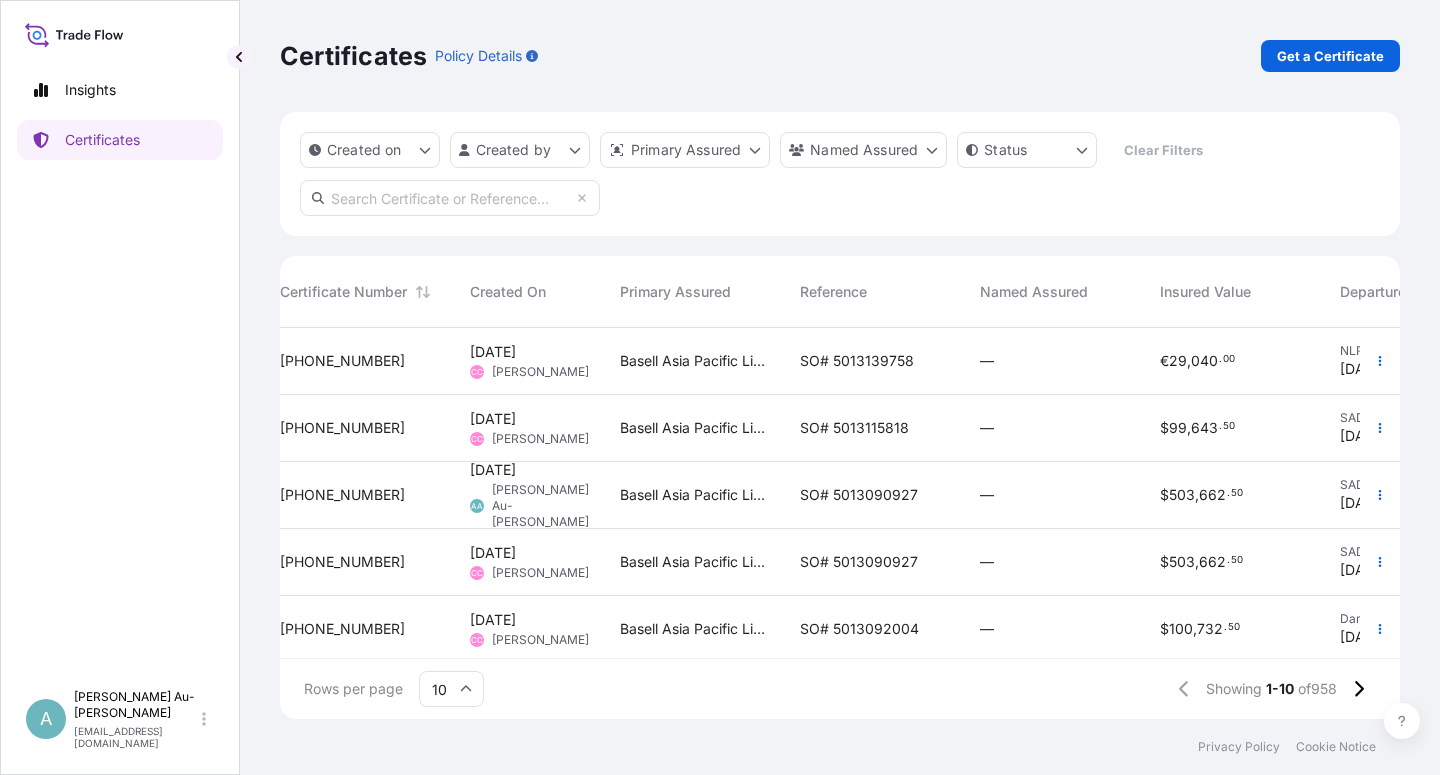 click on "[PERSON_NAME]" at bounding box center [540, 573] 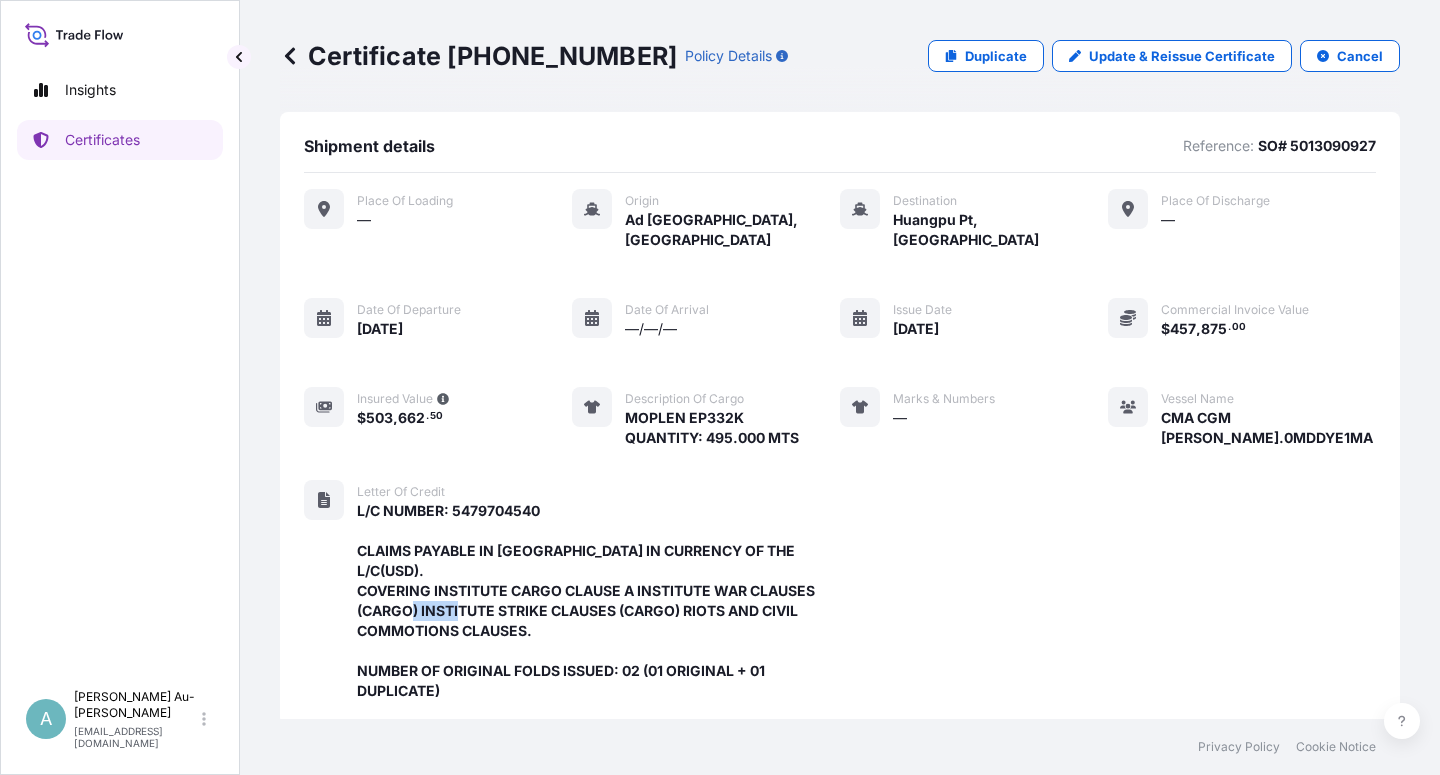 click on "L/C NUMBER: 5479704540
CLAIMS PAYABLE IN [GEOGRAPHIC_DATA] IN CURRENCY OF THE L/C(USD).
COVERING INSTITUTE CARGO CLAUSE A INSTITUTE WAR CLAUSES (CARGO) INSTITUTE STRIKE CLAUSES (CARGO) RIOTS AND CIVIL COMMOTIONS CLAUSES.
NUMBER OF ORIGINAL FOLDS ISSUED: 02 (01 ORIGINAL + 01 DUPLICATE)" at bounding box center (598, 601) 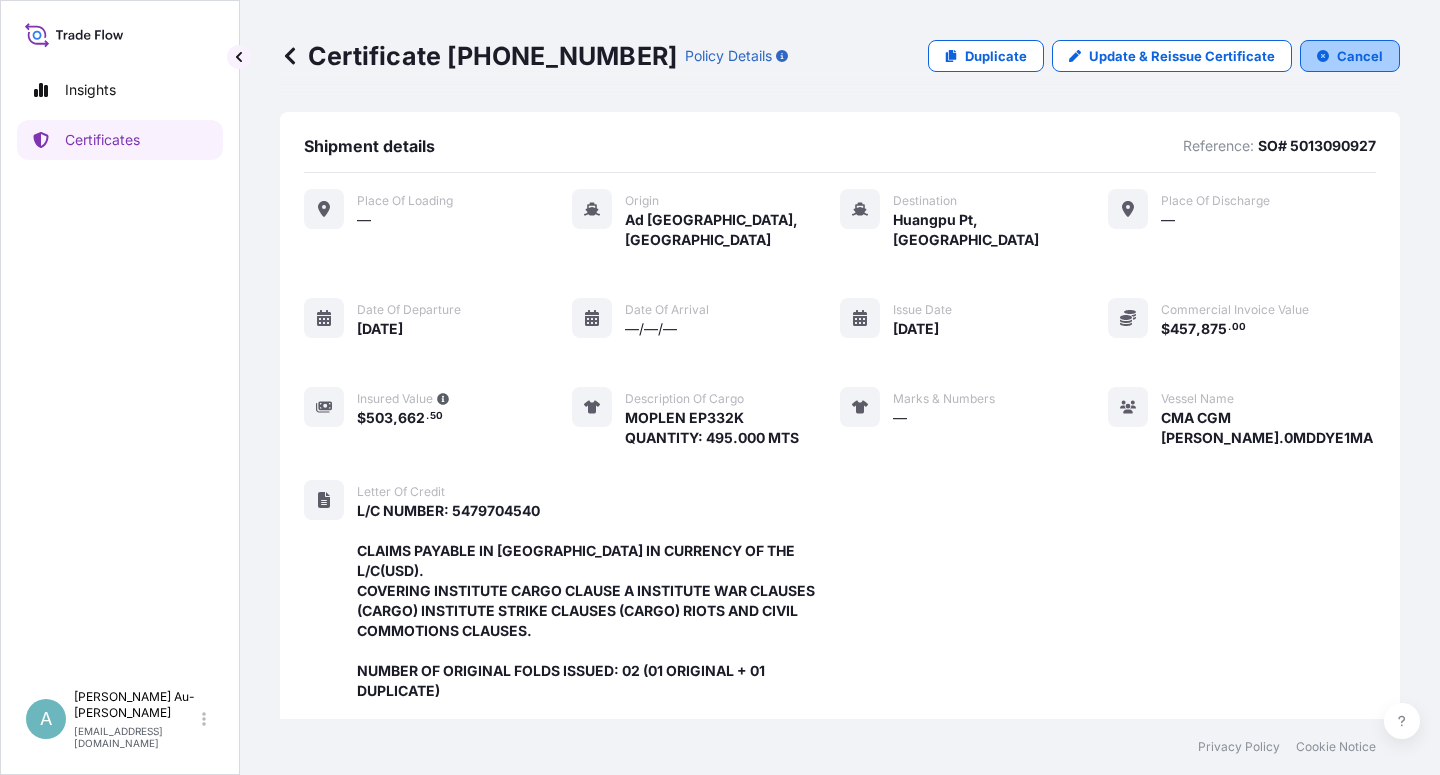 click on "Cancel" at bounding box center [1350, 56] 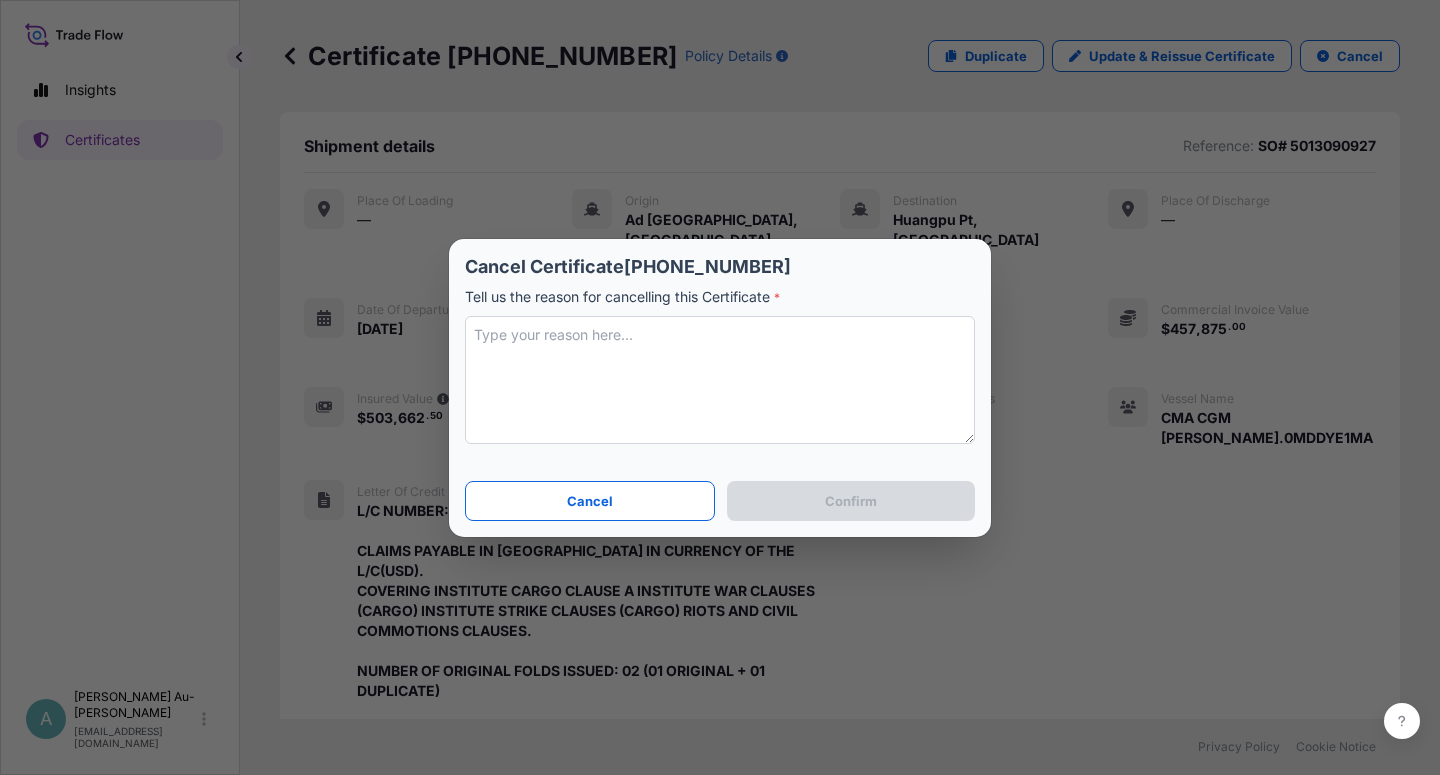 click at bounding box center [720, 380] 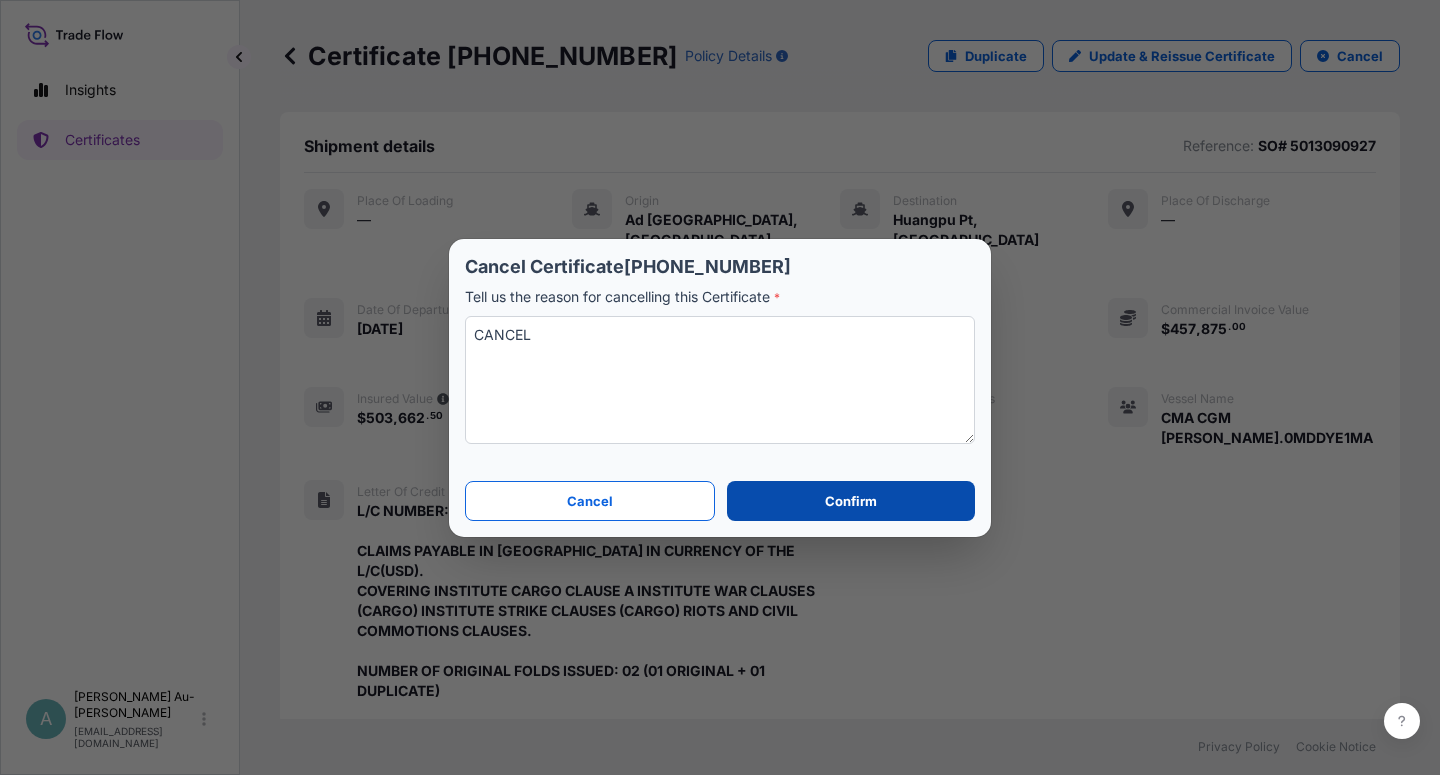 type on "CANCEL" 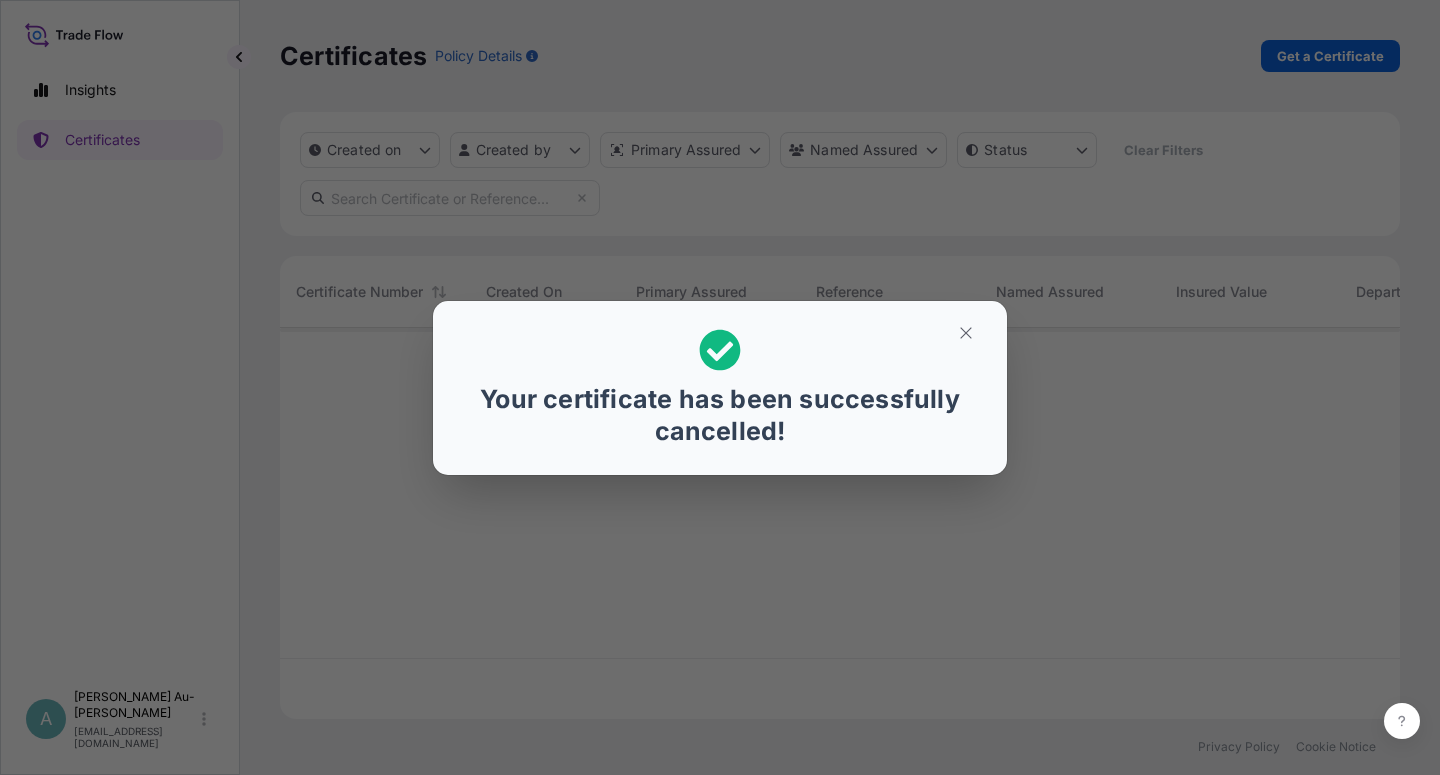 scroll, scrollTop: 18, scrollLeft: 18, axis: both 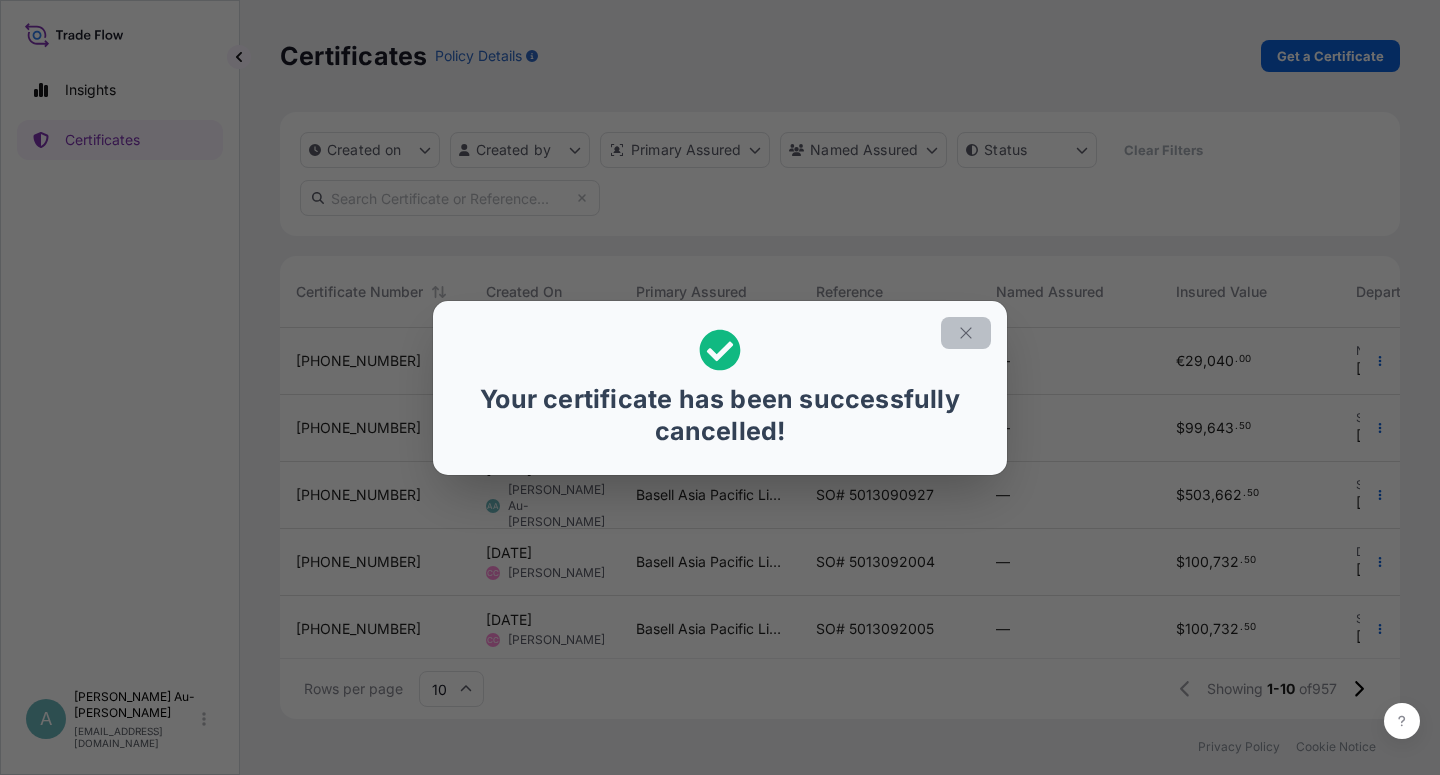 click 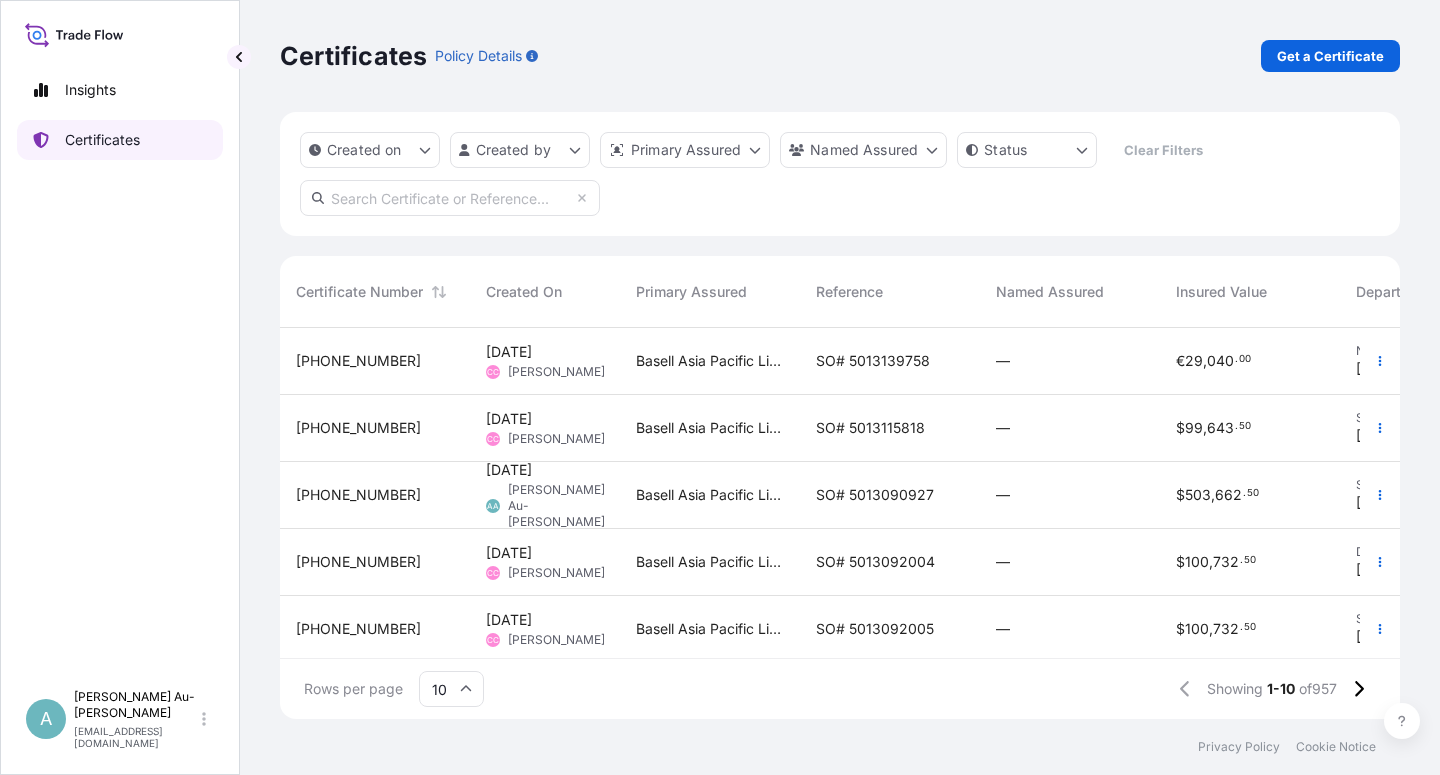 click on "Certificates" at bounding box center [102, 140] 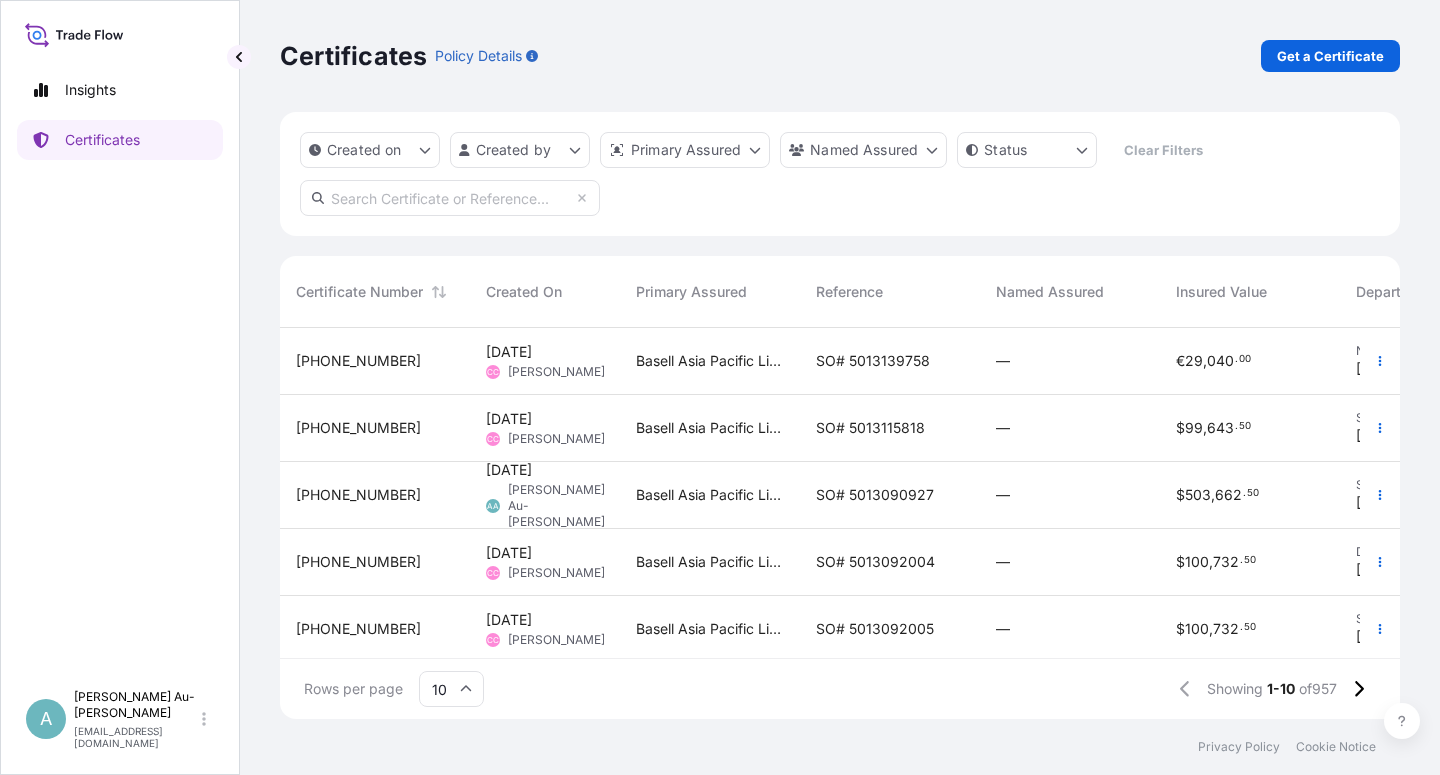 click at bounding box center (450, 198) 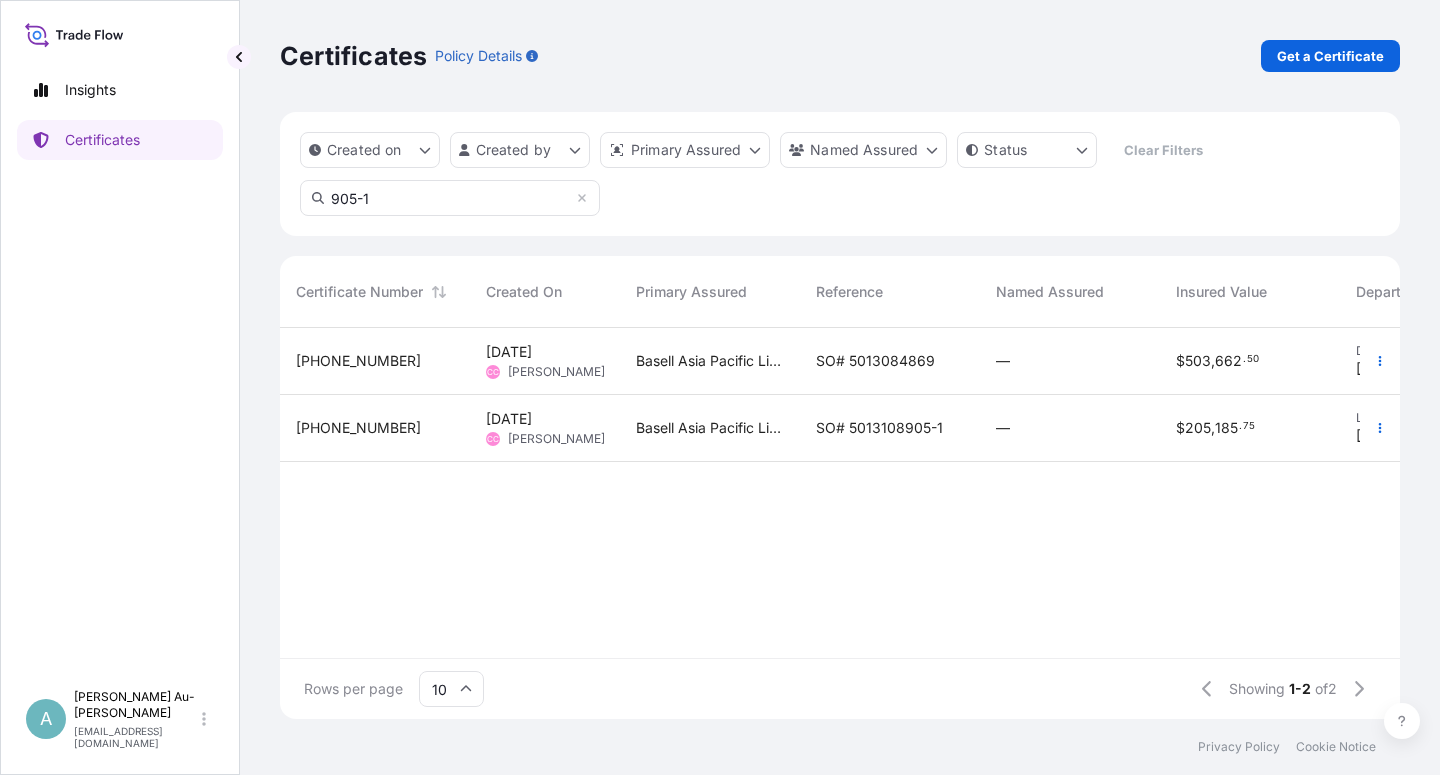 type on "905-1" 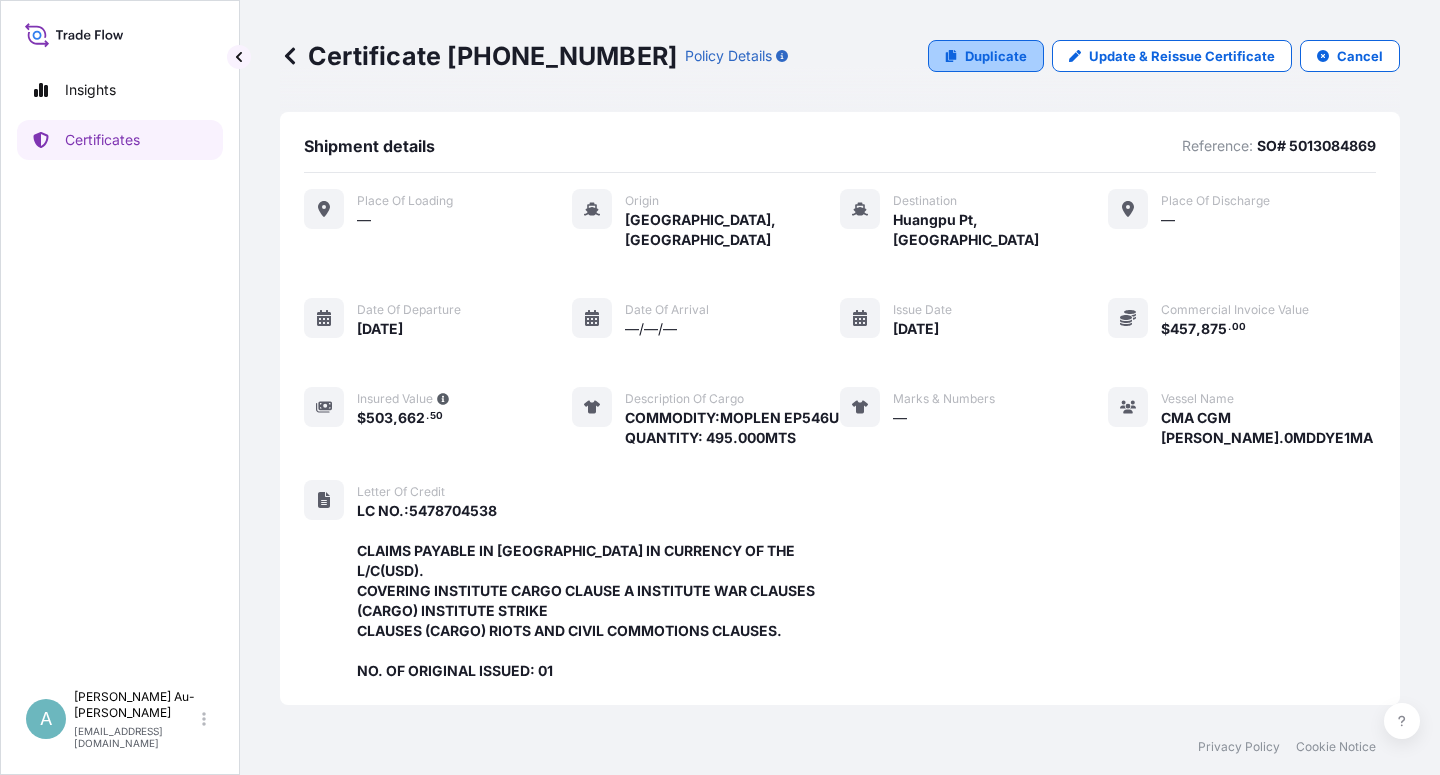 click on "Duplicate" at bounding box center (996, 56) 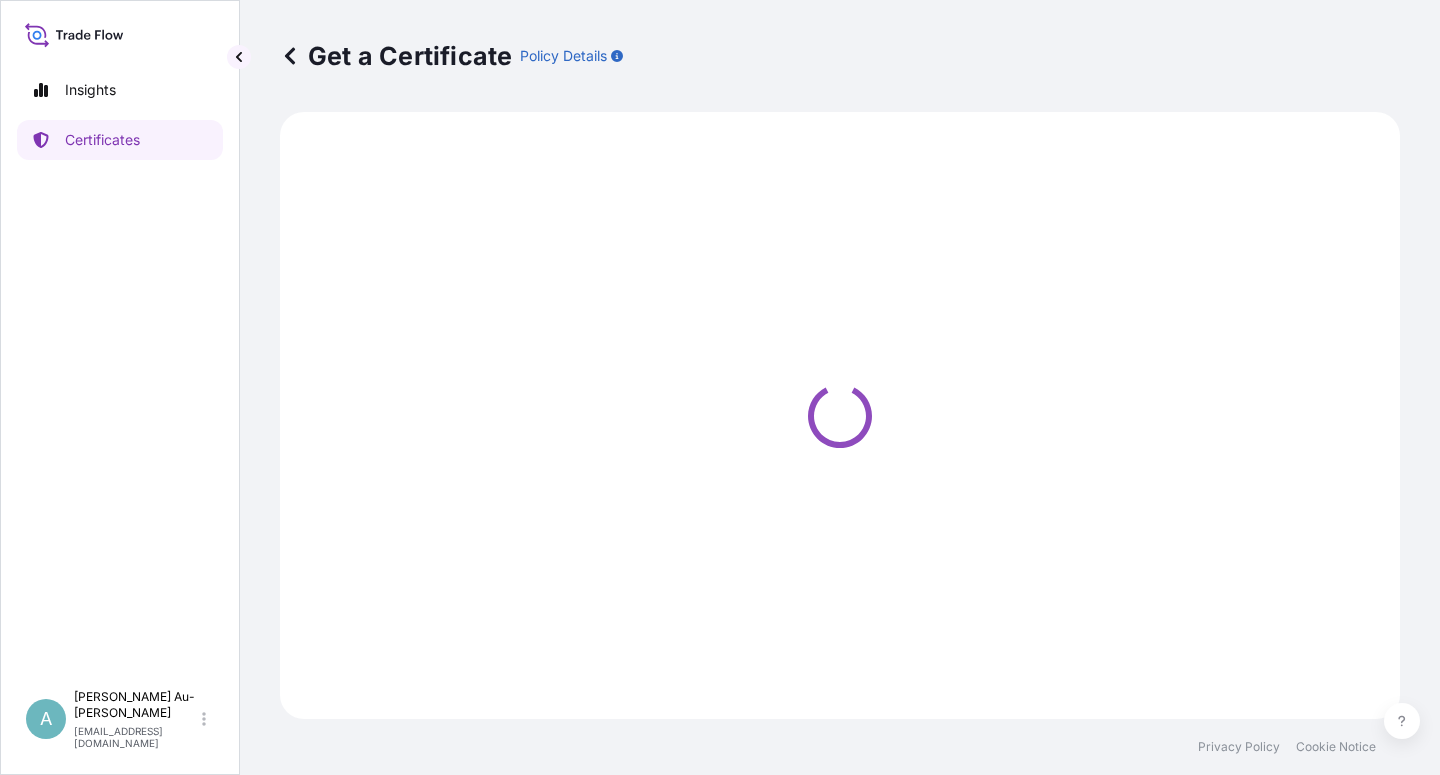 select on "Sea" 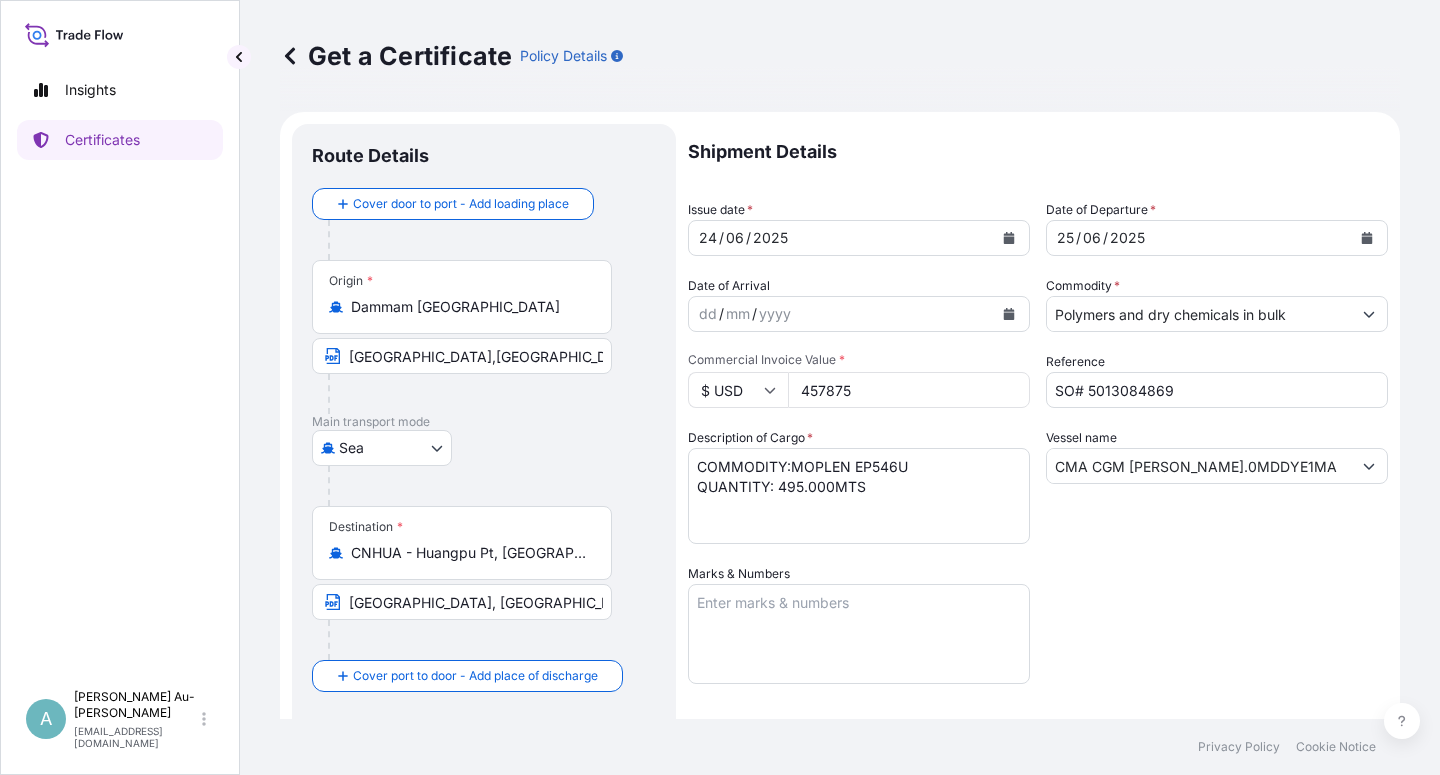 select on "32034" 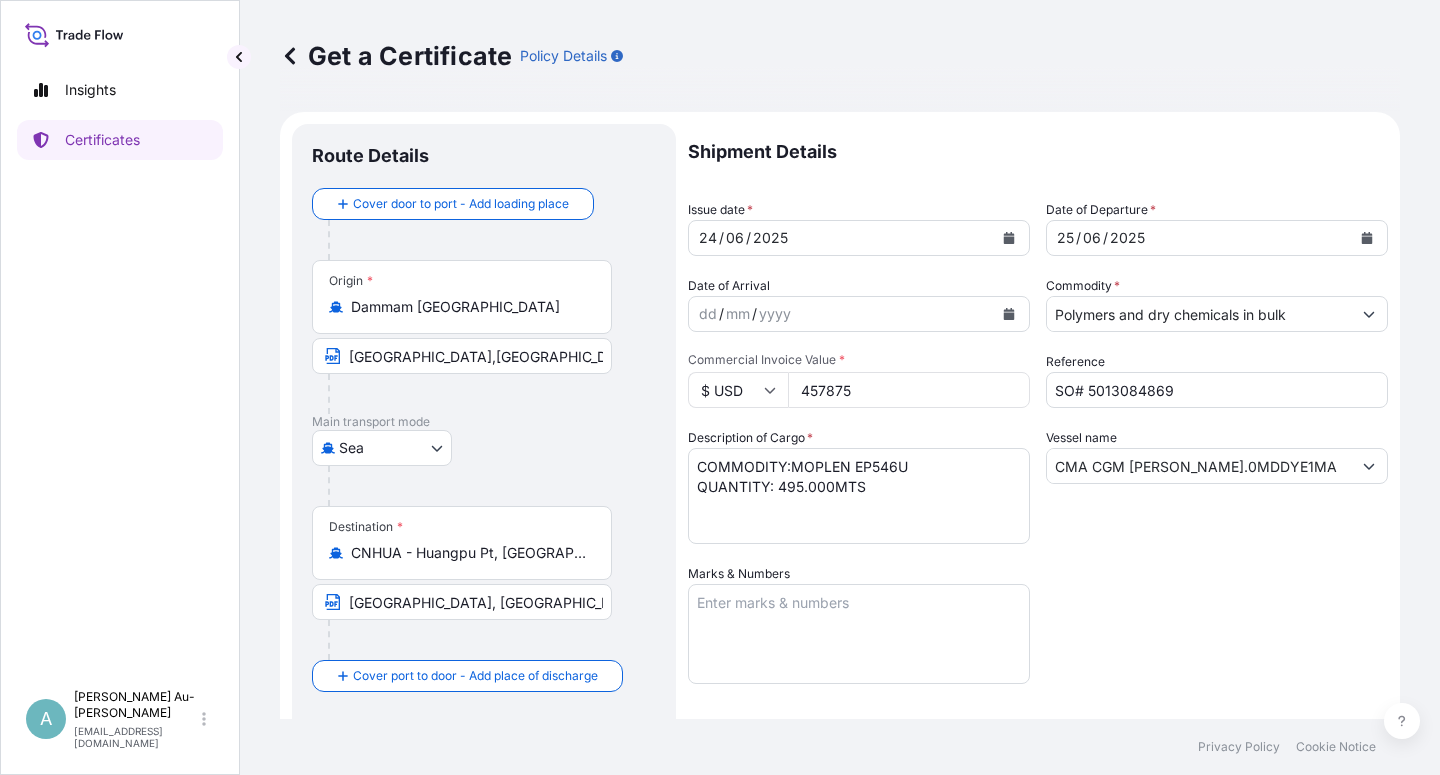 click on "CMA CGM [PERSON_NAME].0MDDYE1MA" at bounding box center [1199, 466] 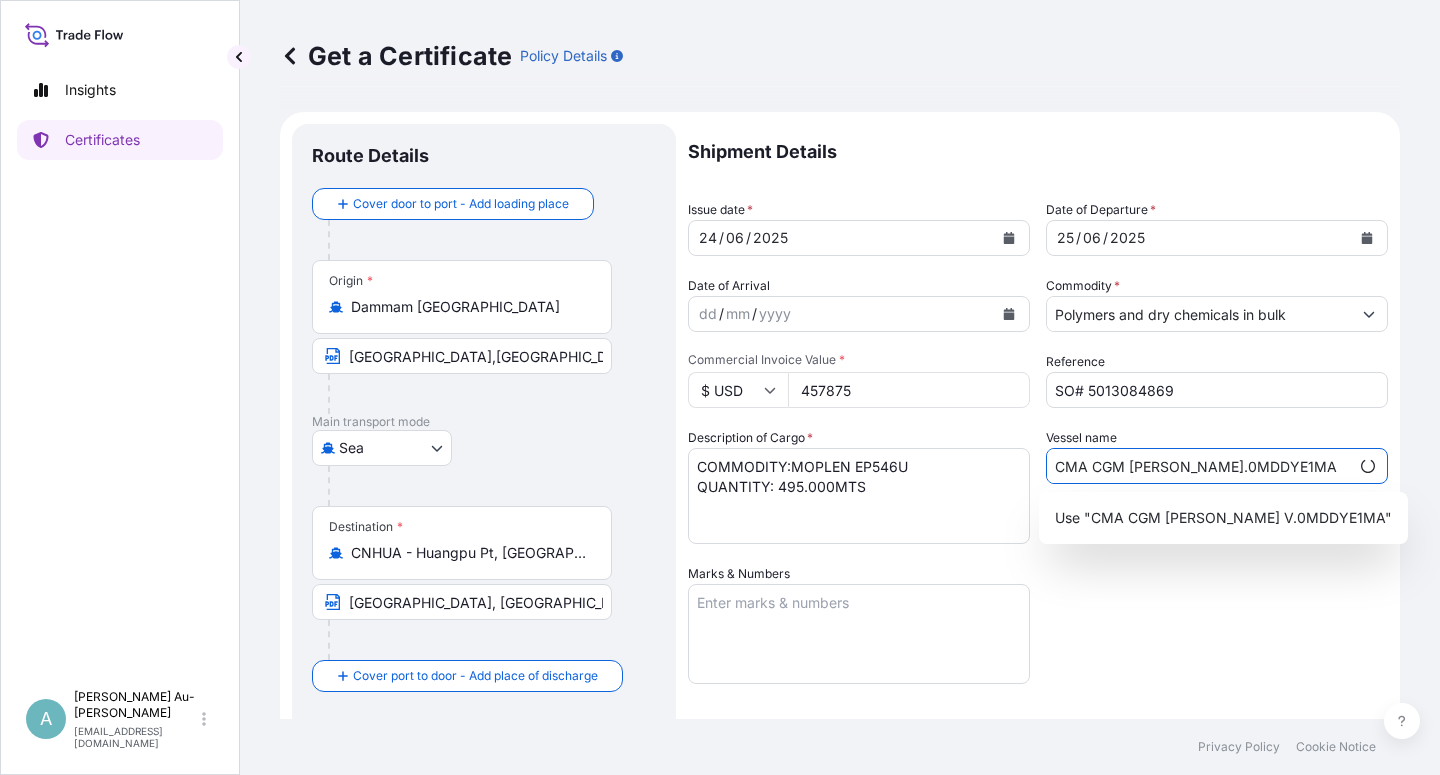 scroll, scrollTop: 0, scrollLeft: 1, axis: horizontal 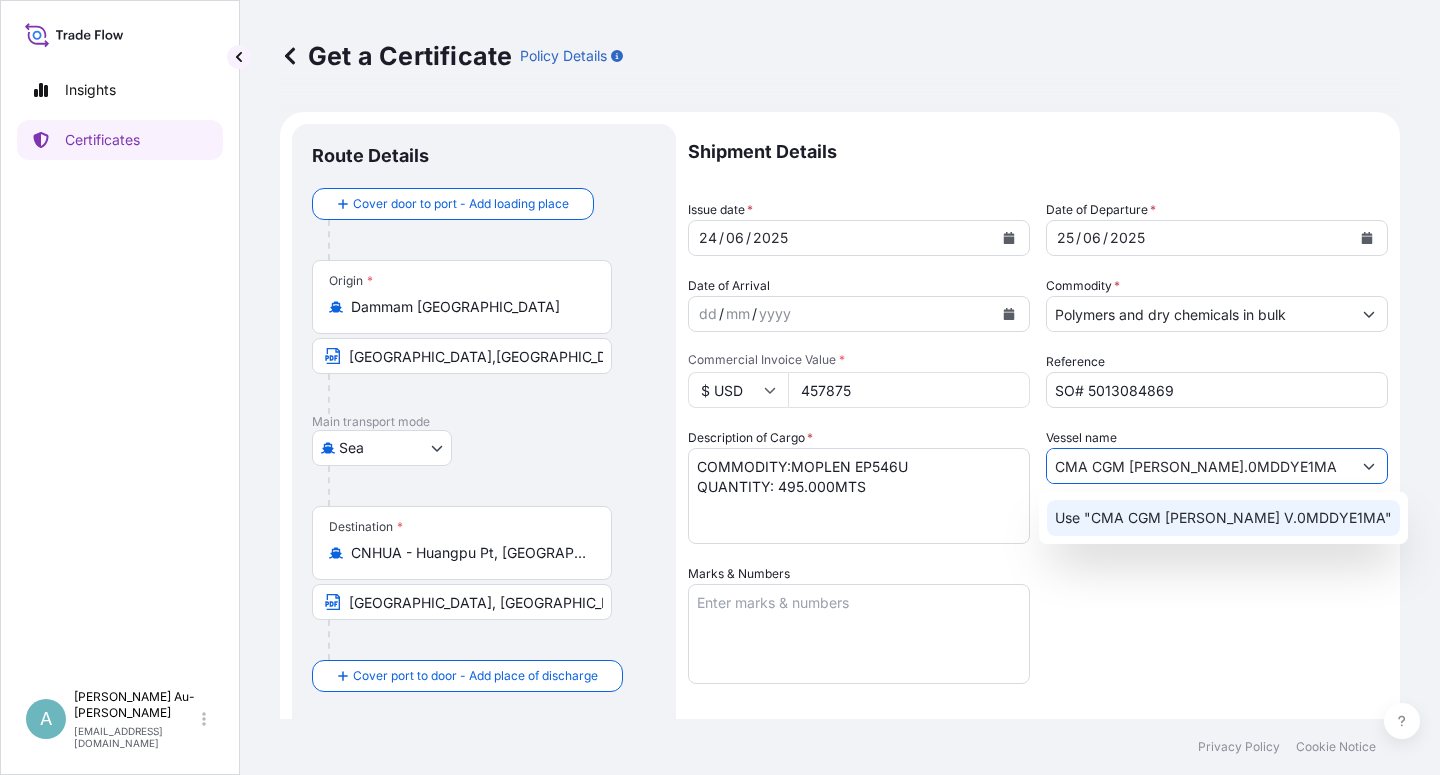 type on "CMA CGM [PERSON_NAME].0MDDYE1MA" 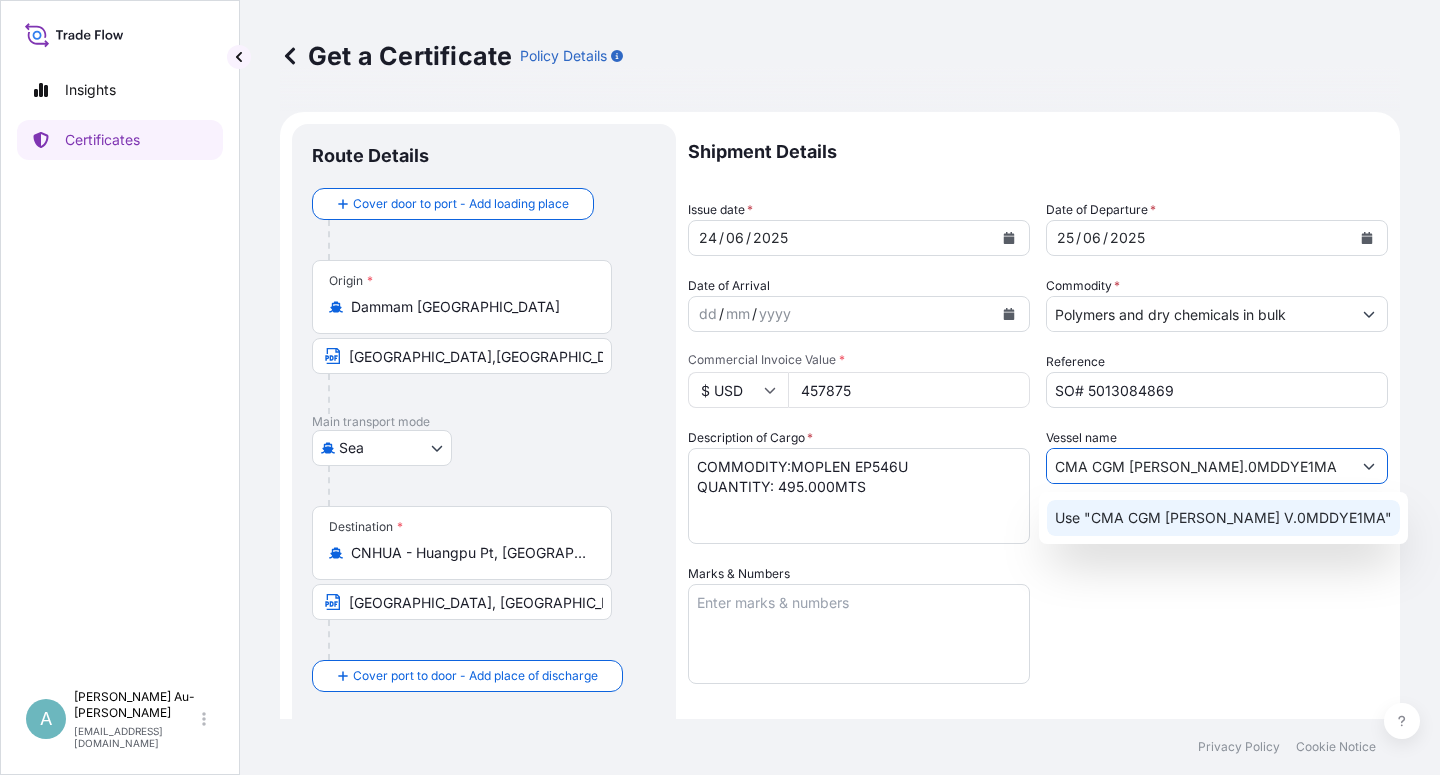 click at bounding box center [1009, 238] 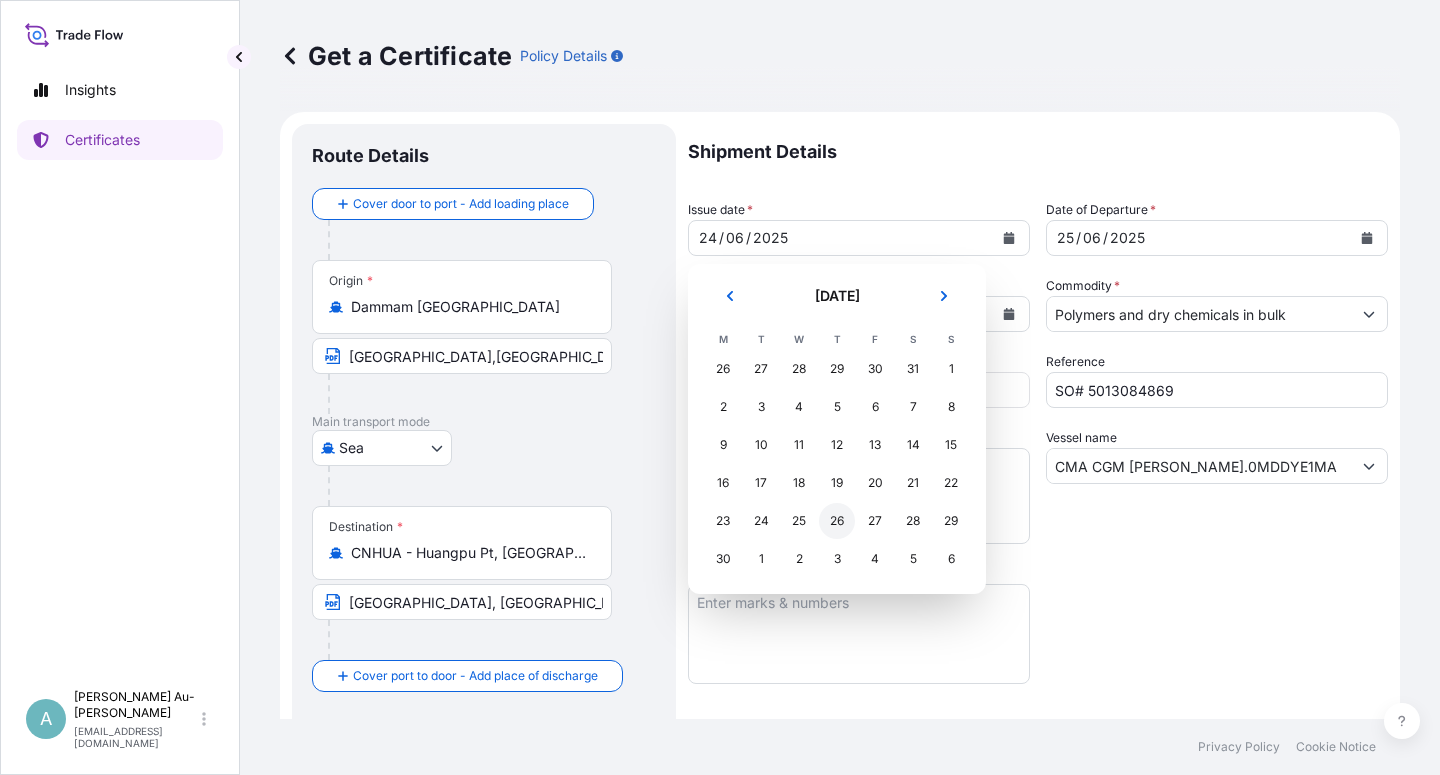 click on "26" at bounding box center [837, 521] 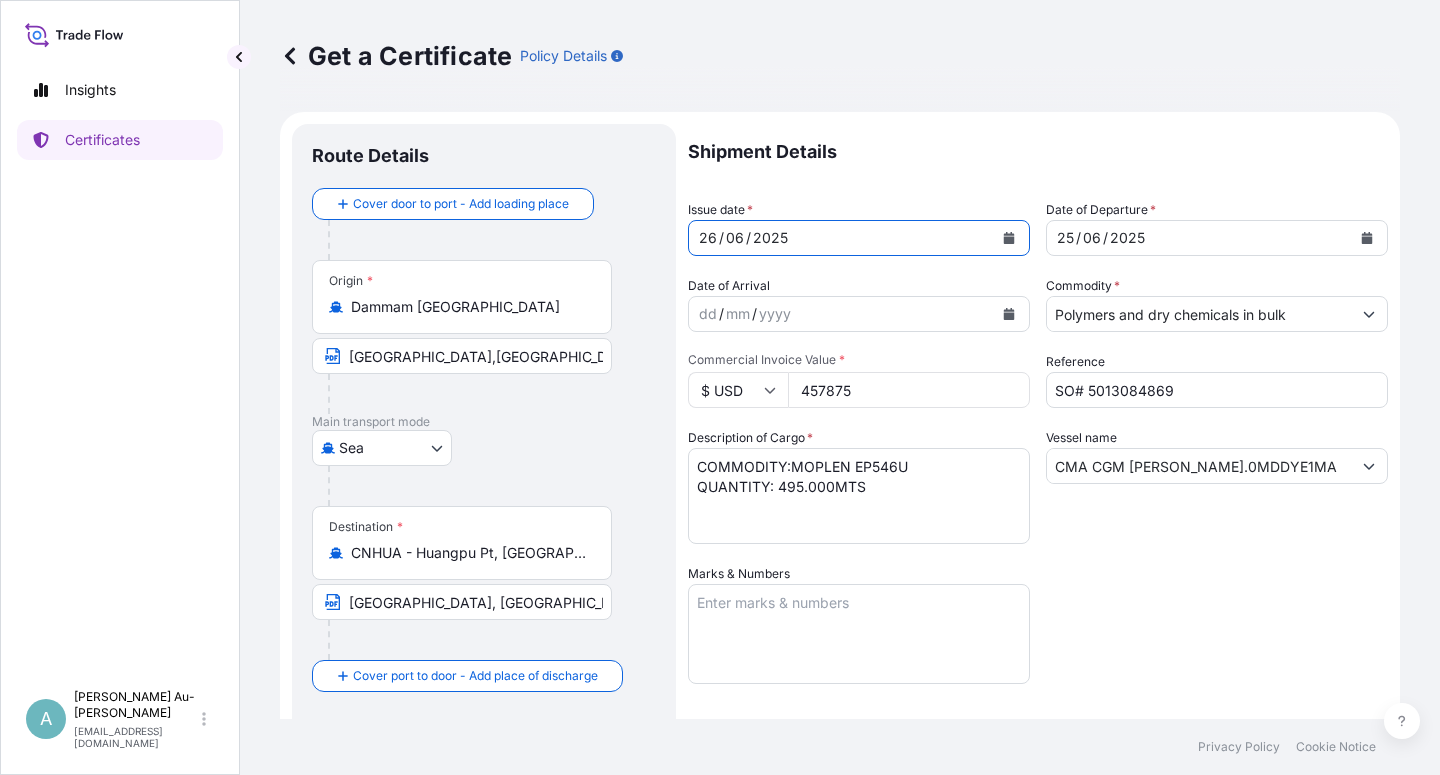 click at bounding box center [1367, 238] 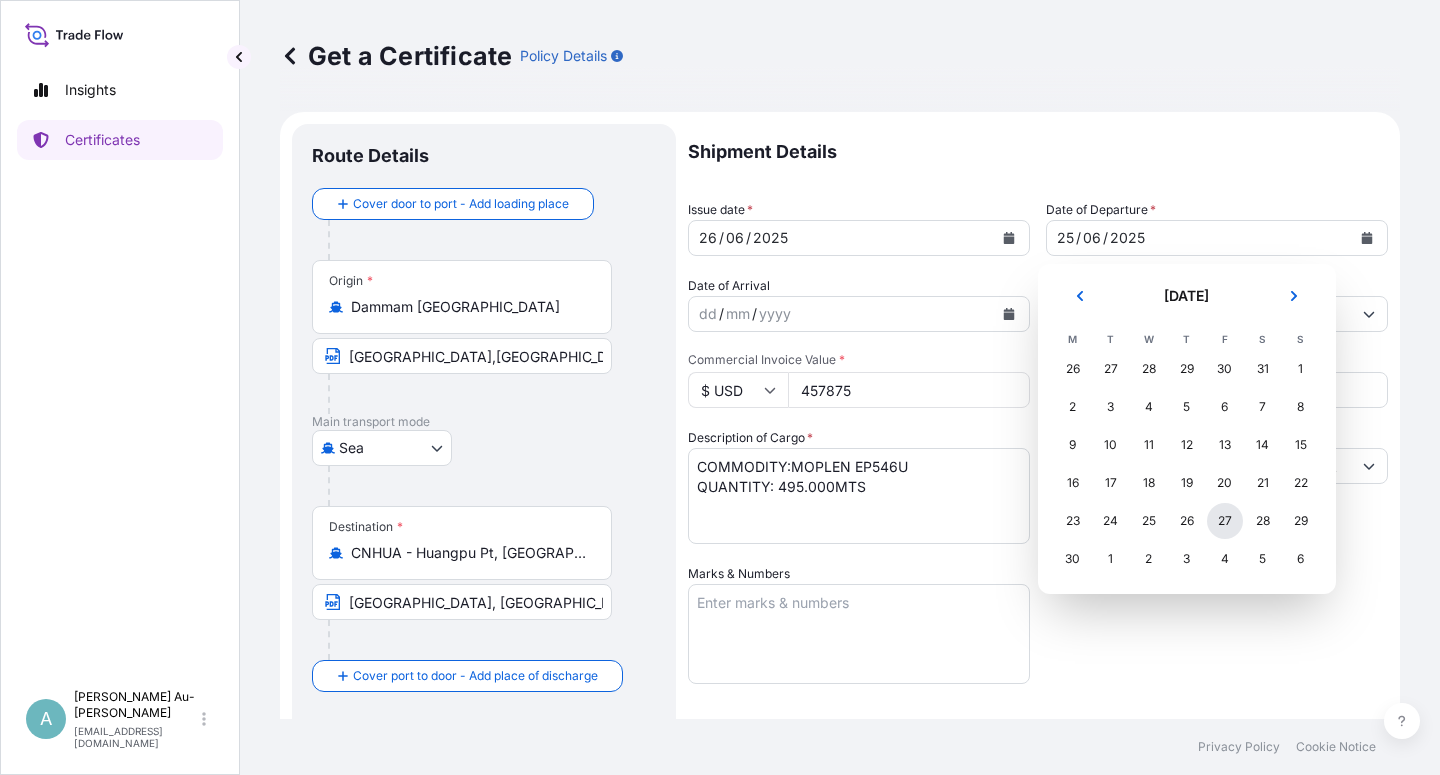 click on "27" at bounding box center (1225, 521) 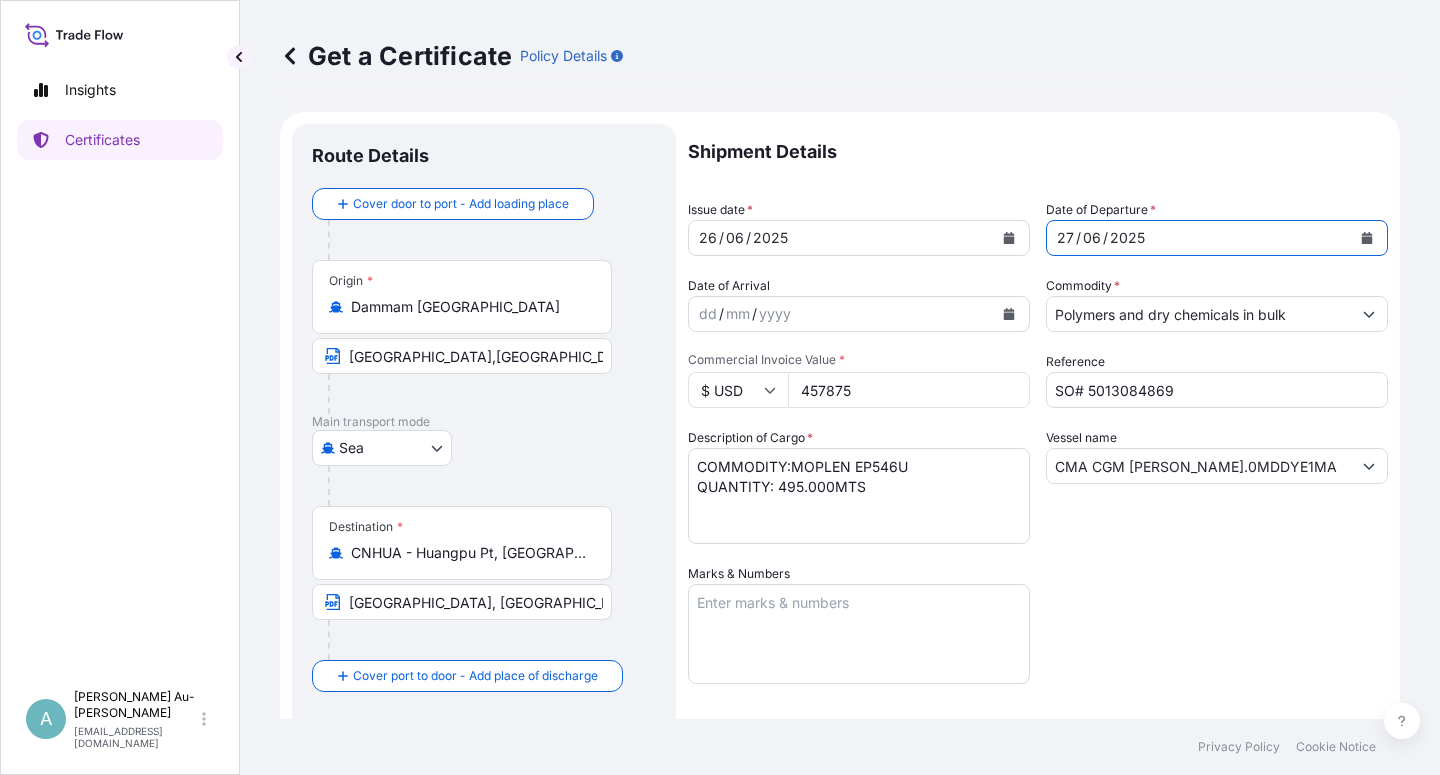 drag, startPoint x: 1302, startPoint y: 643, endPoint x: 1278, endPoint y: 643, distance: 24 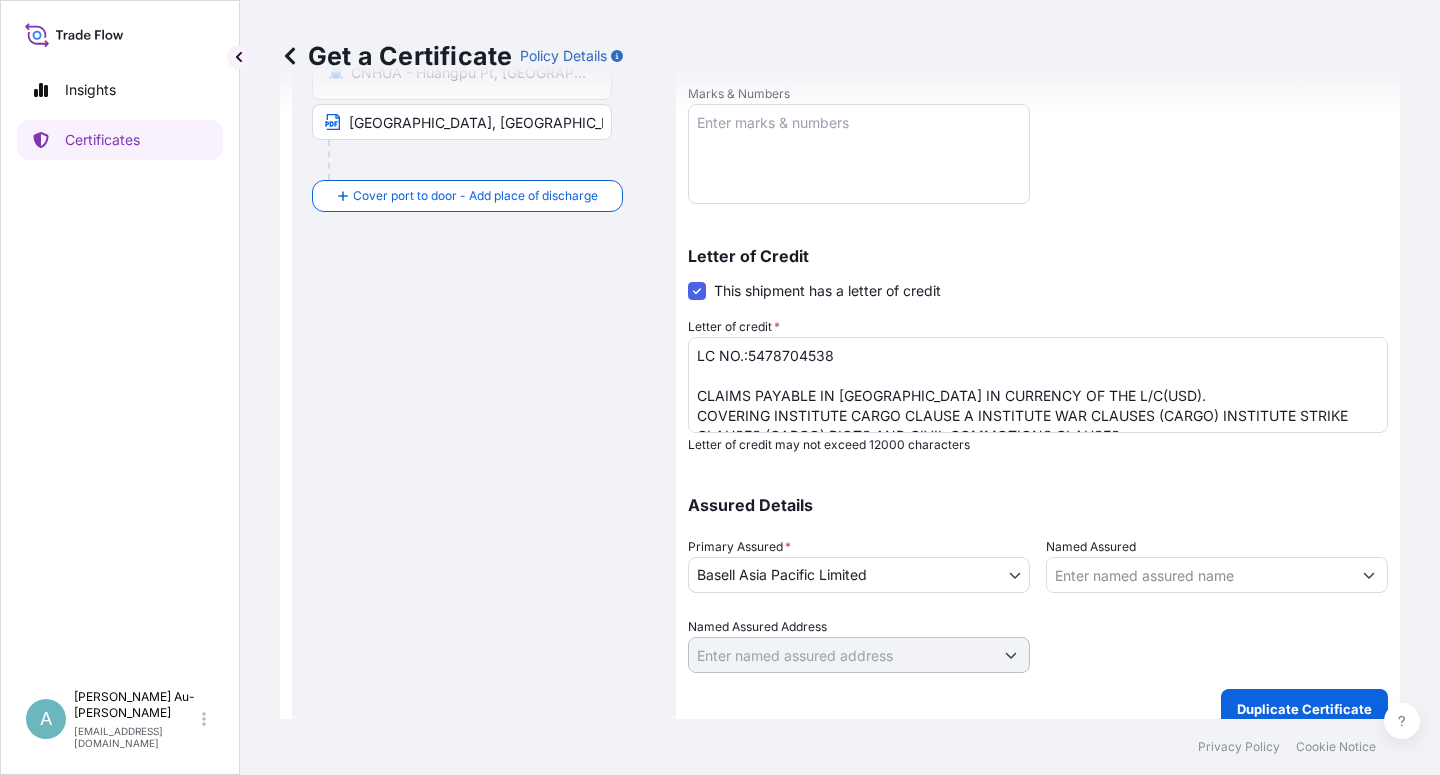 scroll, scrollTop: 490, scrollLeft: 0, axis: vertical 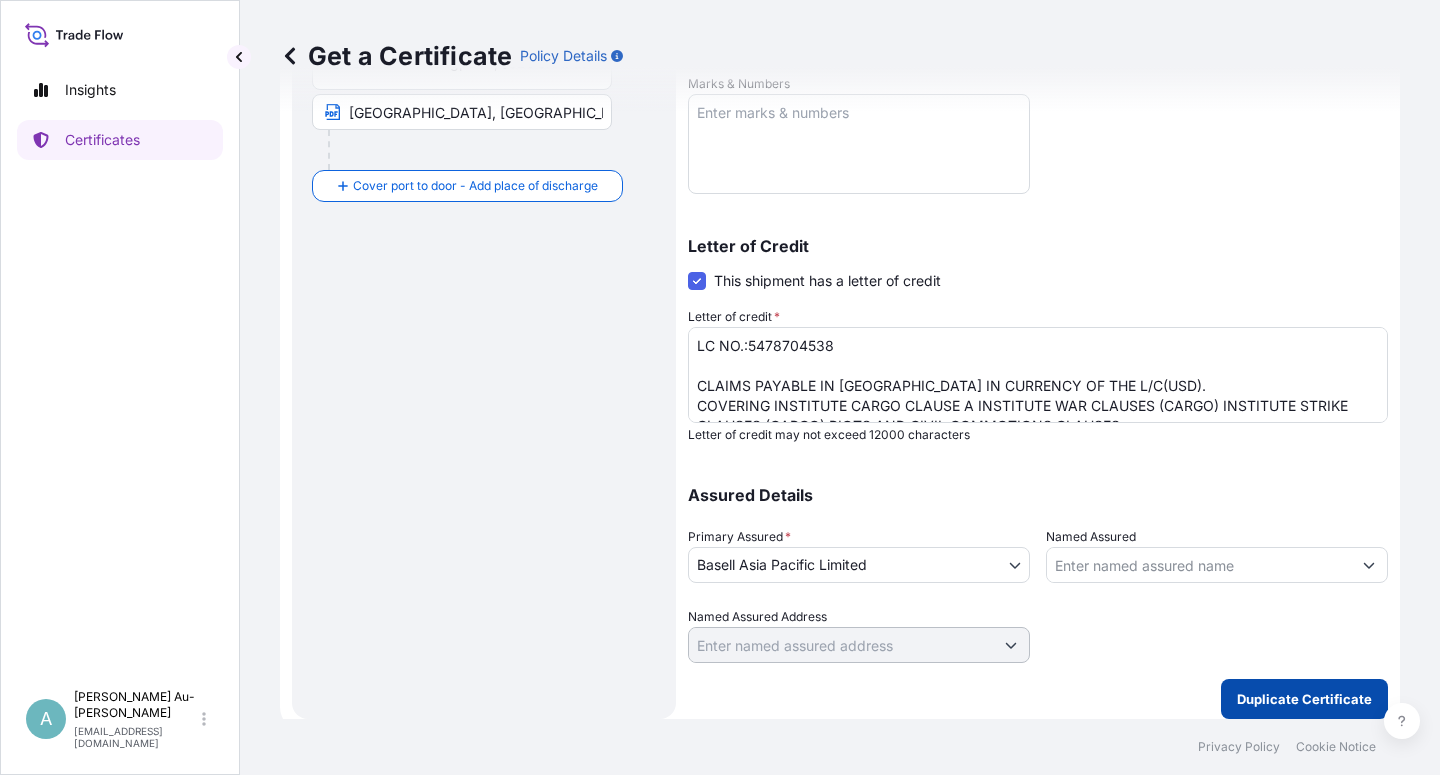 click on "Duplicate Certificate" at bounding box center (1304, 699) 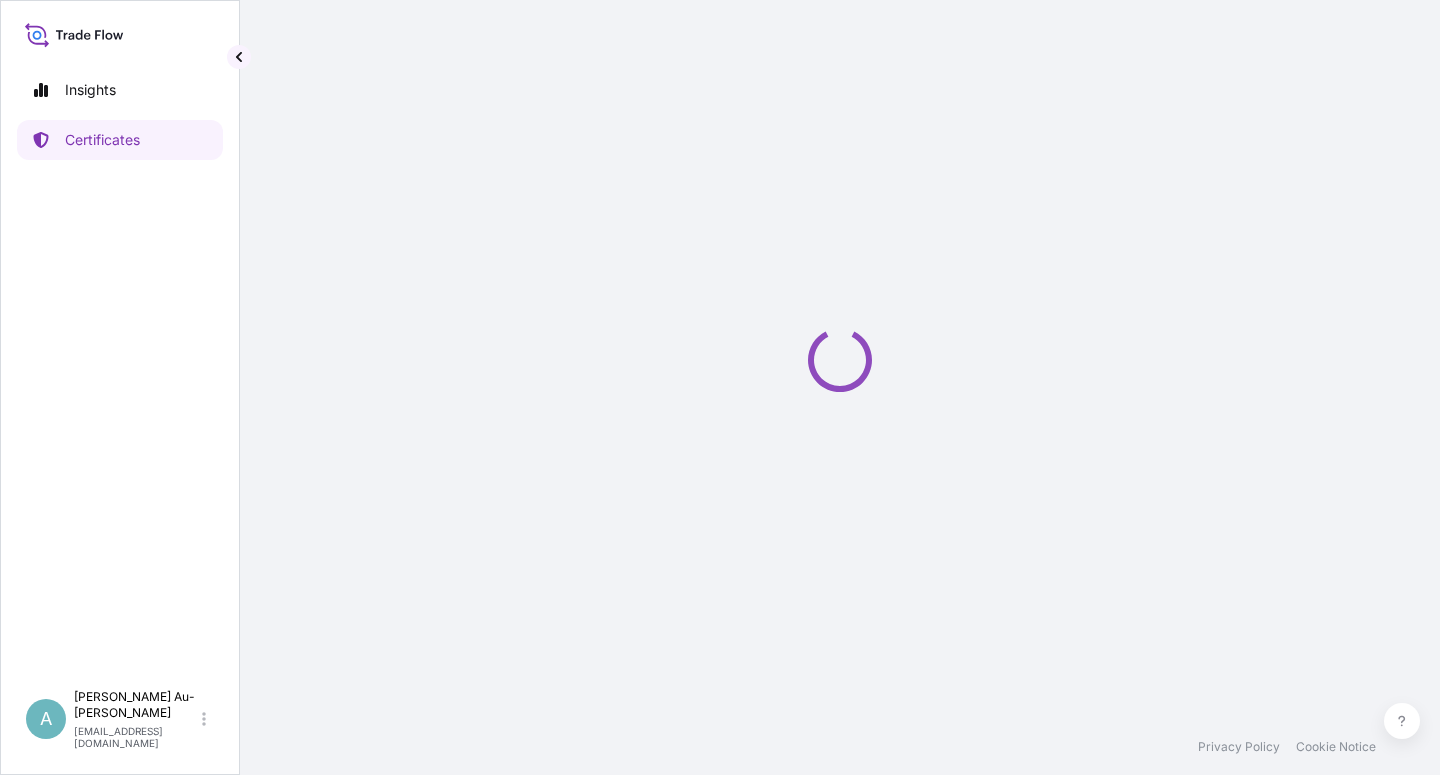 scroll, scrollTop: 0, scrollLeft: 0, axis: both 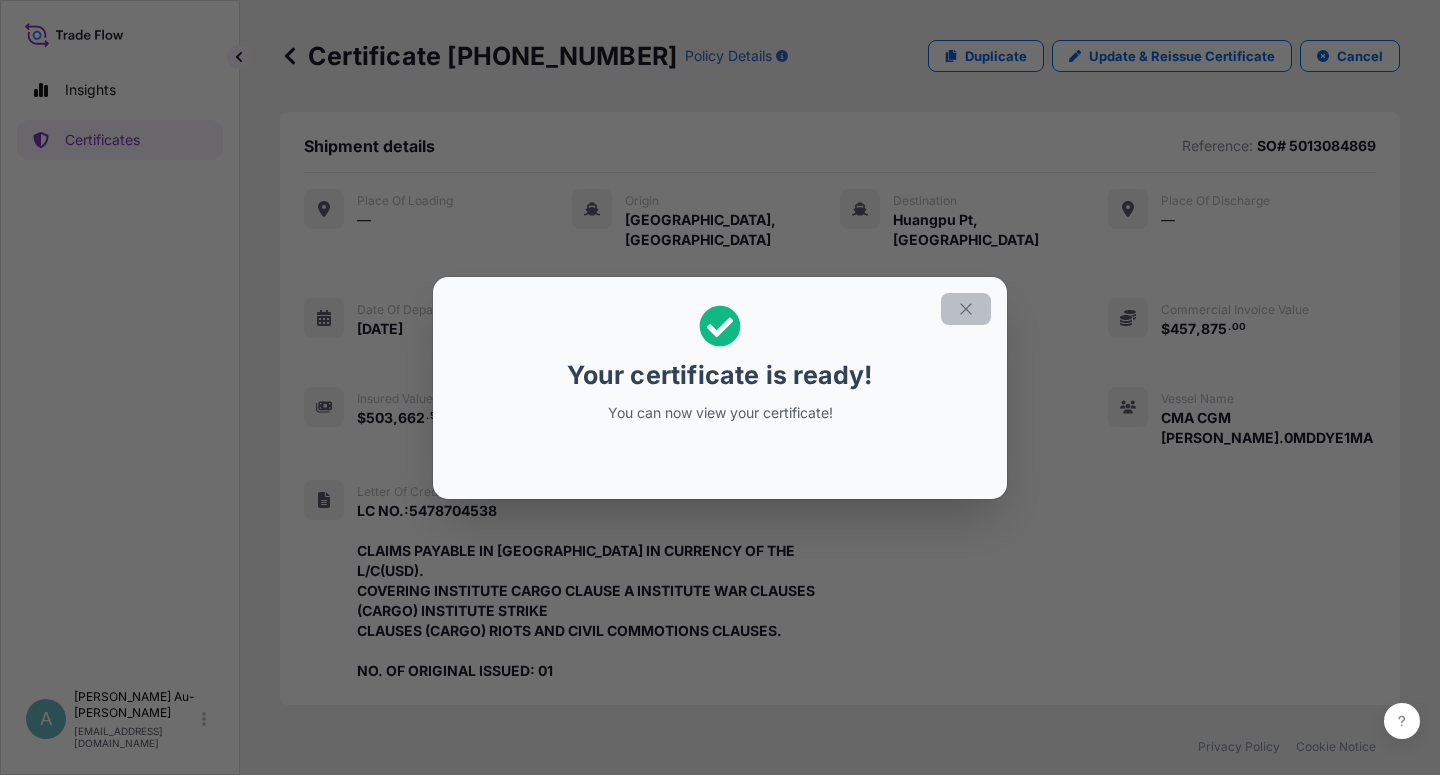 click 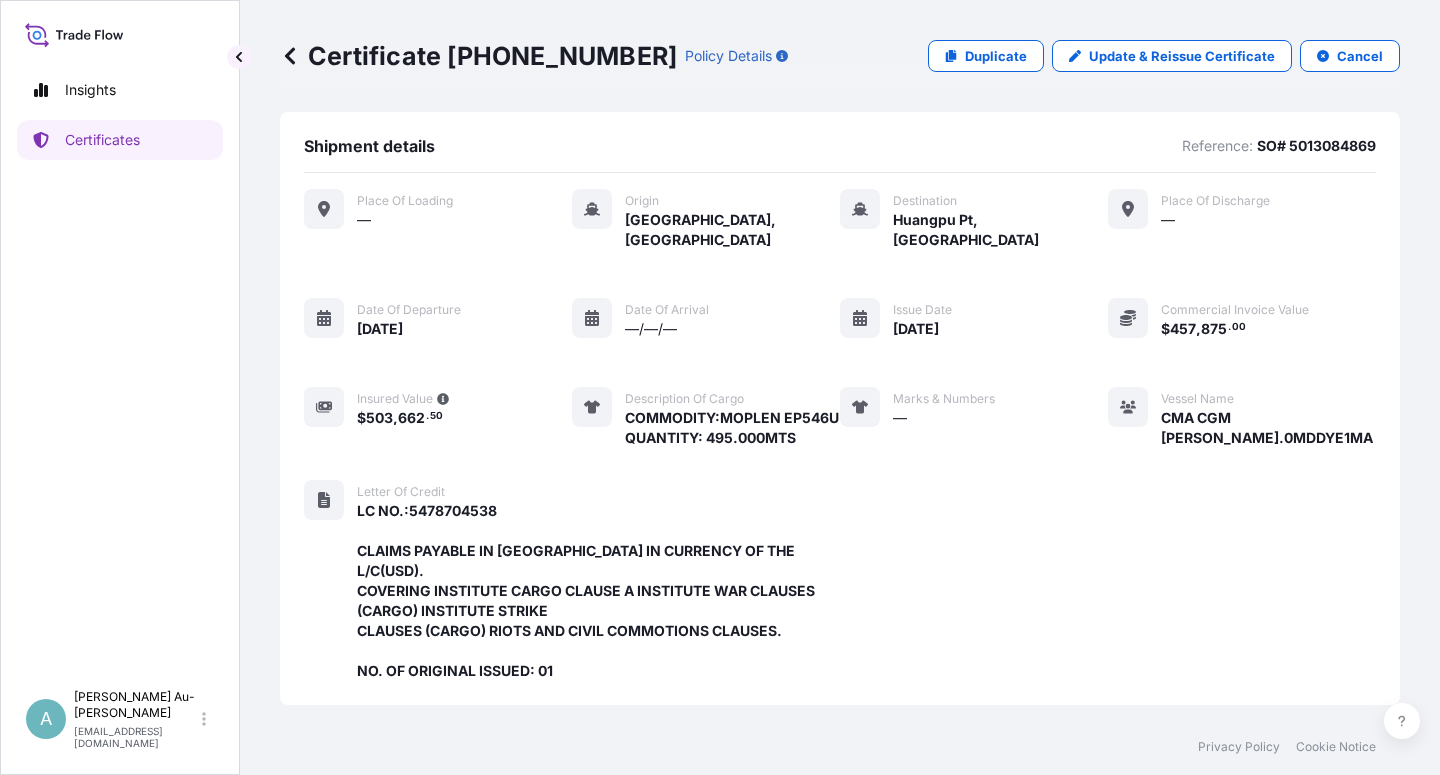 drag, startPoint x: 409, startPoint y: 680, endPoint x: 400, endPoint y: 662, distance: 20.12461 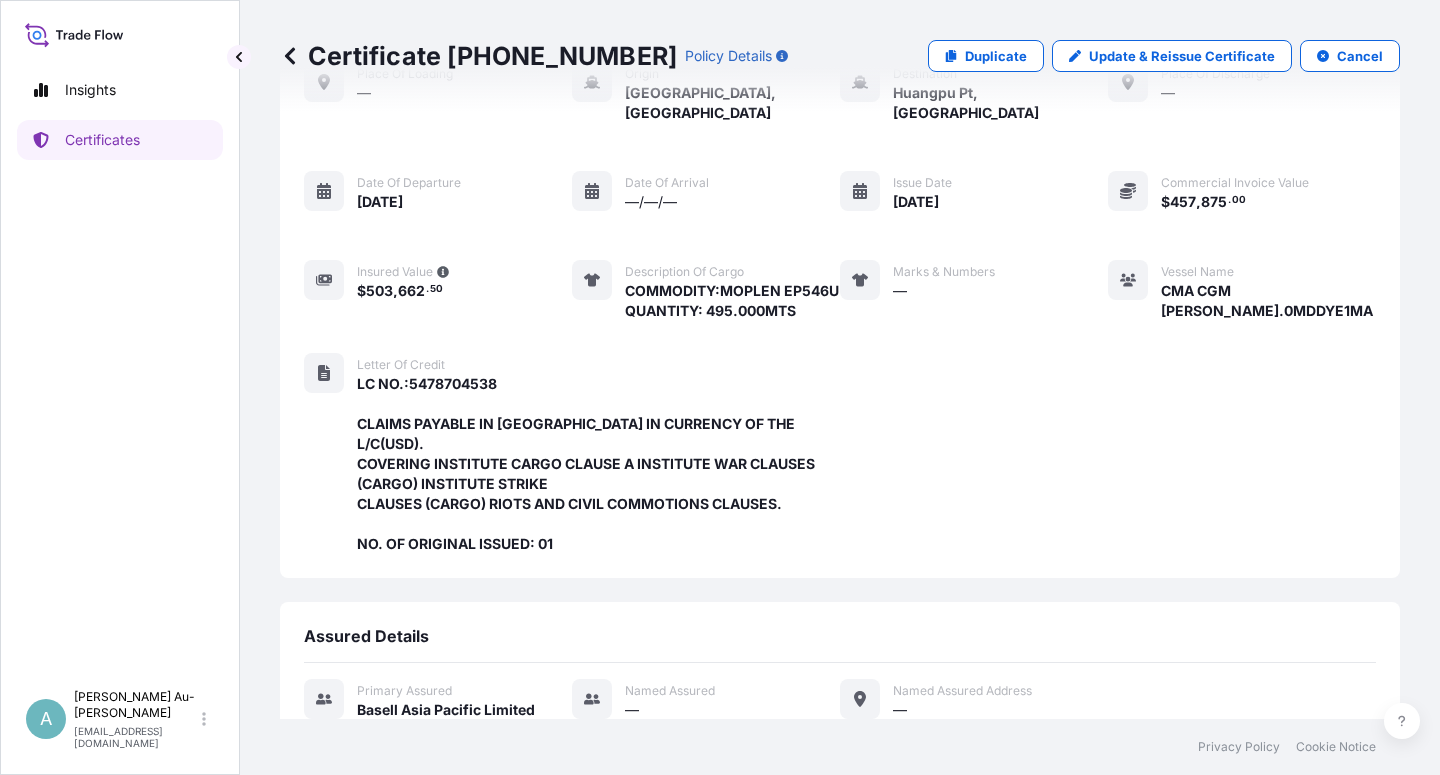scroll, scrollTop: 574, scrollLeft: 0, axis: vertical 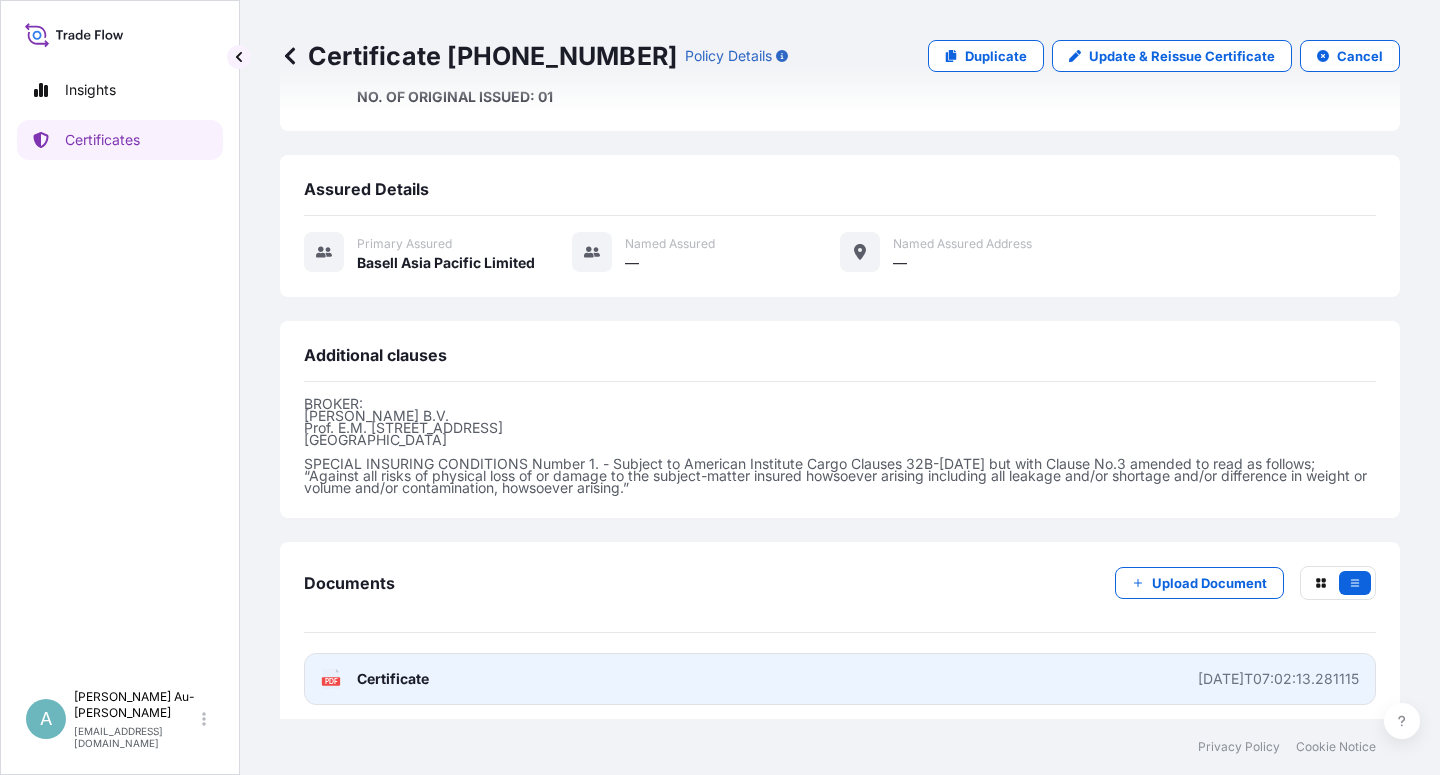 click on "Certificate" at bounding box center [393, 679] 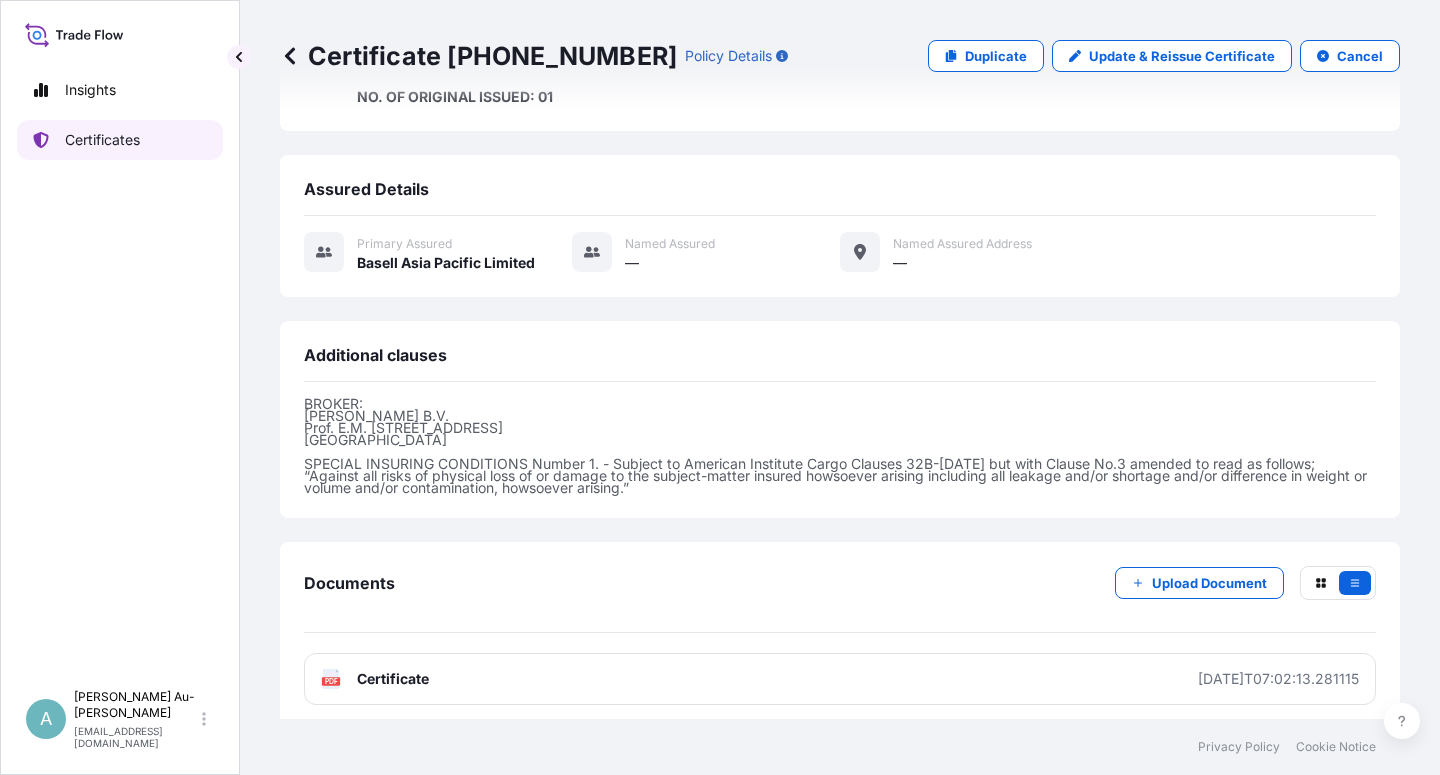 click on "Certificates" at bounding box center [102, 140] 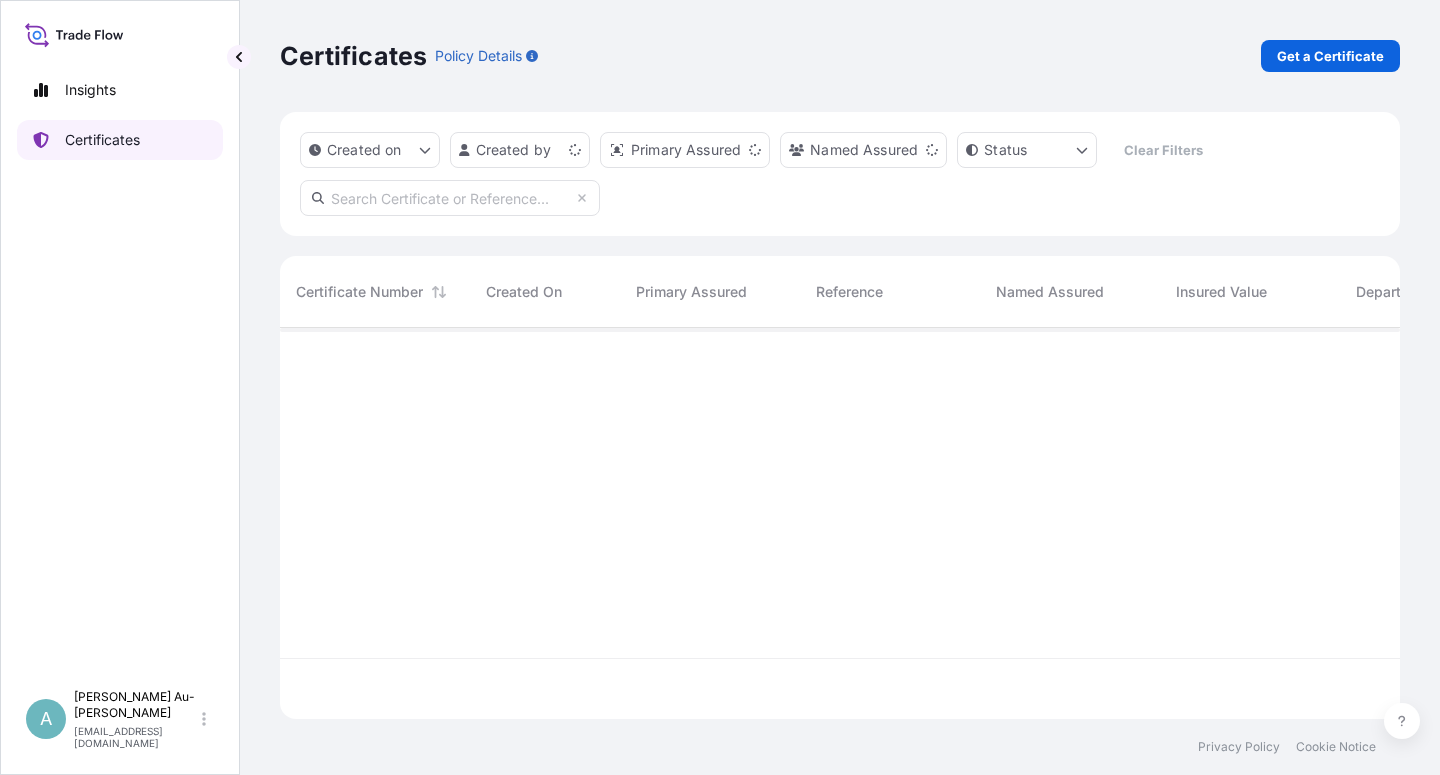scroll, scrollTop: 18, scrollLeft: 18, axis: both 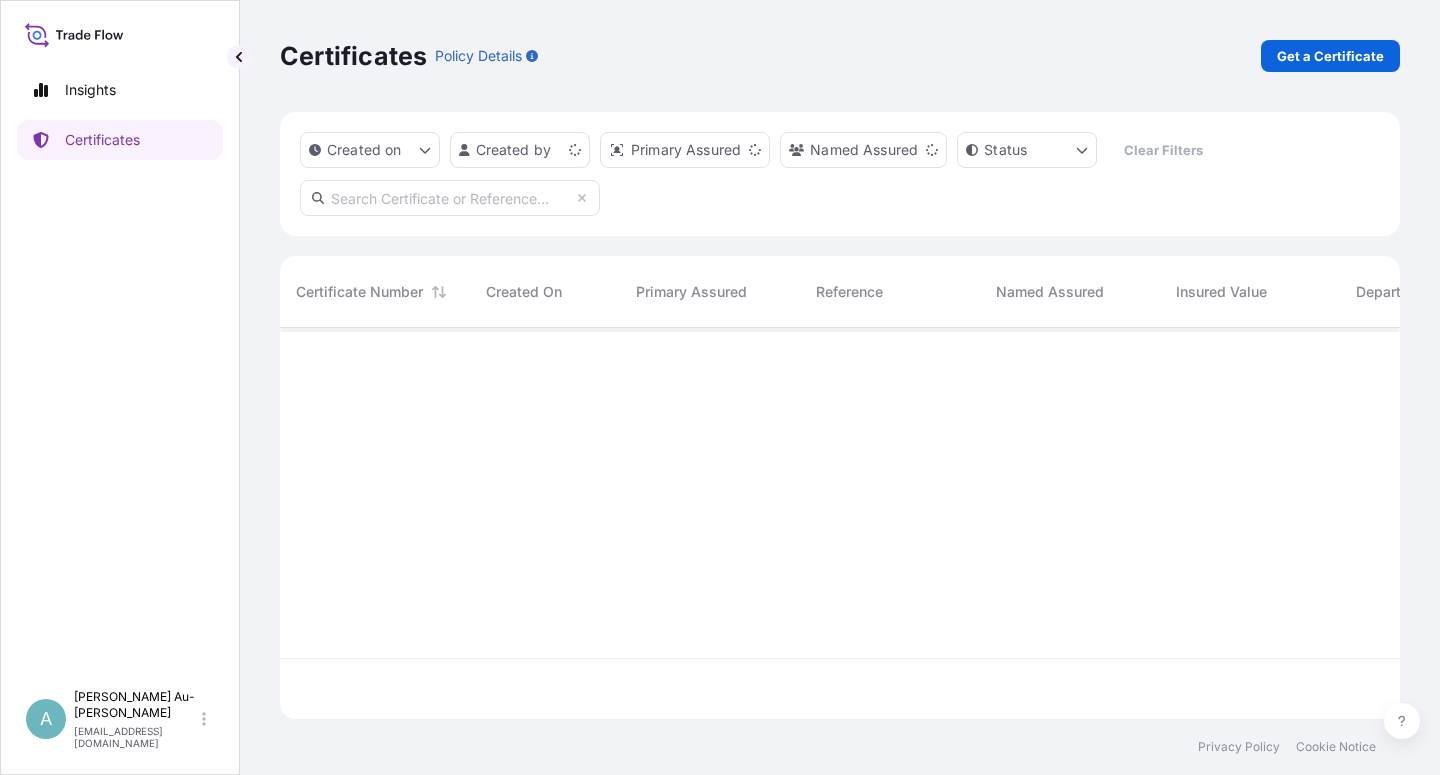 click at bounding box center (450, 198) 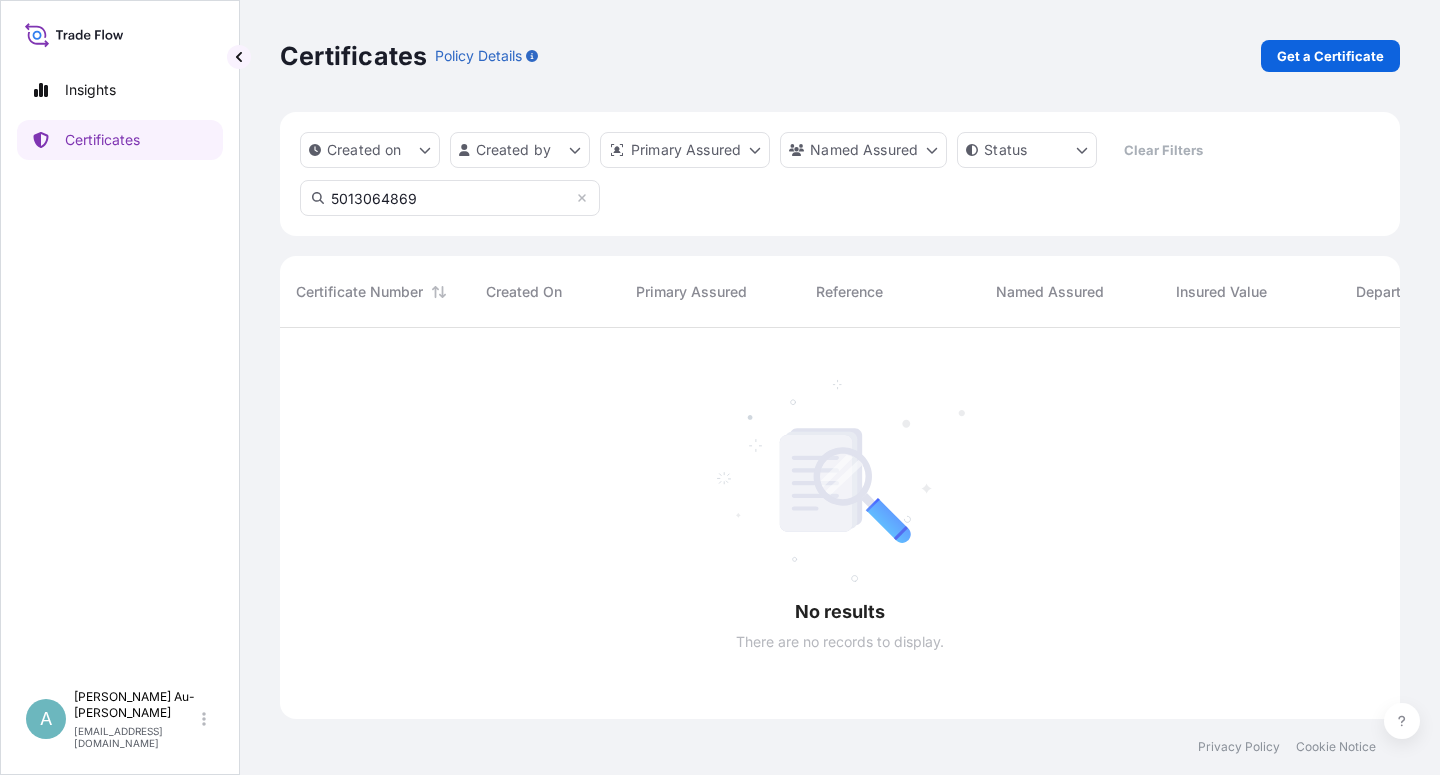 scroll, scrollTop: 18, scrollLeft: 18, axis: both 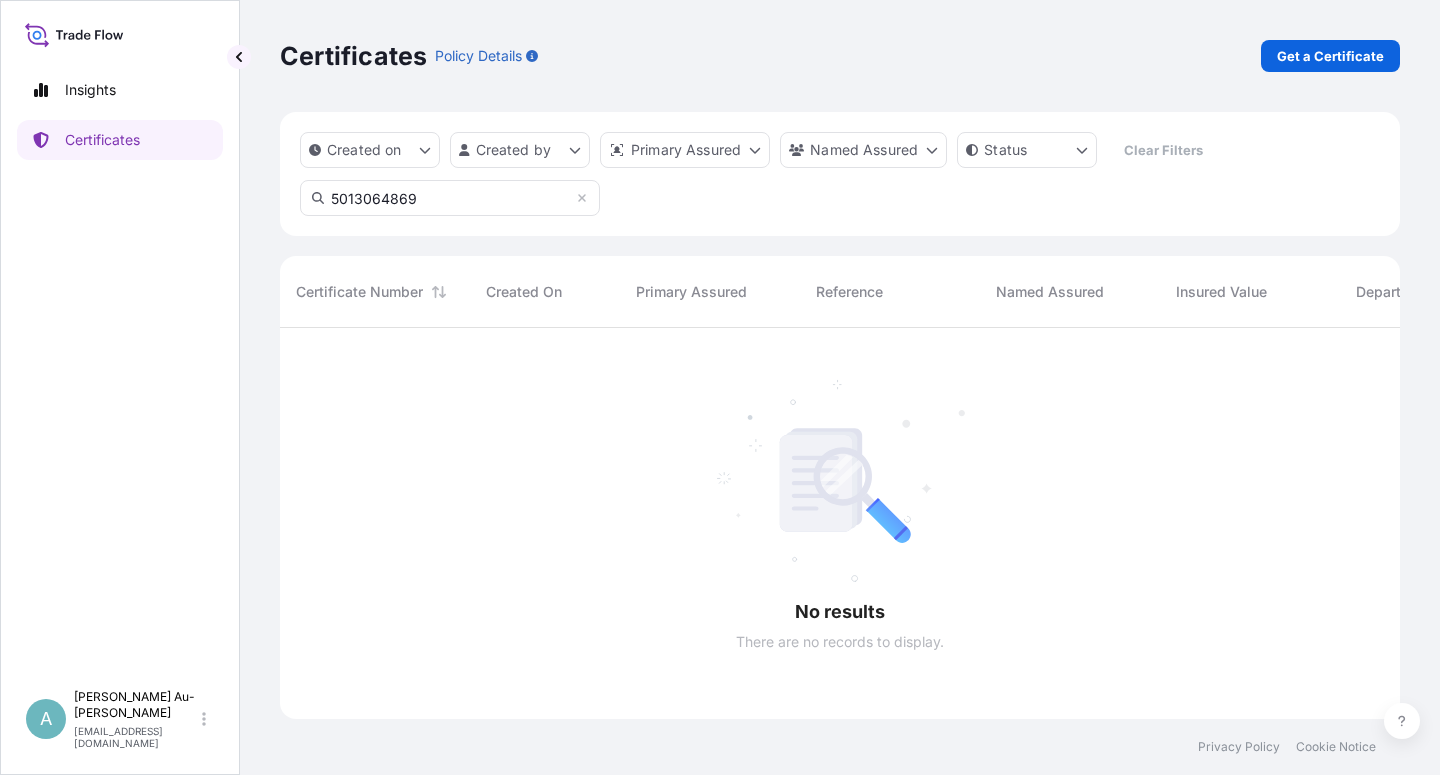 click on "5013064869" at bounding box center [450, 198] 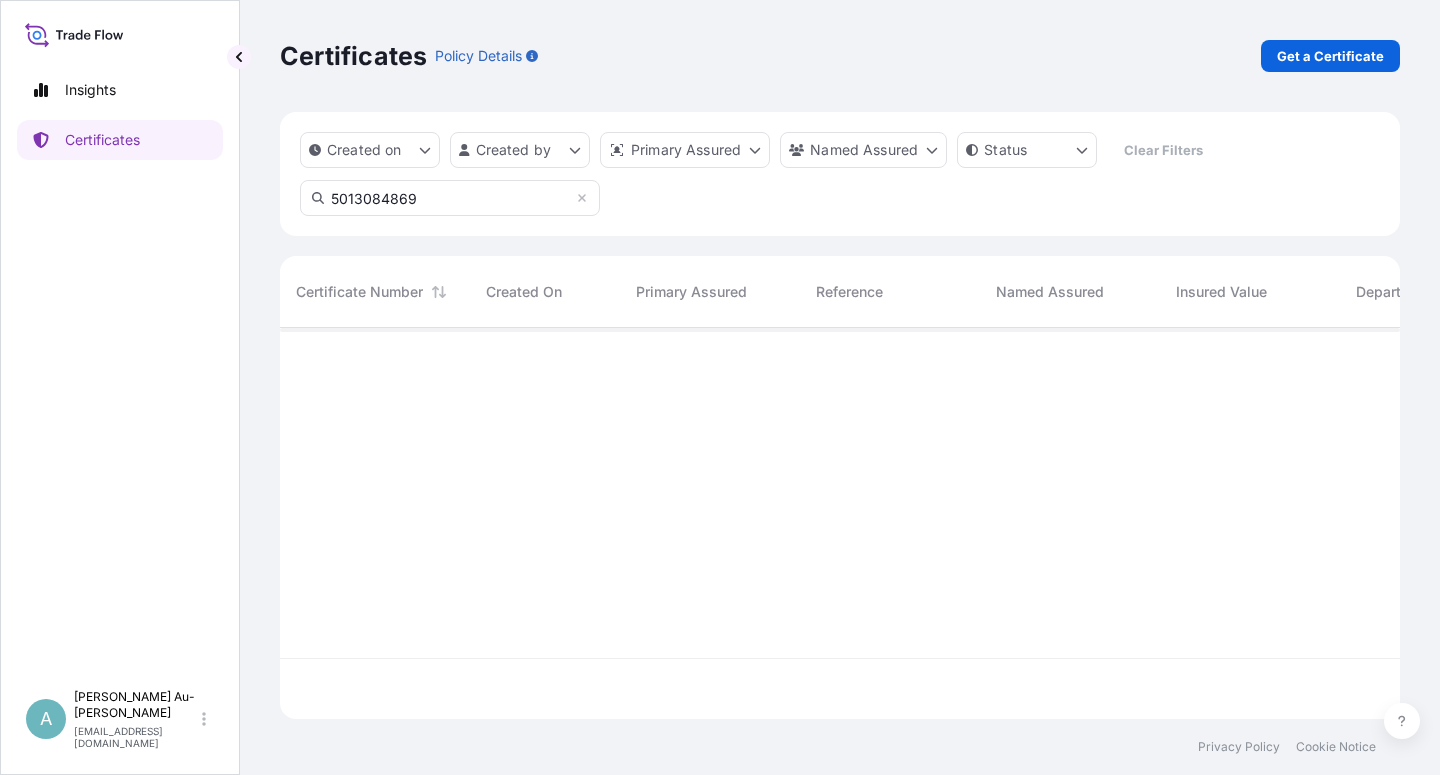 scroll, scrollTop: 385, scrollLeft: 1103, axis: both 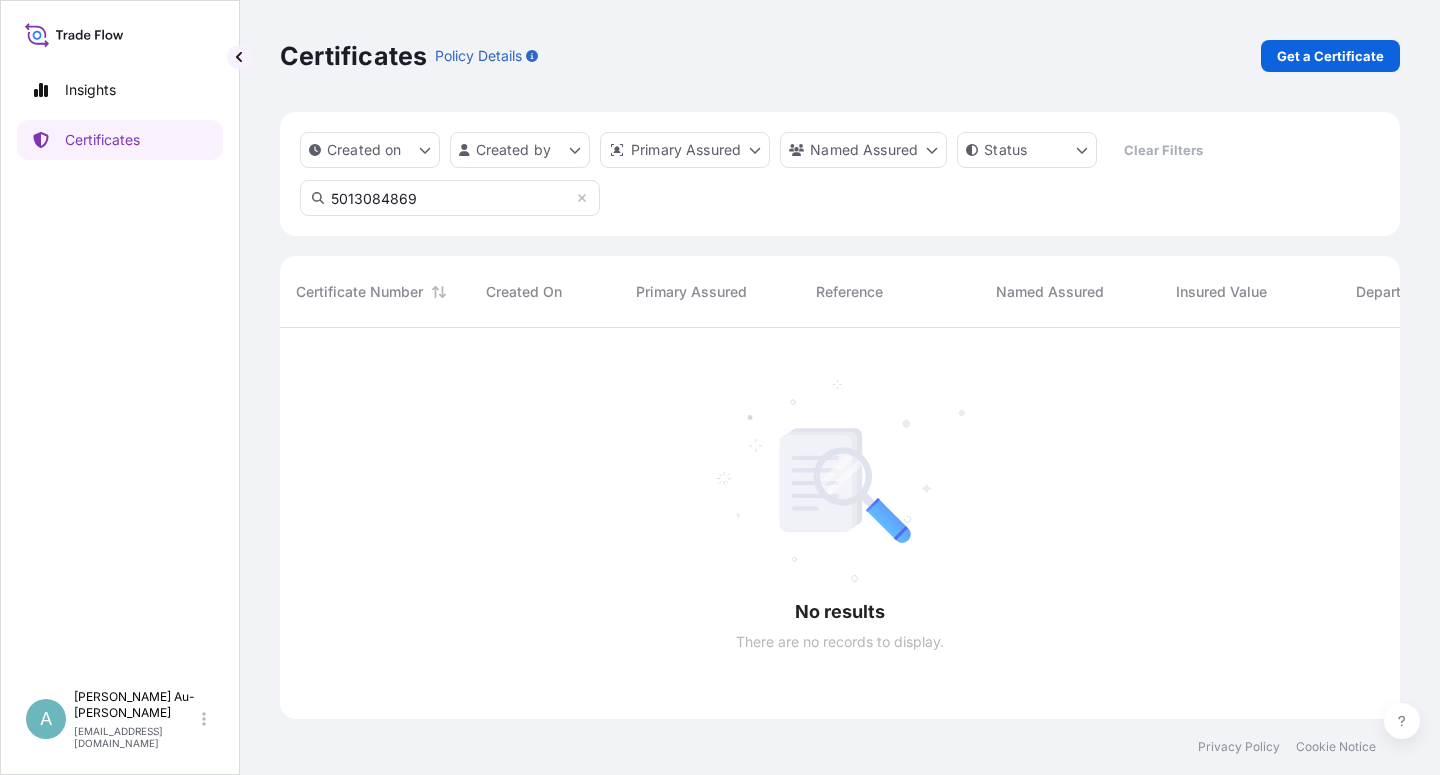 click on "5013084869" at bounding box center (450, 198) 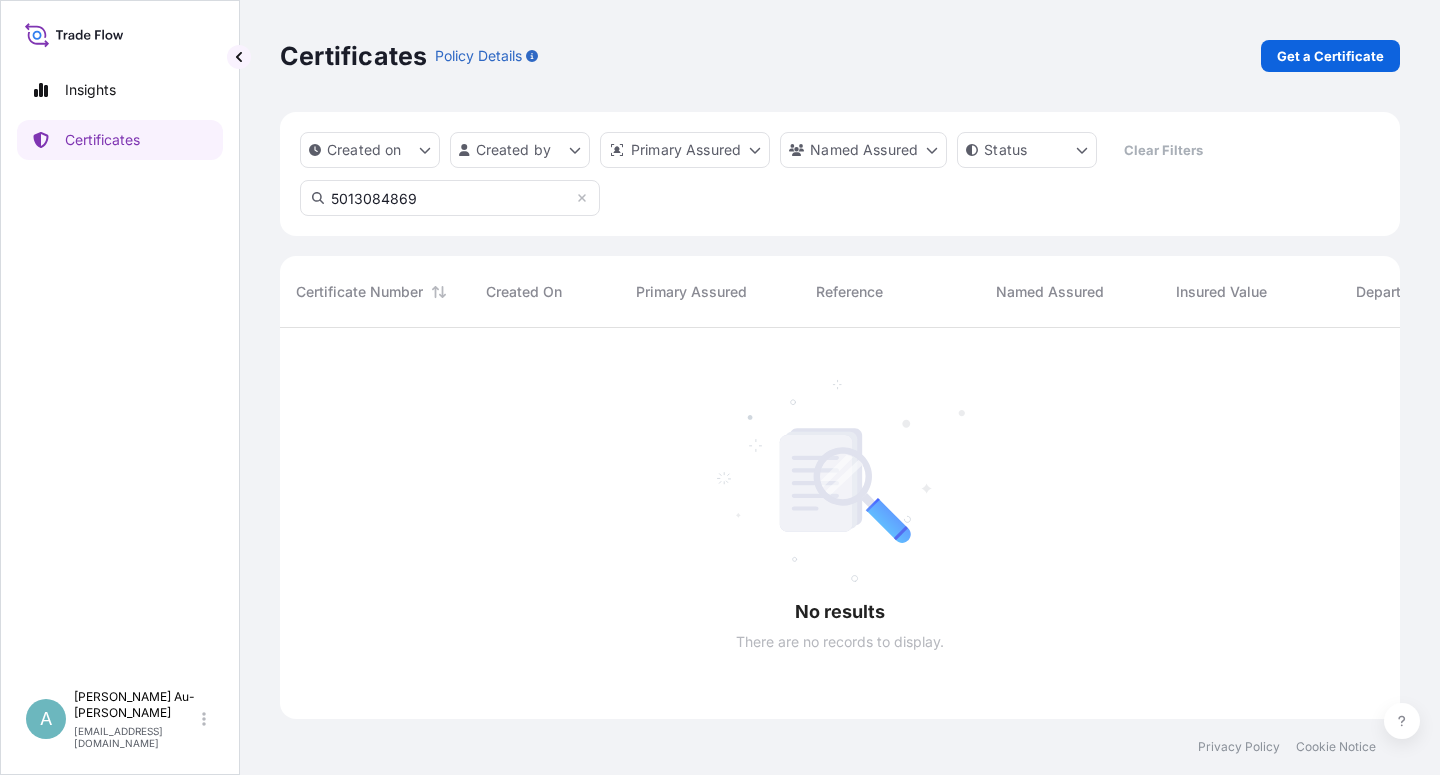 drag, startPoint x: 429, startPoint y: 206, endPoint x: 329, endPoint y: 211, distance: 100.12492 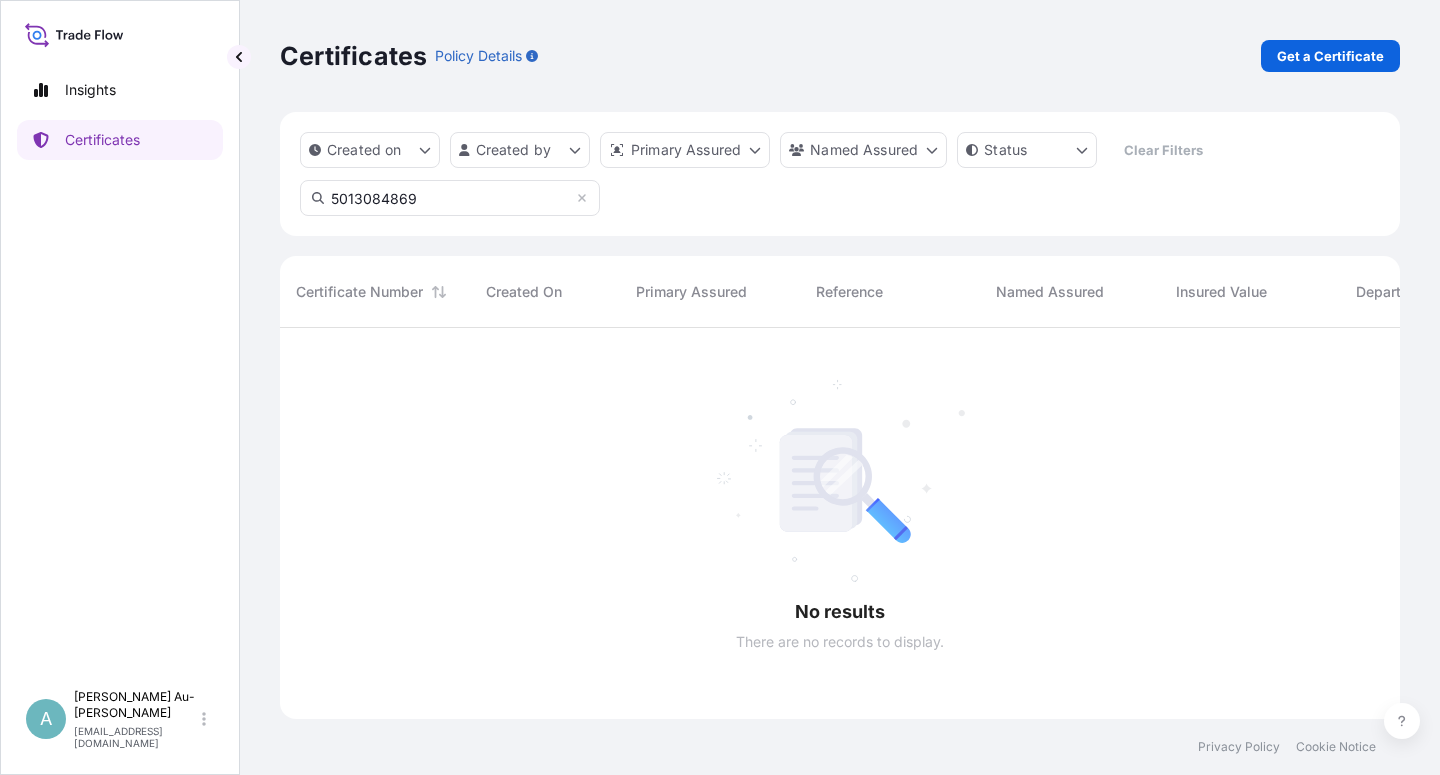 click on "5013084869" at bounding box center [450, 198] 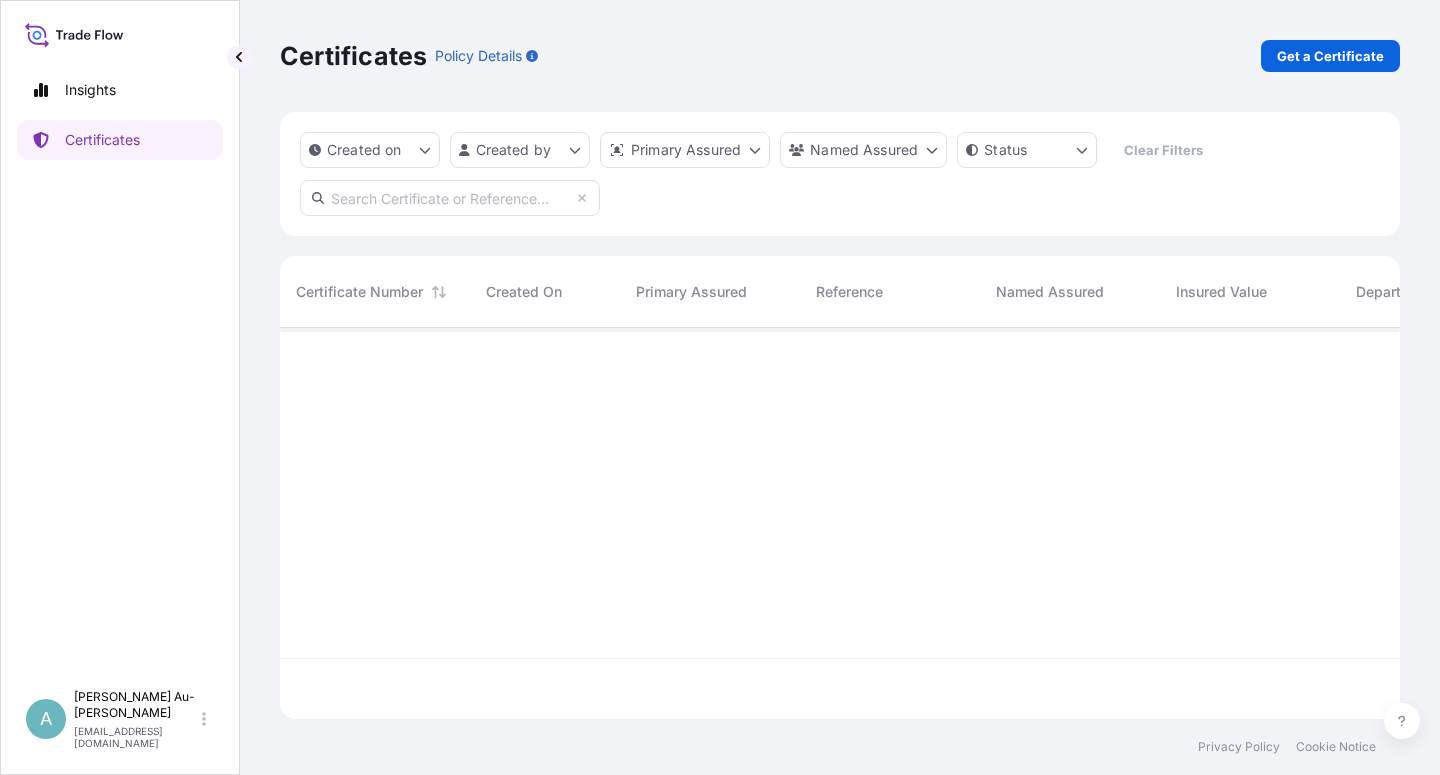 scroll, scrollTop: 385, scrollLeft: 1103, axis: both 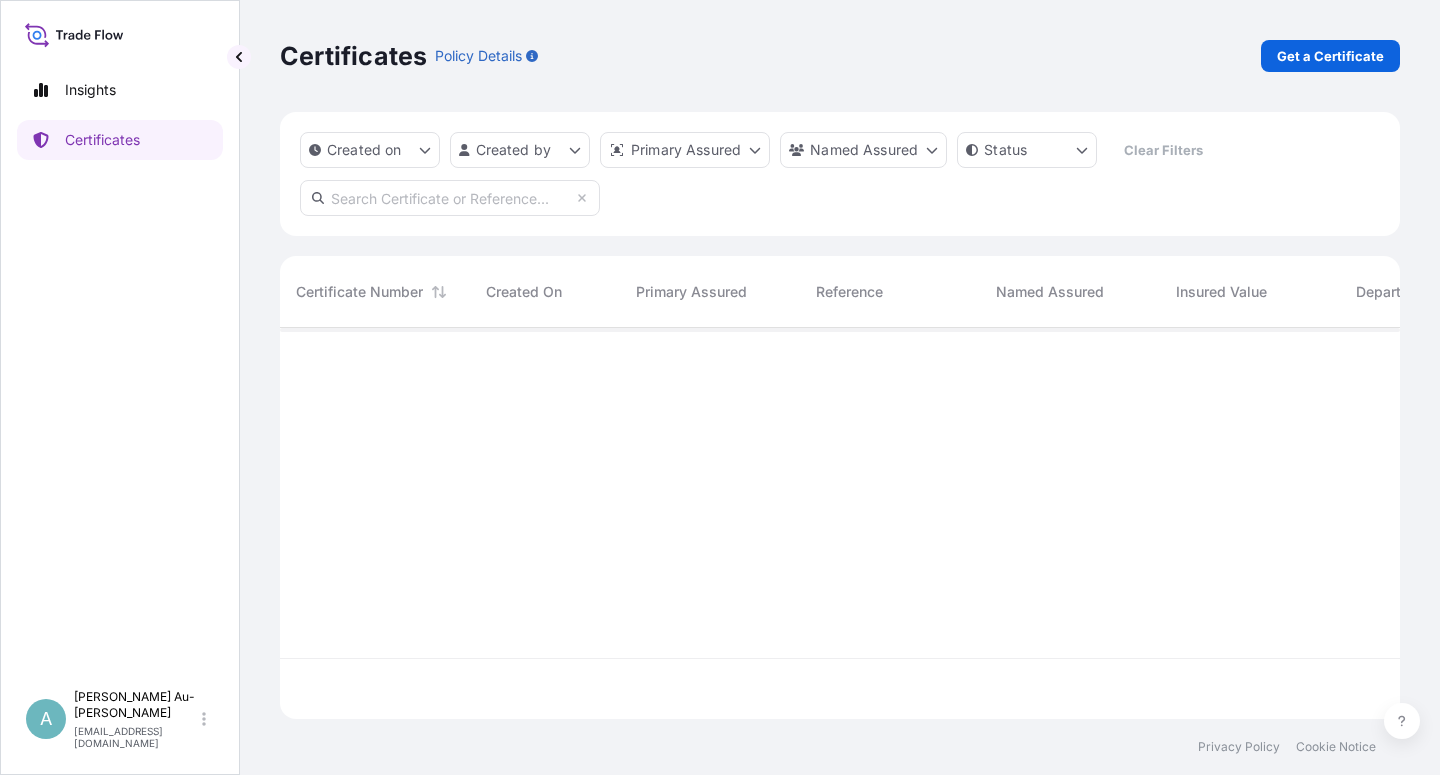 click at bounding box center [450, 198] 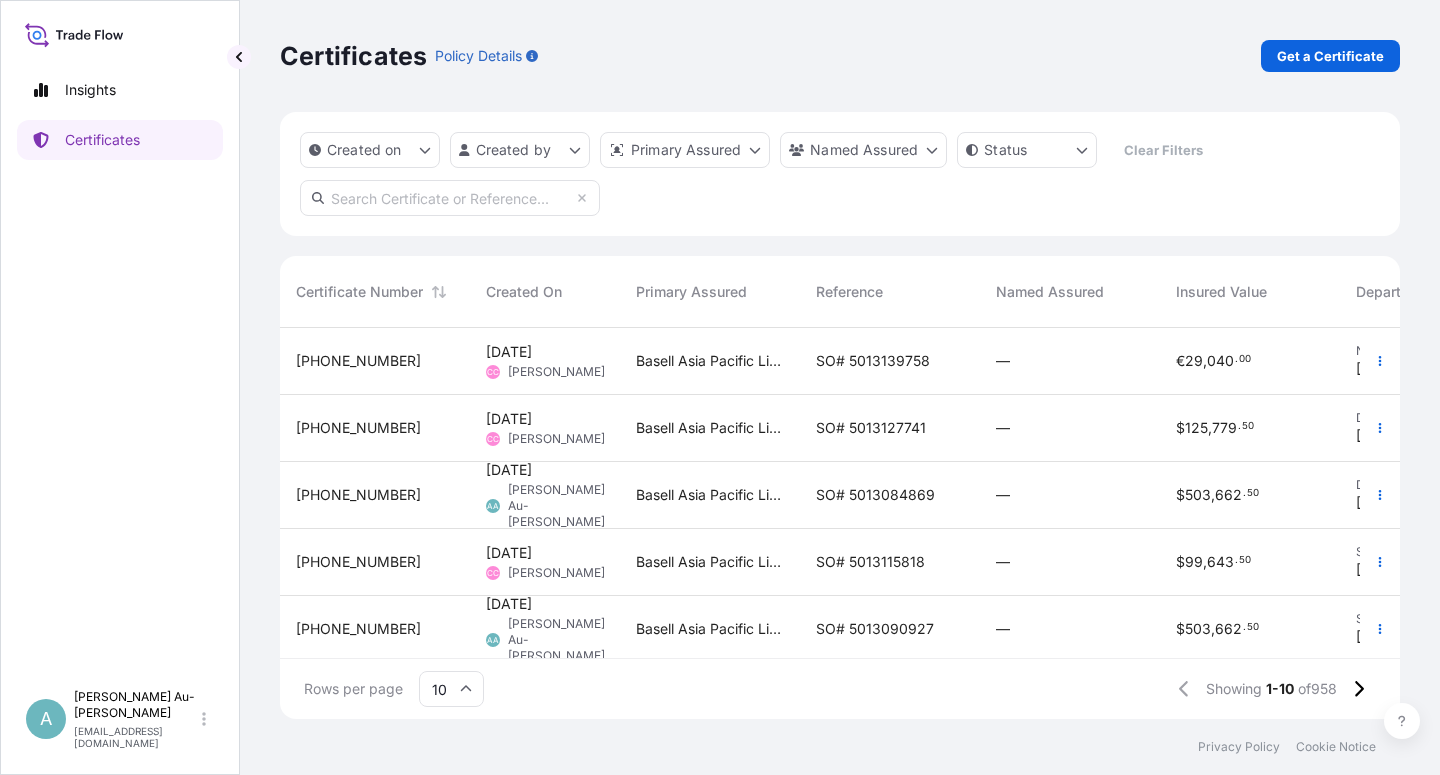 paste on "5013084869" 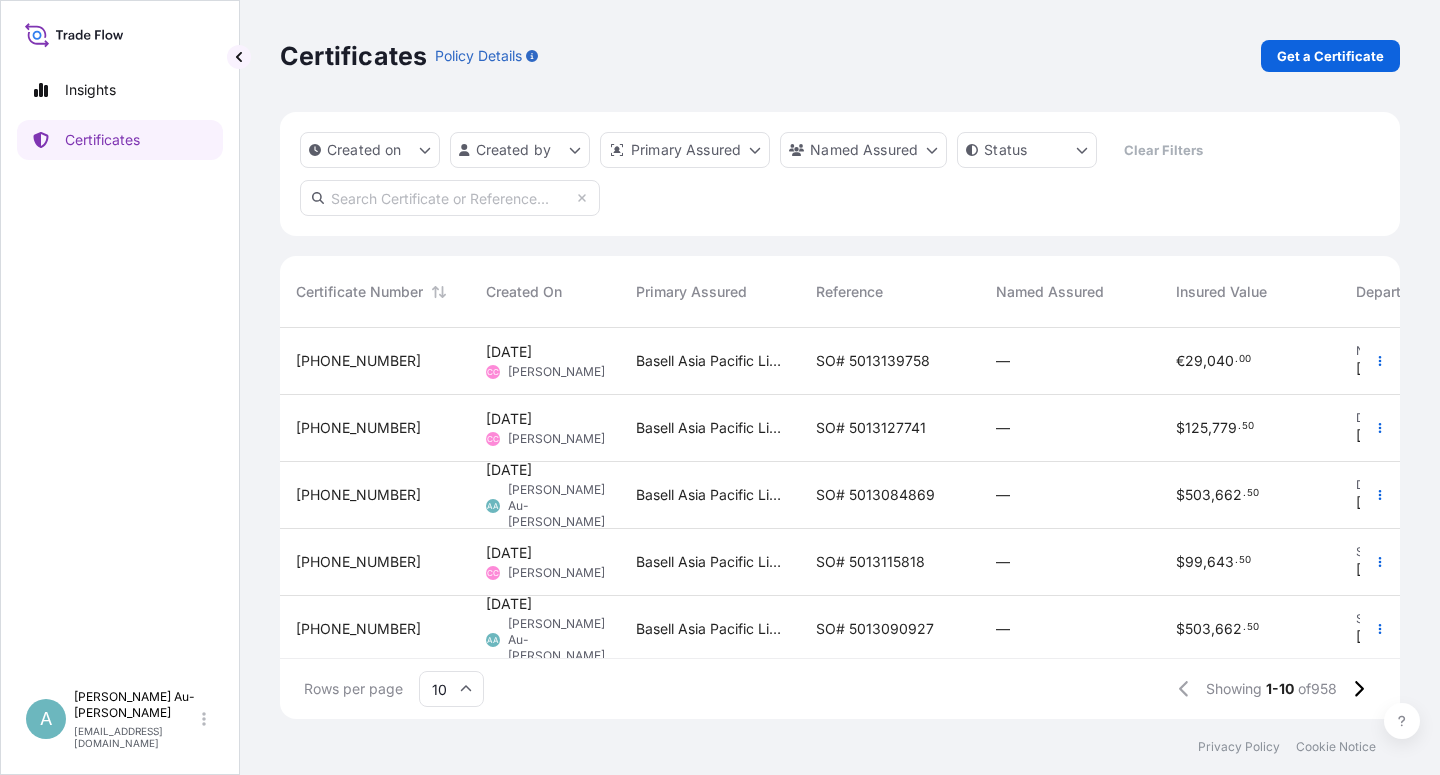 type on "5013084869" 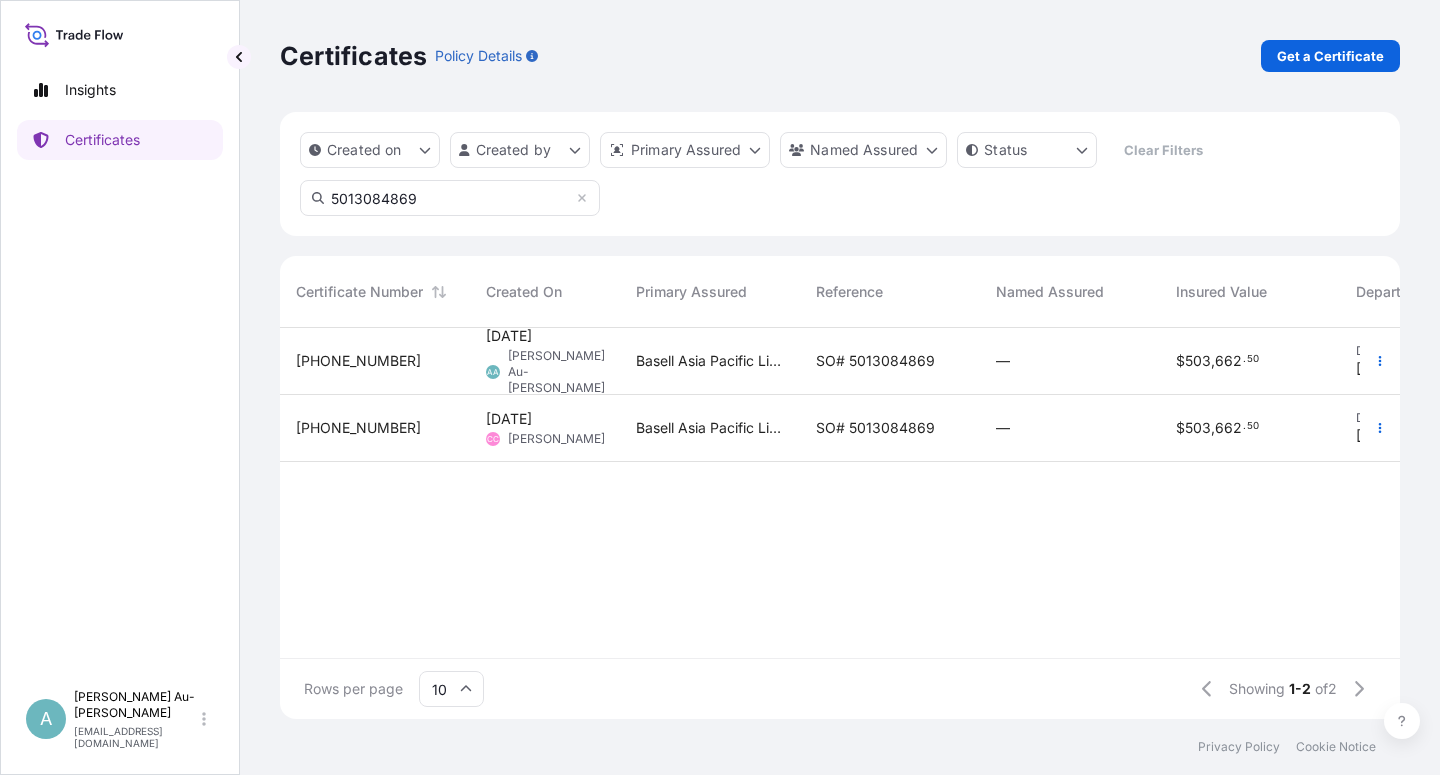 click on "SO# 5013084869" at bounding box center (875, 428) 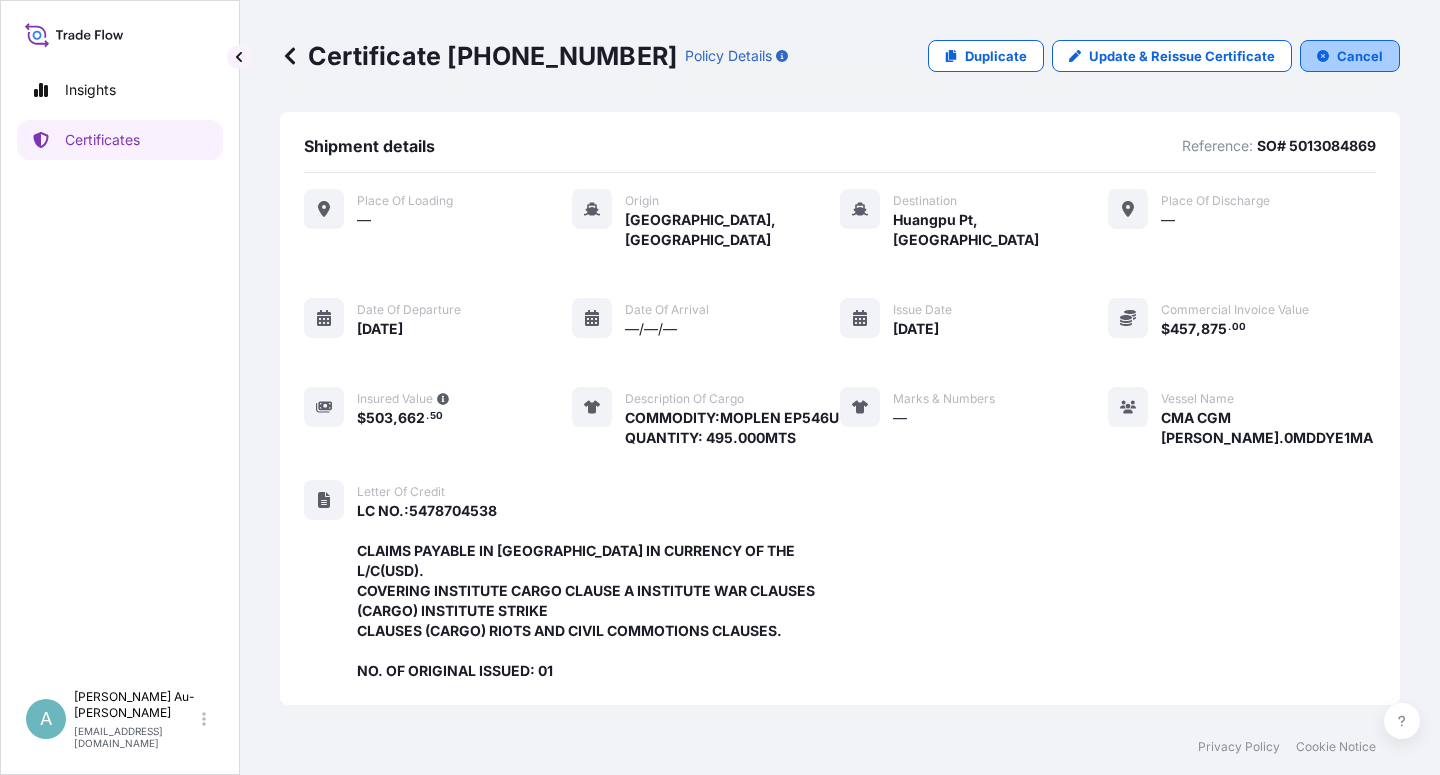 click on "Cancel" at bounding box center [1360, 56] 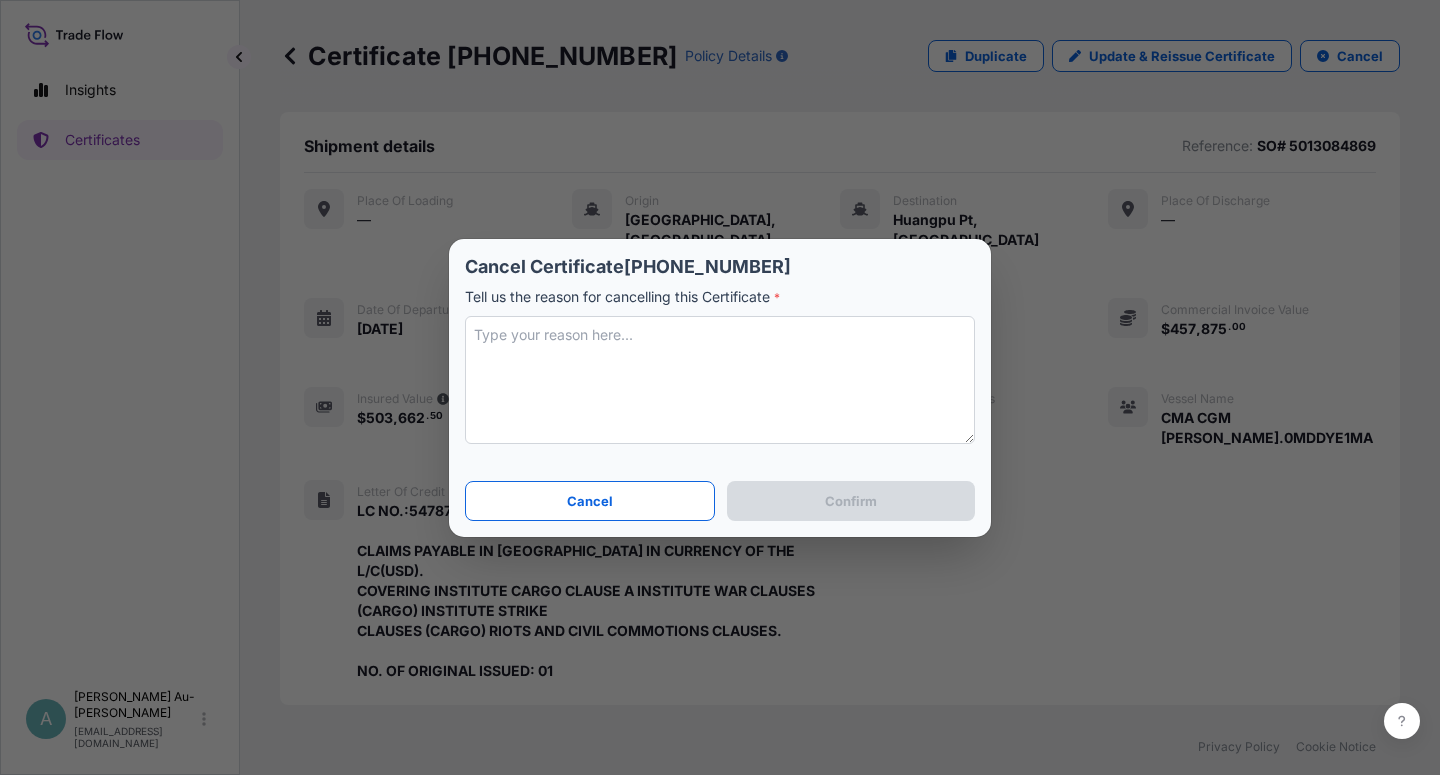 click at bounding box center [720, 380] 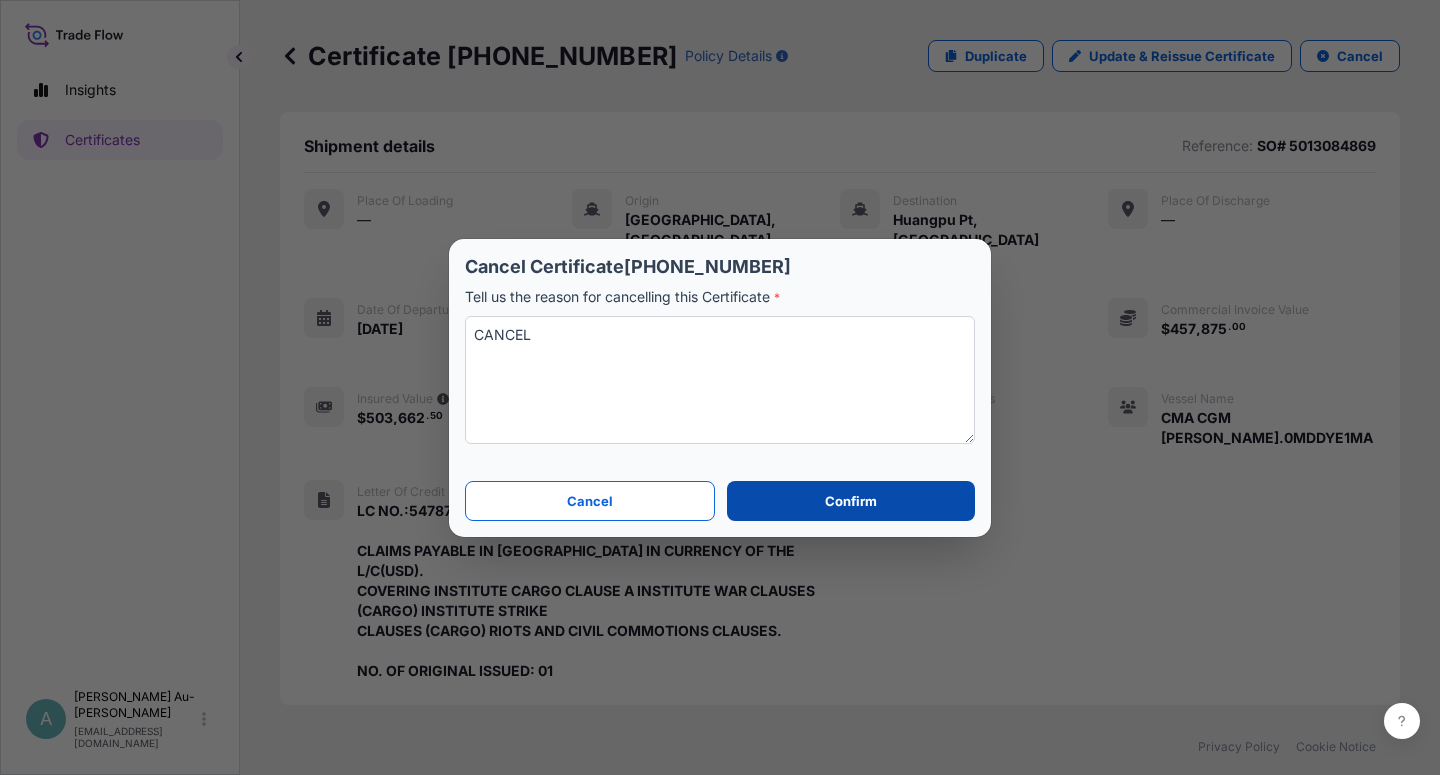 type on "CANCEL" 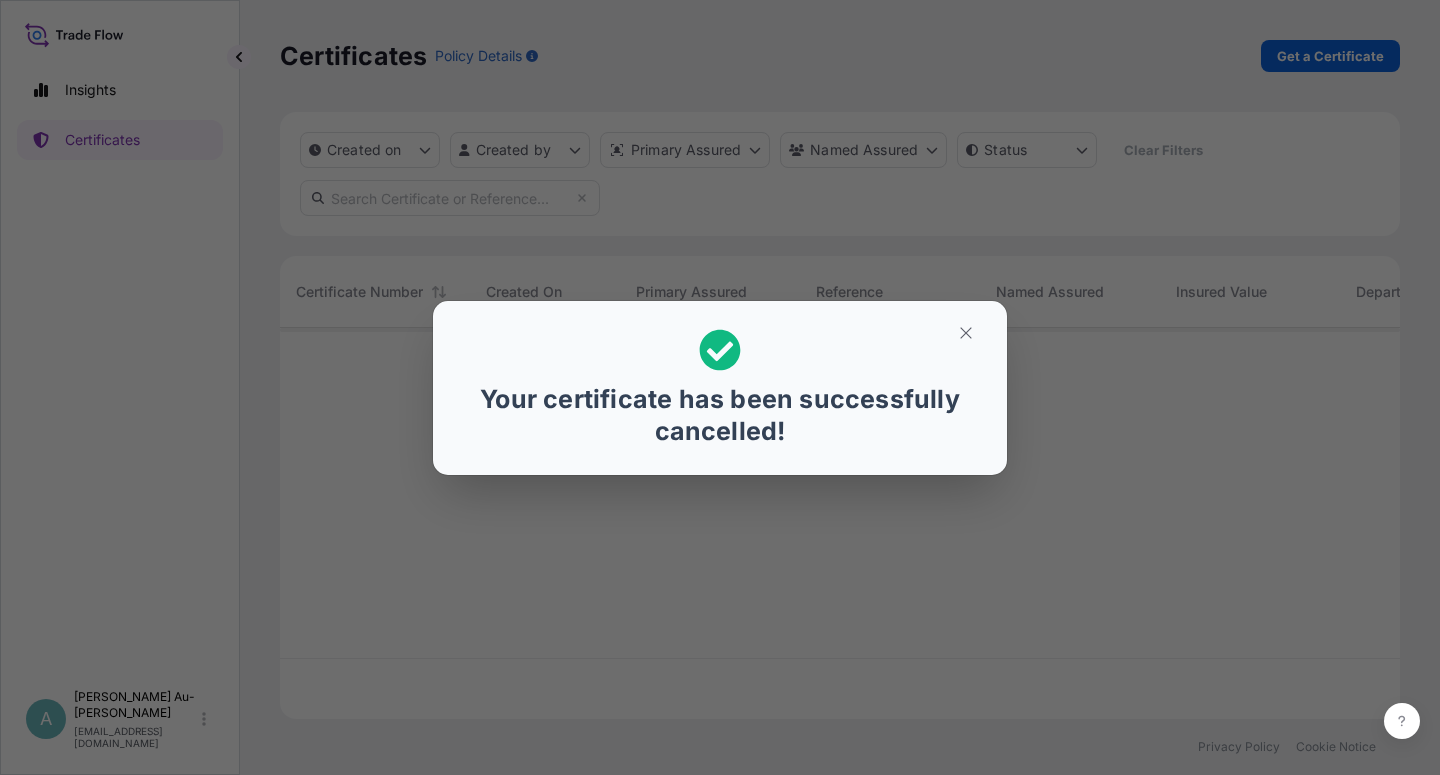 scroll, scrollTop: 18, scrollLeft: 18, axis: both 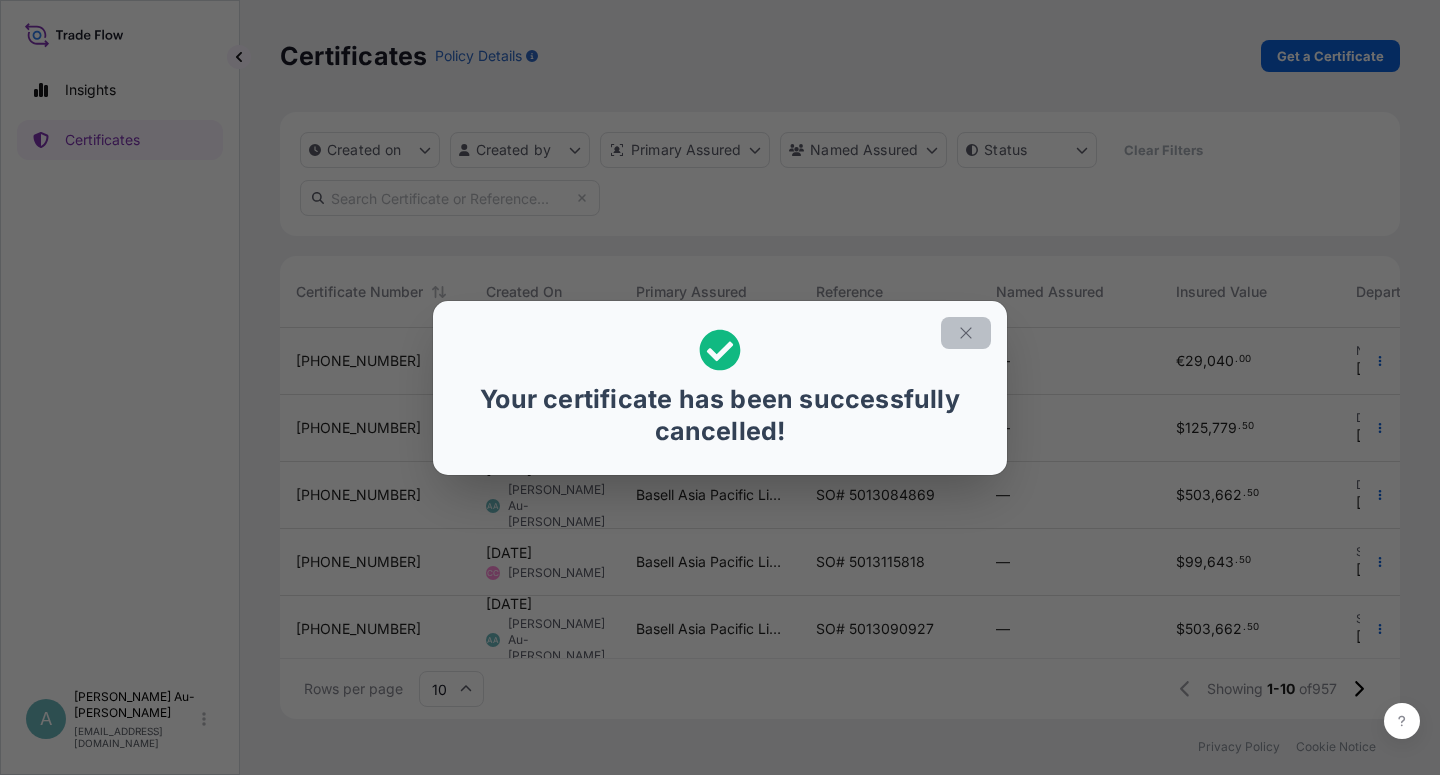click 